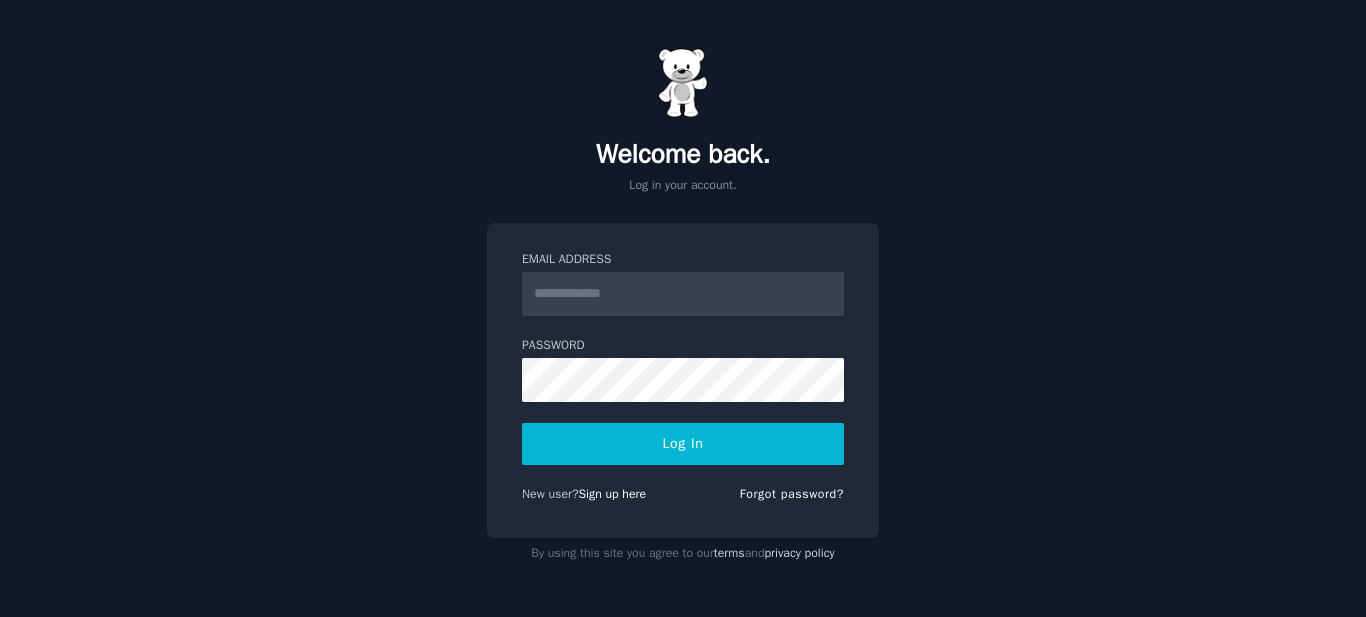 scroll, scrollTop: 0, scrollLeft: 0, axis: both 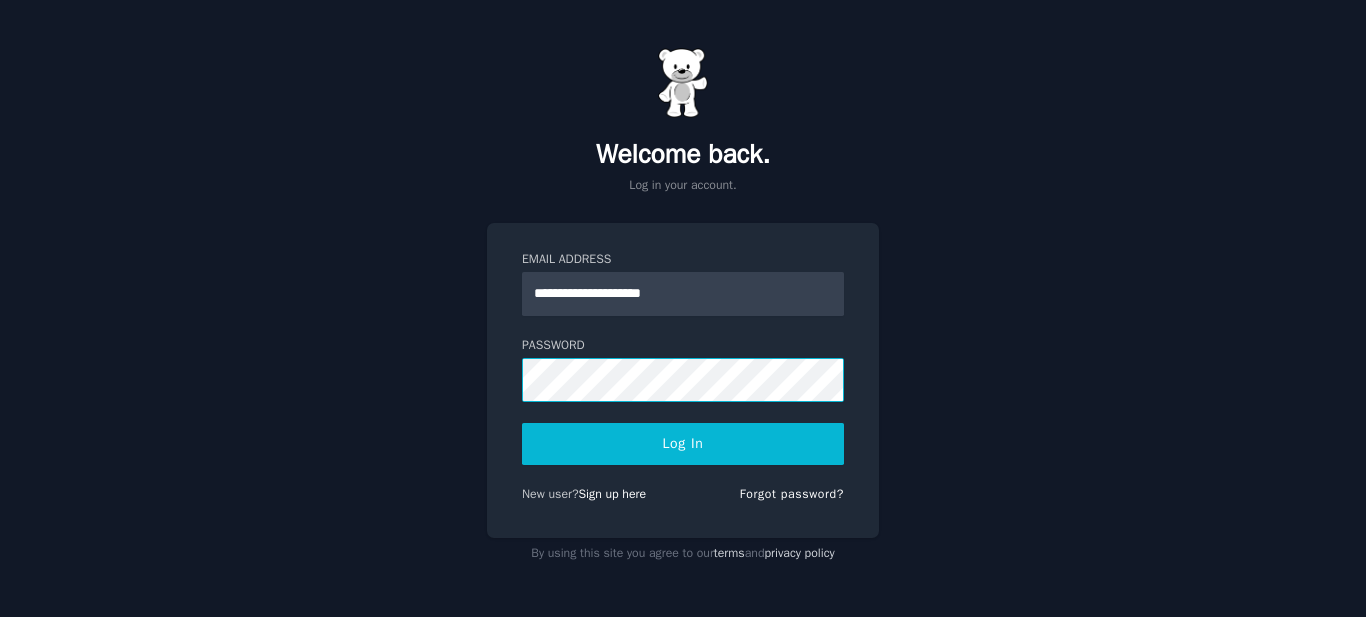 click on "Log In" at bounding box center [683, 444] 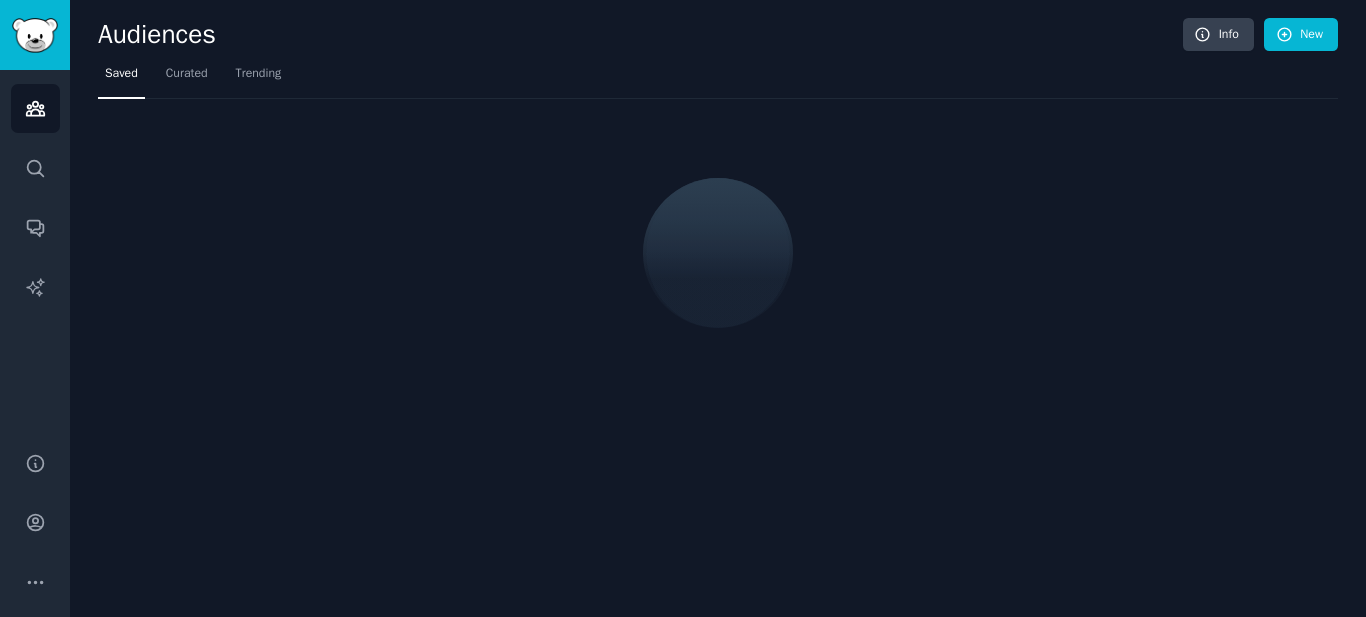 scroll, scrollTop: 0, scrollLeft: 0, axis: both 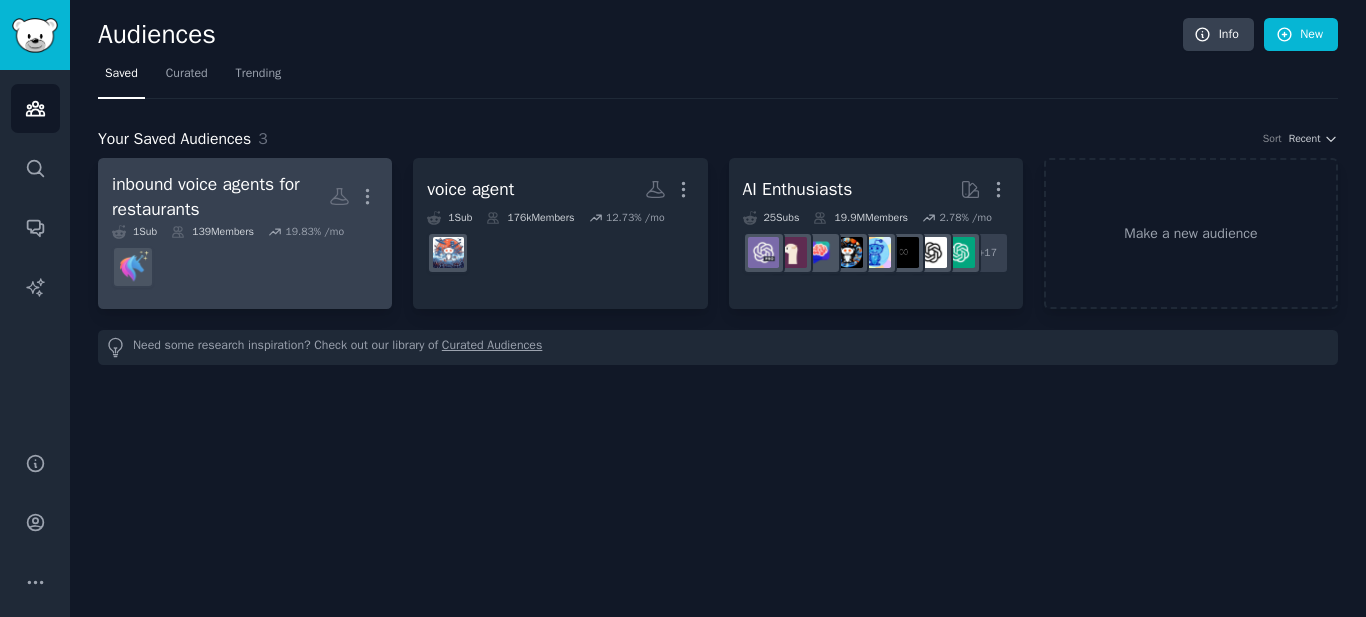 click at bounding box center [245, 267] 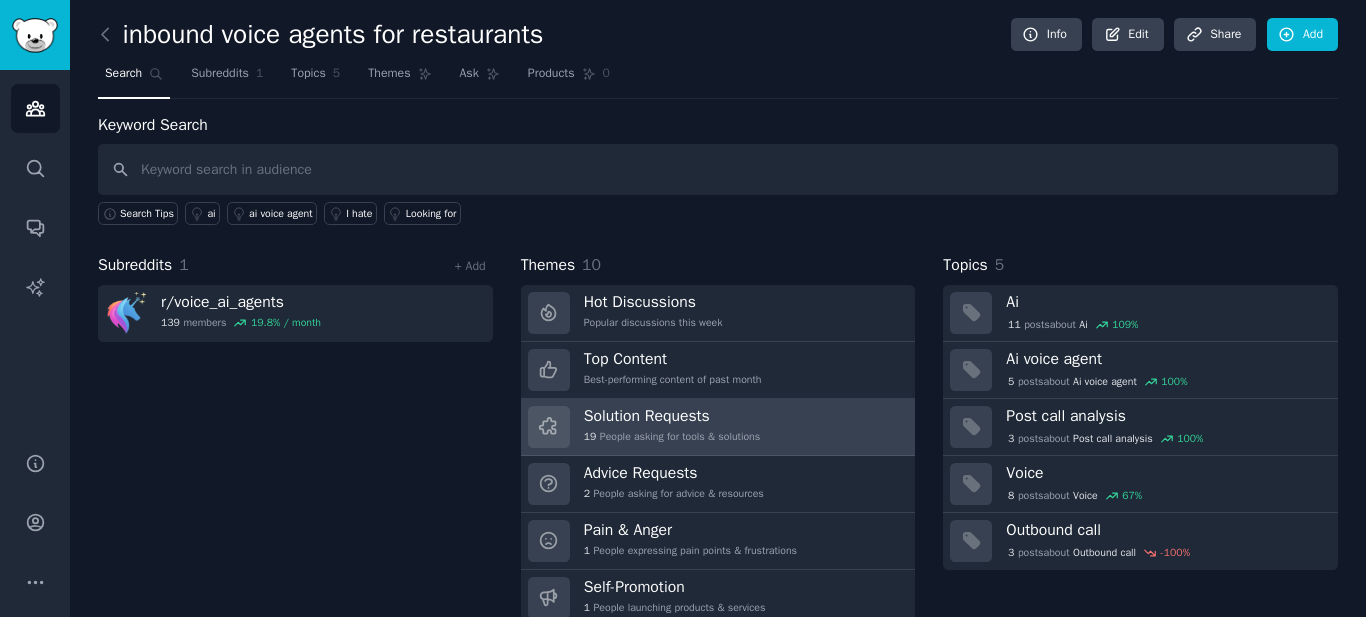 click on "Solution Requests 19 People asking for tools & solutions" at bounding box center (672, 427) 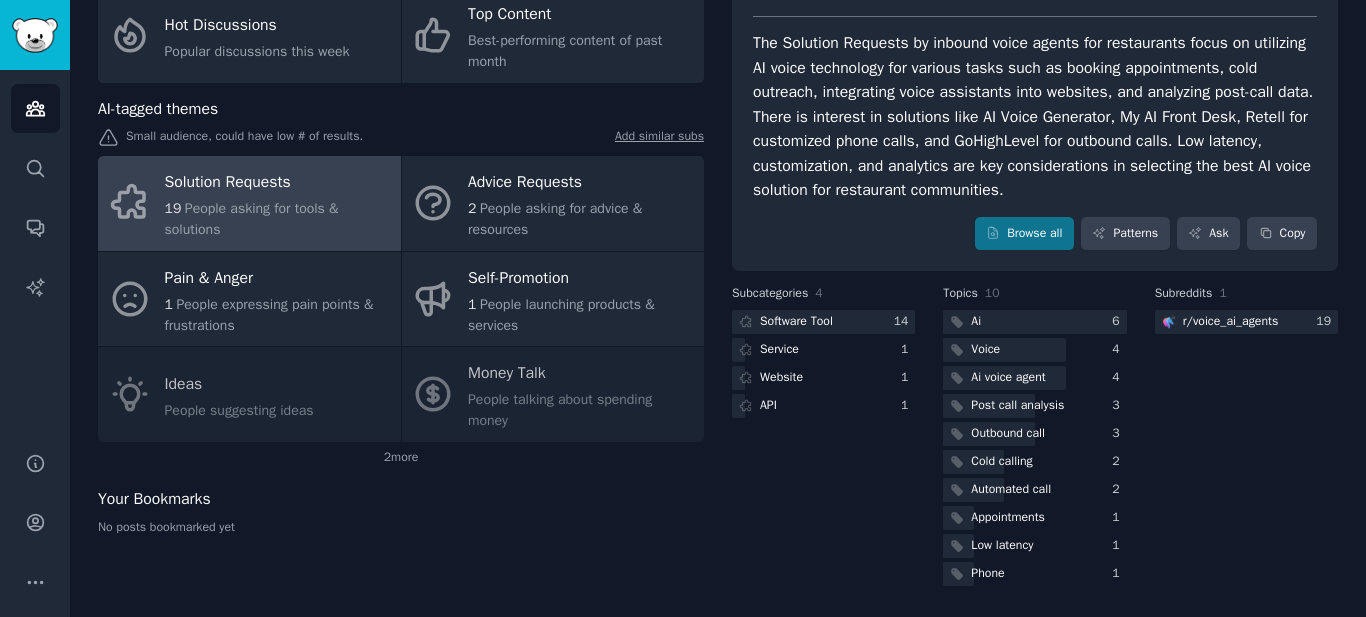 scroll, scrollTop: 157, scrollLeft: 0, axis: vertical 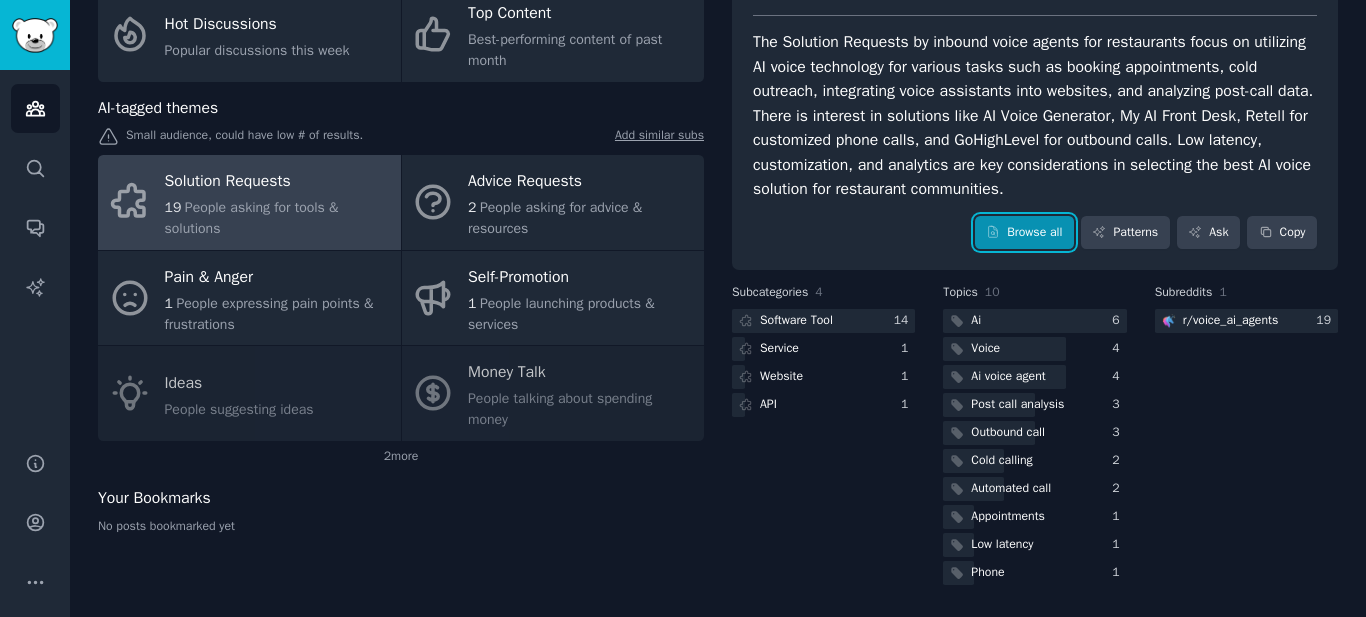 click on "Browse all" at bounding box center (1024, 233) 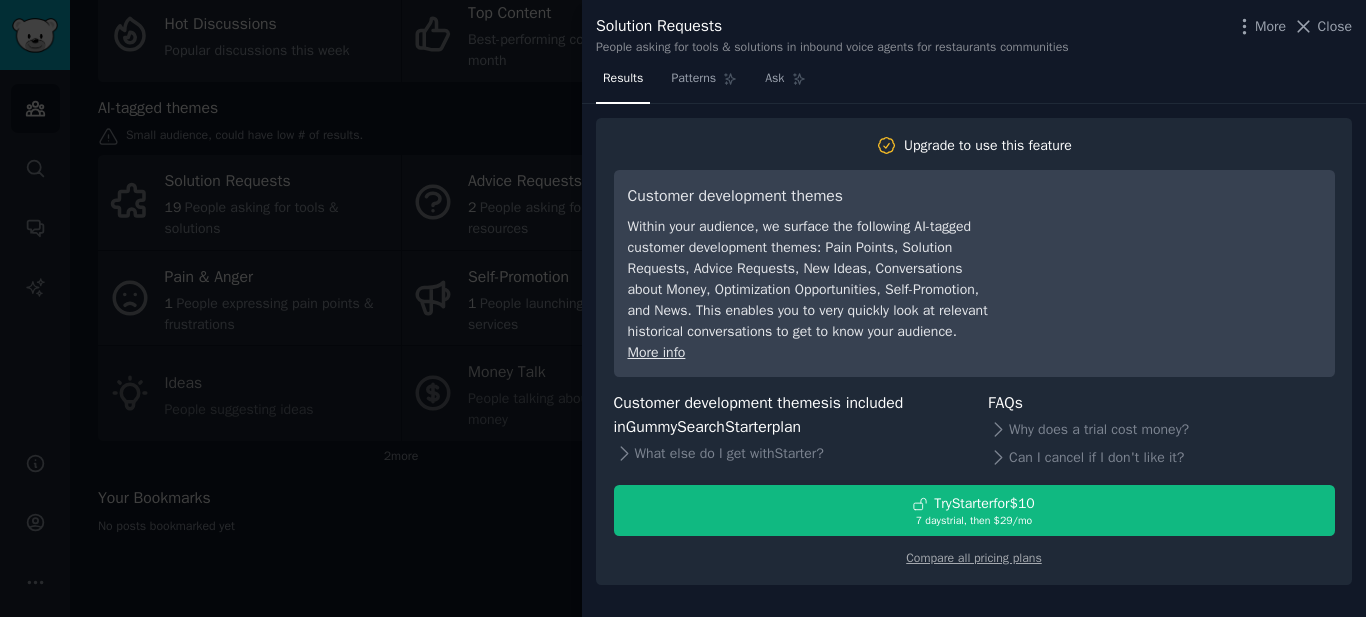 click at bounding box center (683, 308) 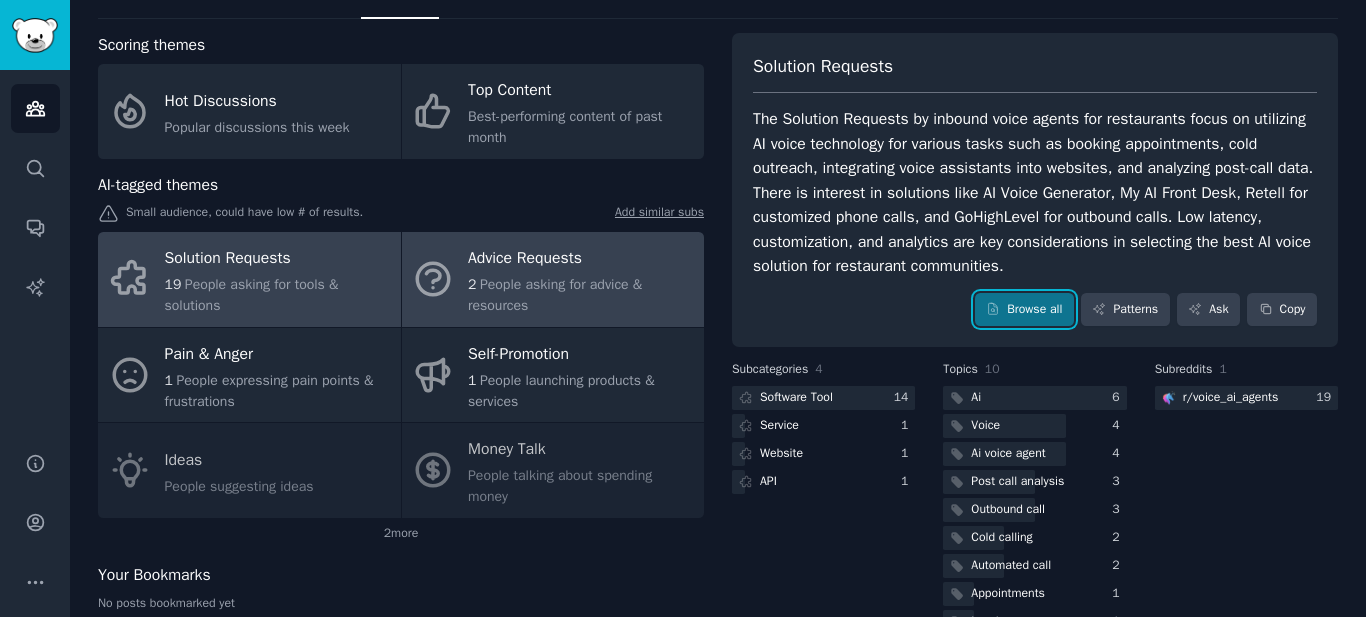 scroll, scrollTop: 0, scrollLeft: 0, axis: both 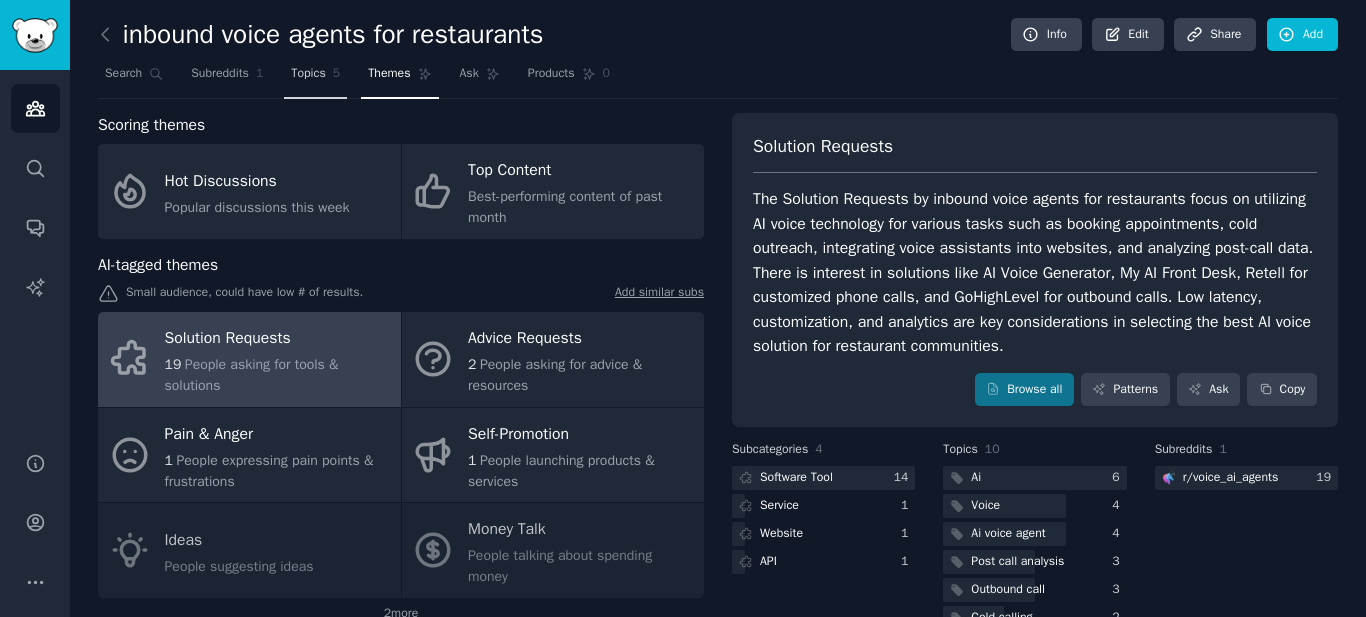 click on "Topics" at bounding box center [308, 74] 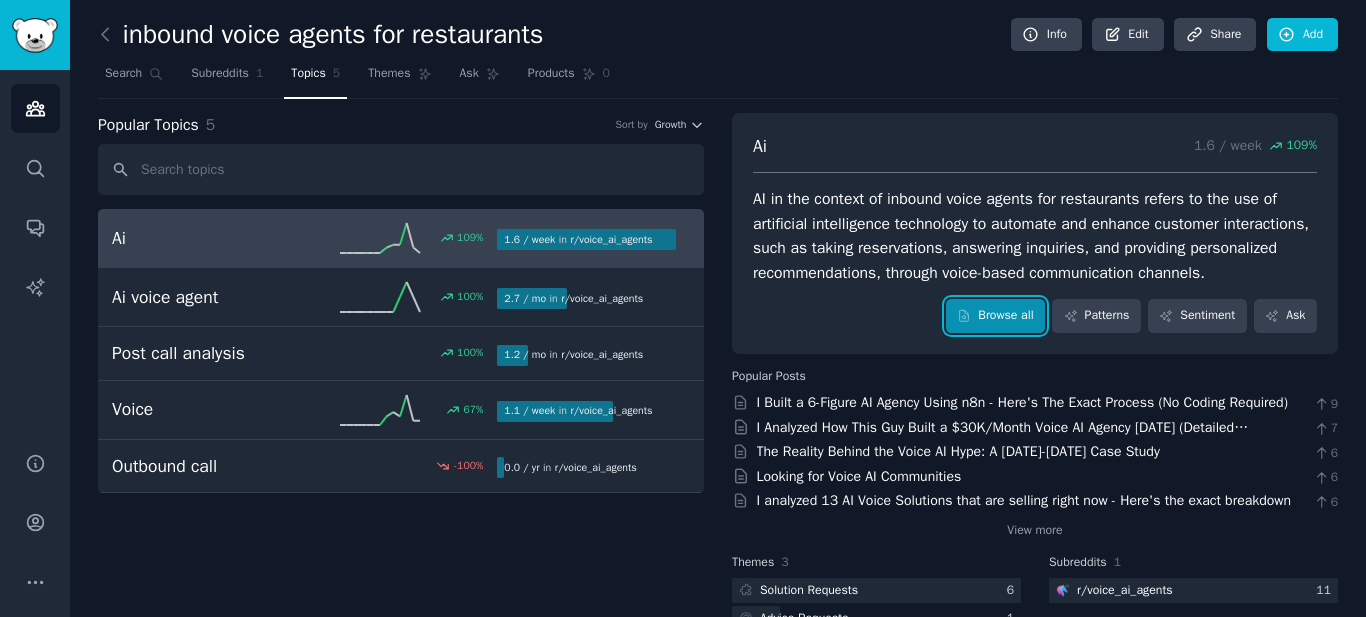 click on "Browse all" at bounding box center [995, 316] 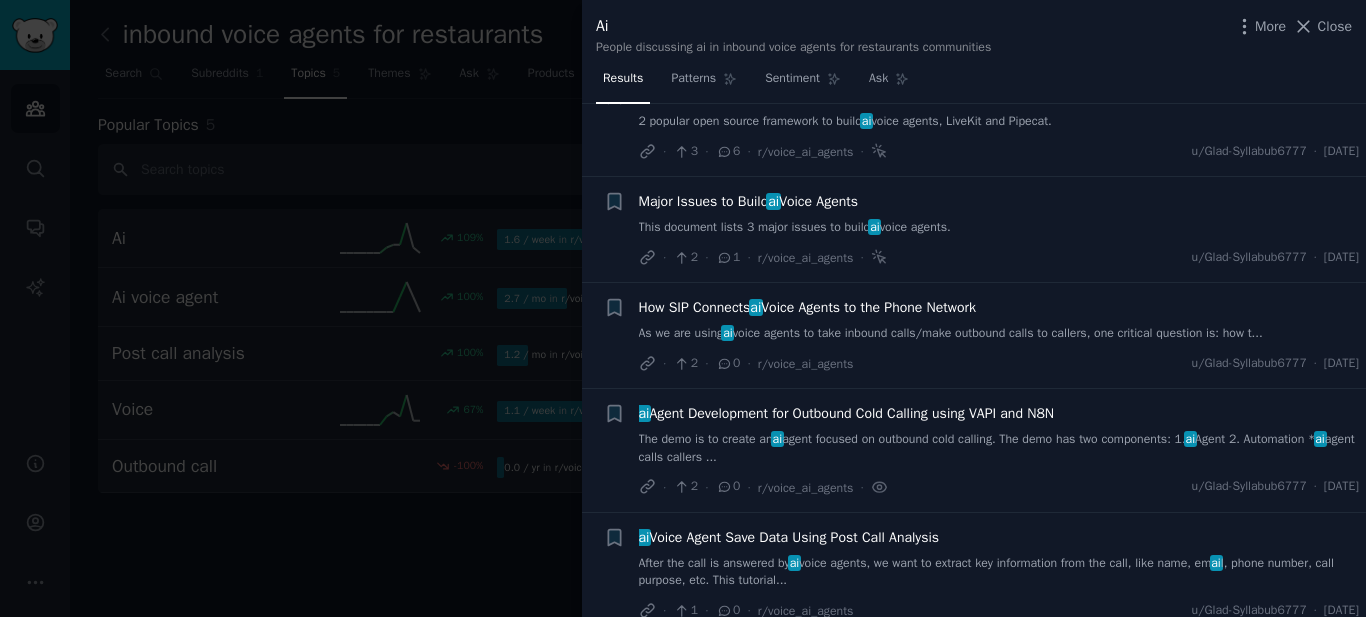 scroll, scrollTop: 800, scrollLeft: 0, axis: vertical 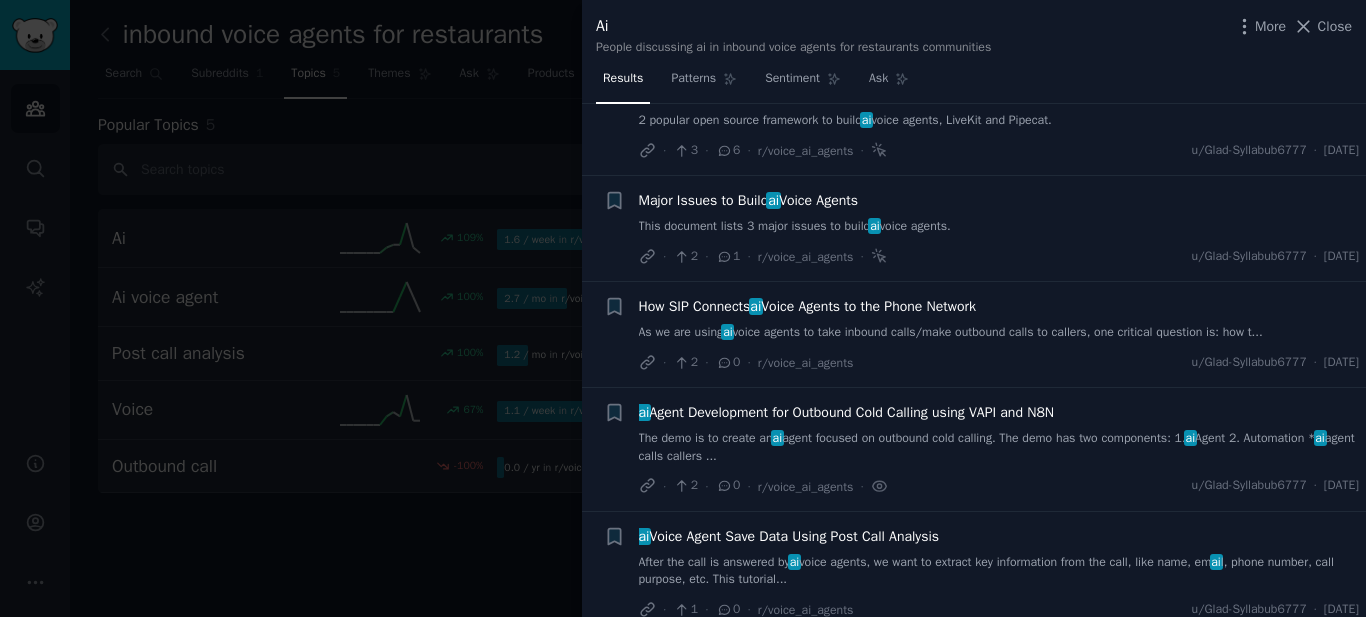 click on "As we are using  ai  voice agents to take inbound calls/make outbound calls to callers, one critical question is: how t..." at bounding box center (999, 333) 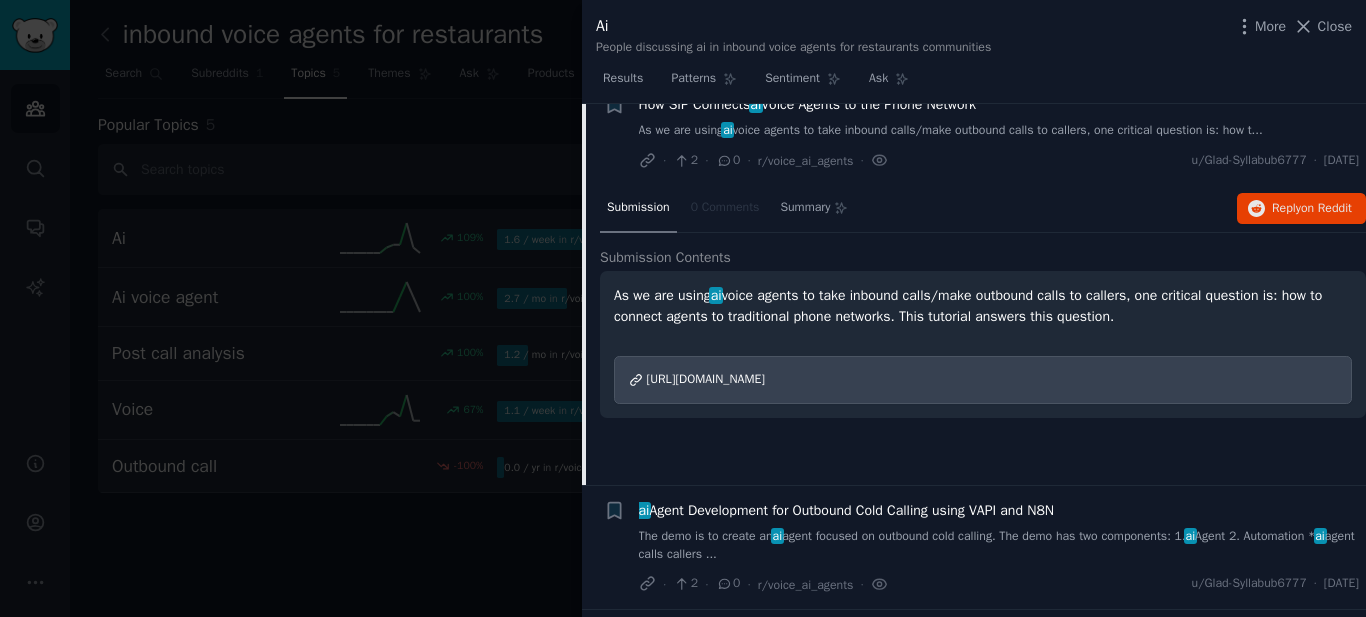 scroll, scrollTop: 979, scrollLeft: 0, axis: vertical 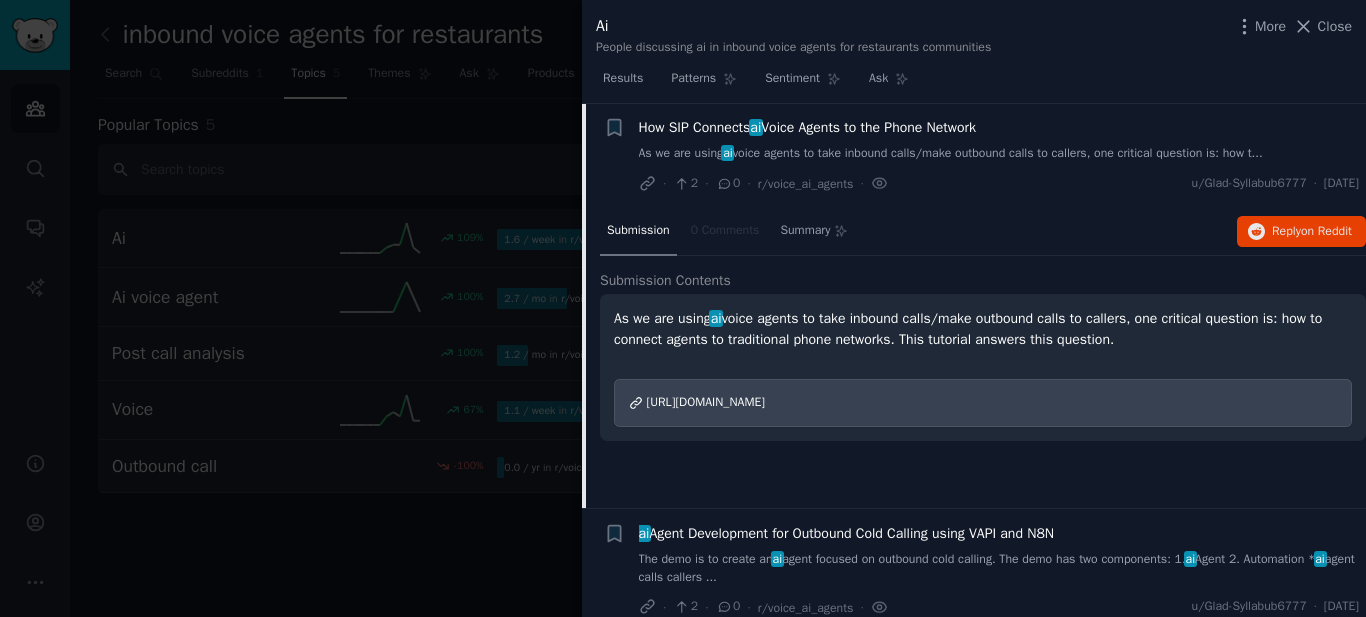 click on "Submission 0 Comments Summary Reply  on Reddit" 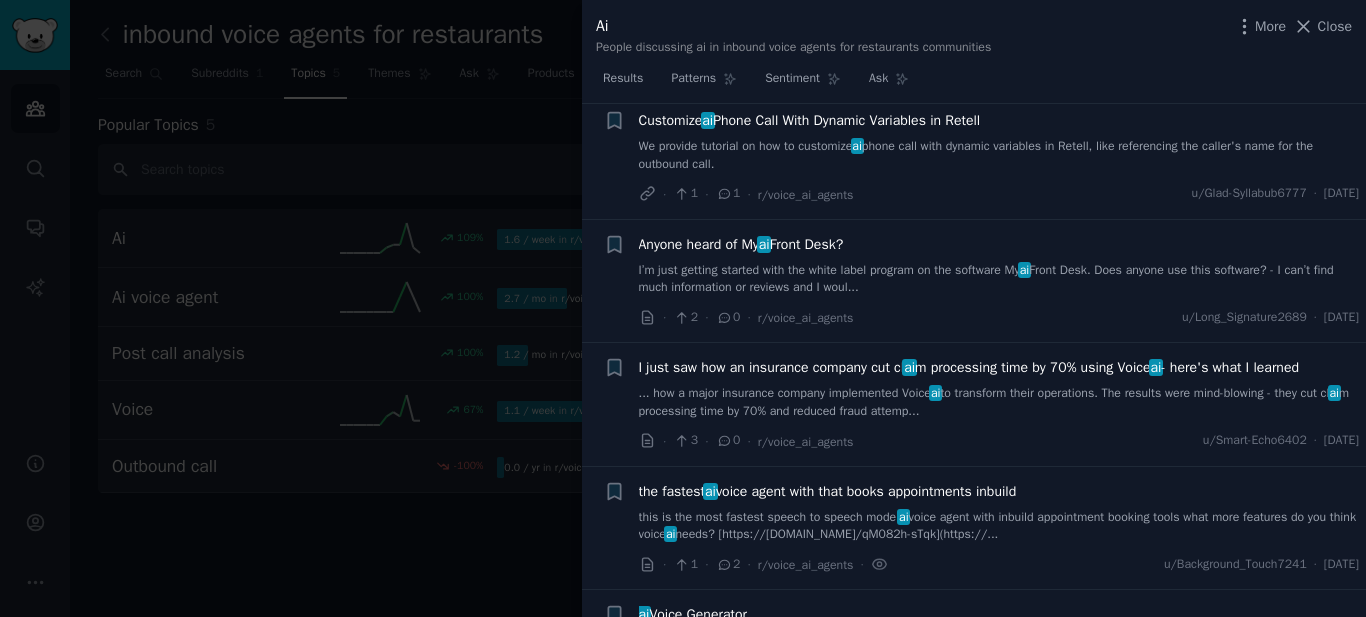 scroll, scrollTop: 1679, scrollLeft: 0, axis: vertical 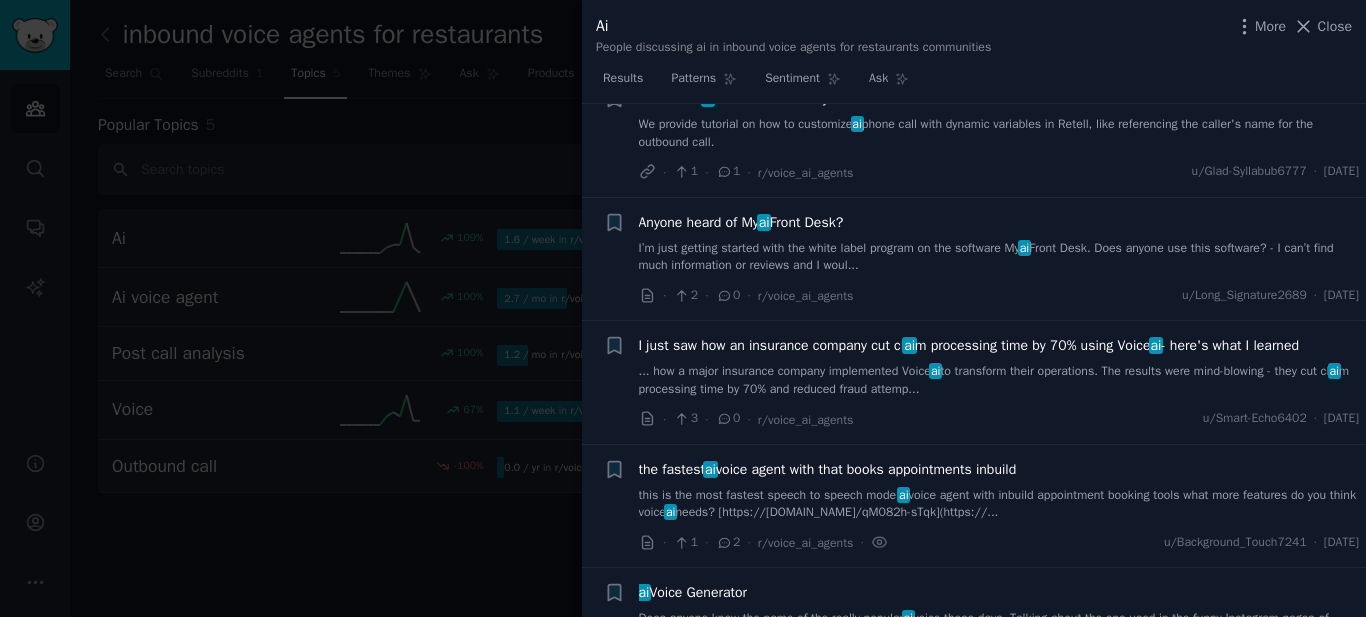 click on "... how a major insurance company implemented Voice  ai  to transform their operations. The results were mind-blowing - they cut cl ai m processing time by 70% and reduced fraud attemp..." at bounding box center (999, 380) 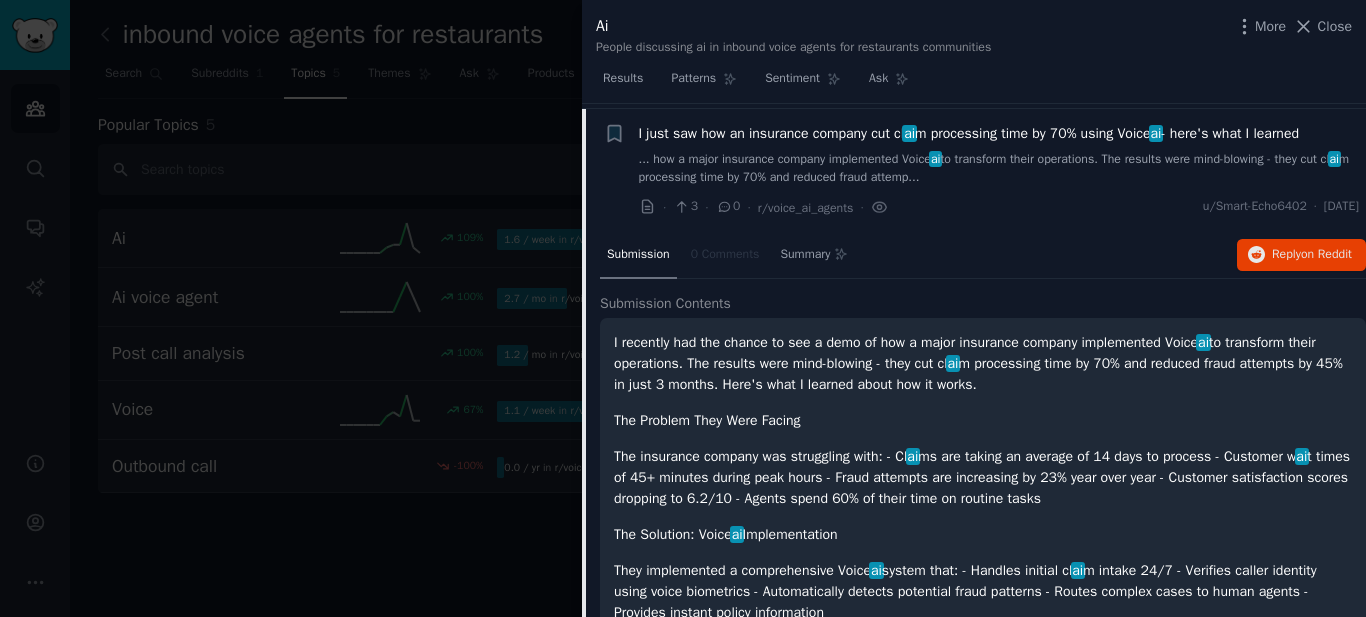 scroll, scrollTop: 1897, scrollLeft: 0, axis: vertical 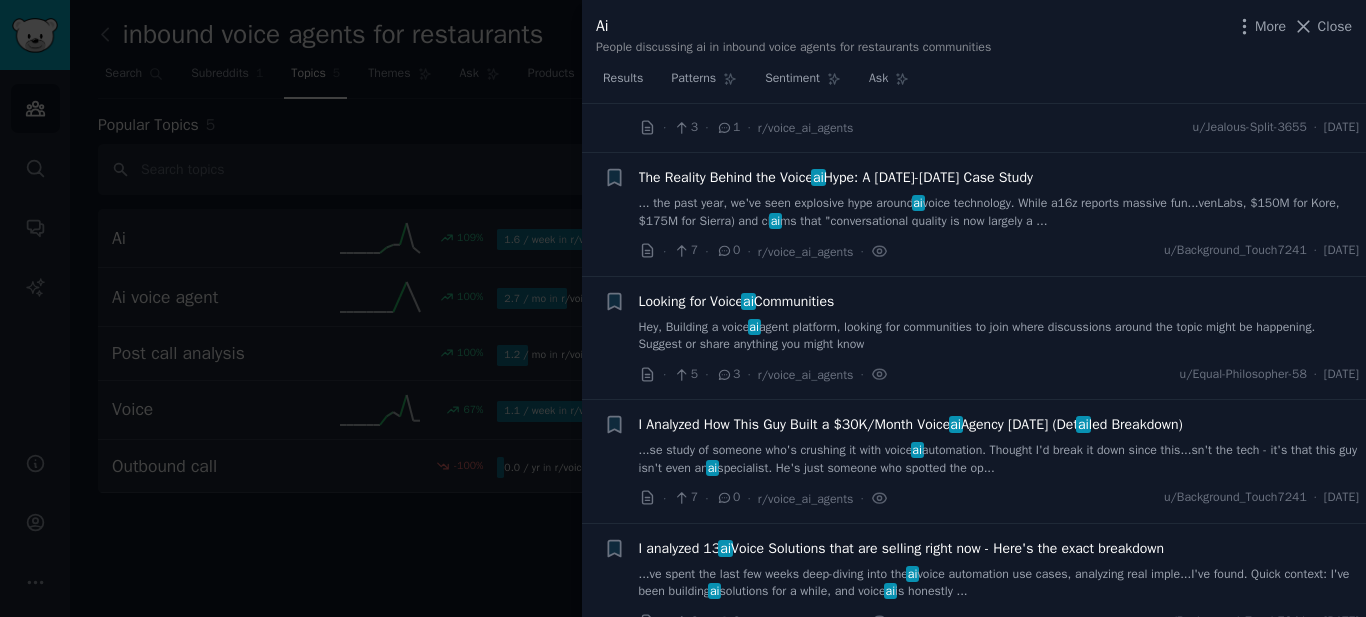 click on "Hey,
Building a voice  ai  agent platform, looking for communities to join where discussions around the topic might be happening. Suggest or share anything you might know" at bounding box center (999, 336) 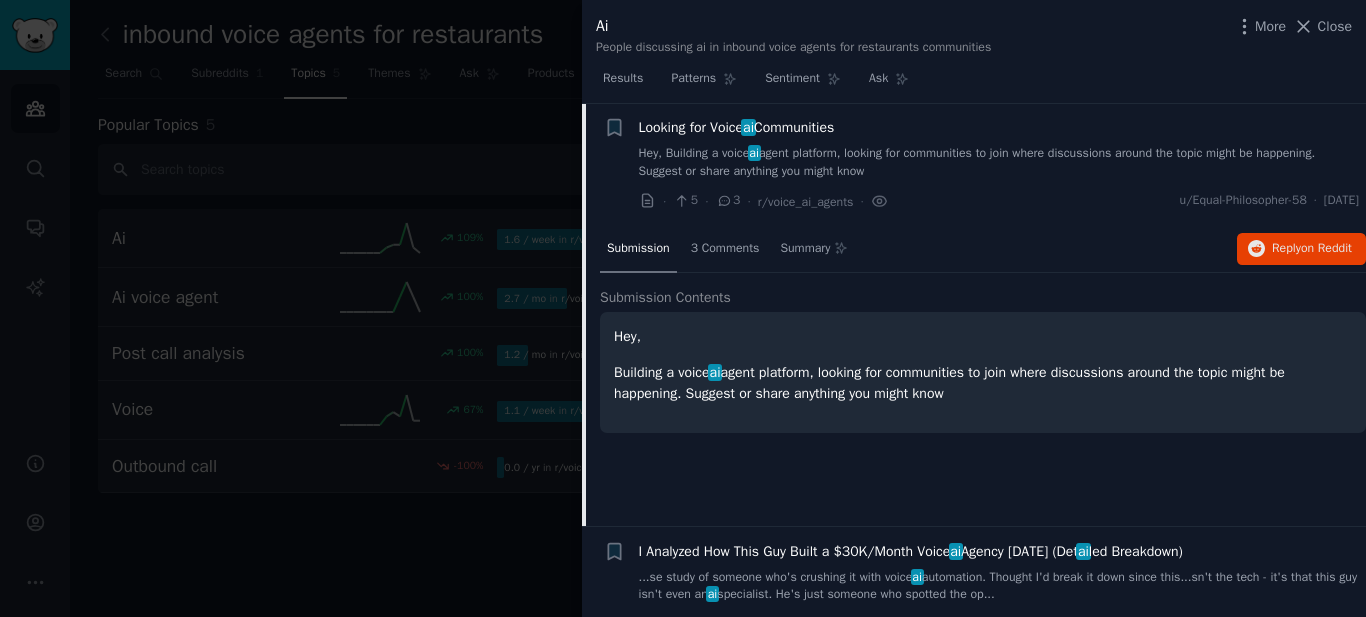scroll, scrollTop: 2491, scrollLeft: 0, axis: vertical 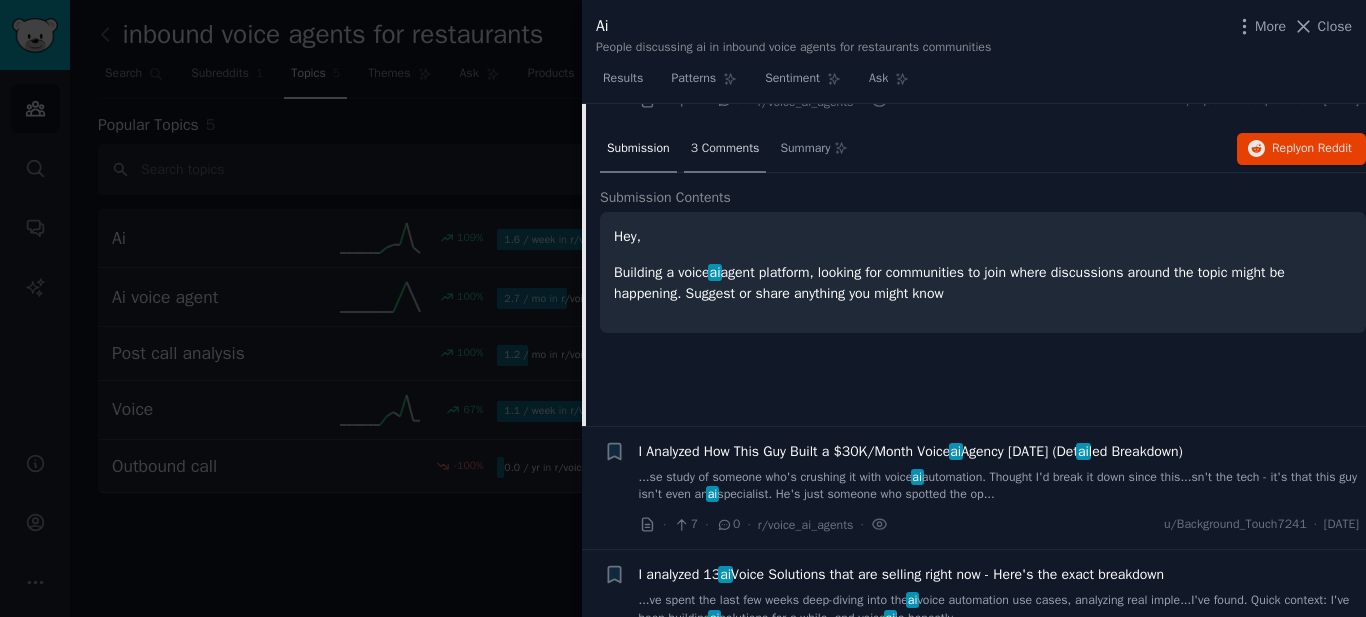 click on "3 Comments" at bounding box center (725, 149) 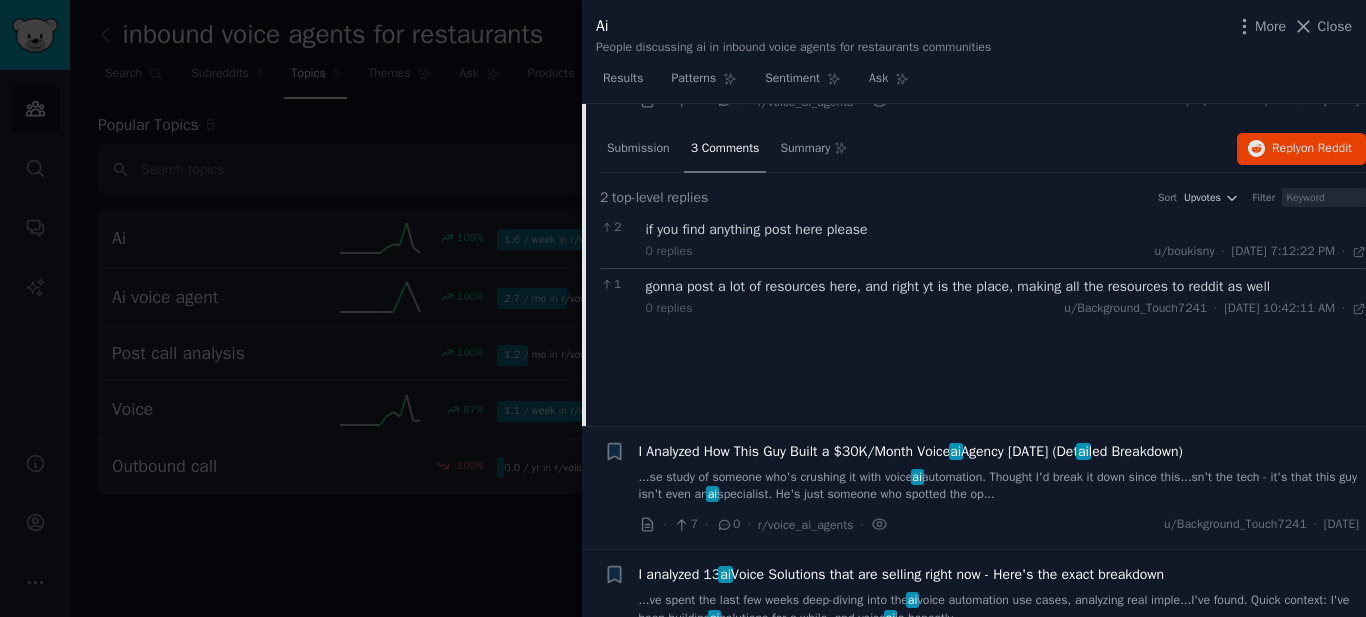 click on "if you find anything post here please" at bounding box center (1006, 229) 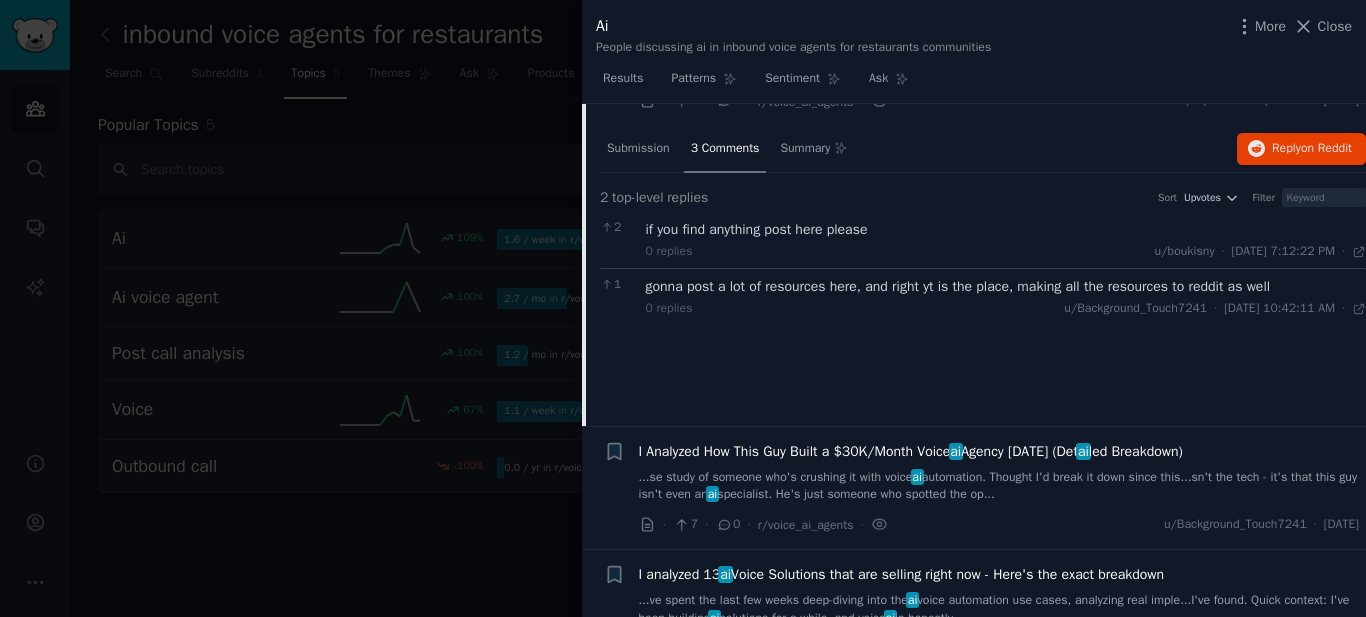 scroll, scrollTop: 2291, scrollLeft: 0, axis: vertical 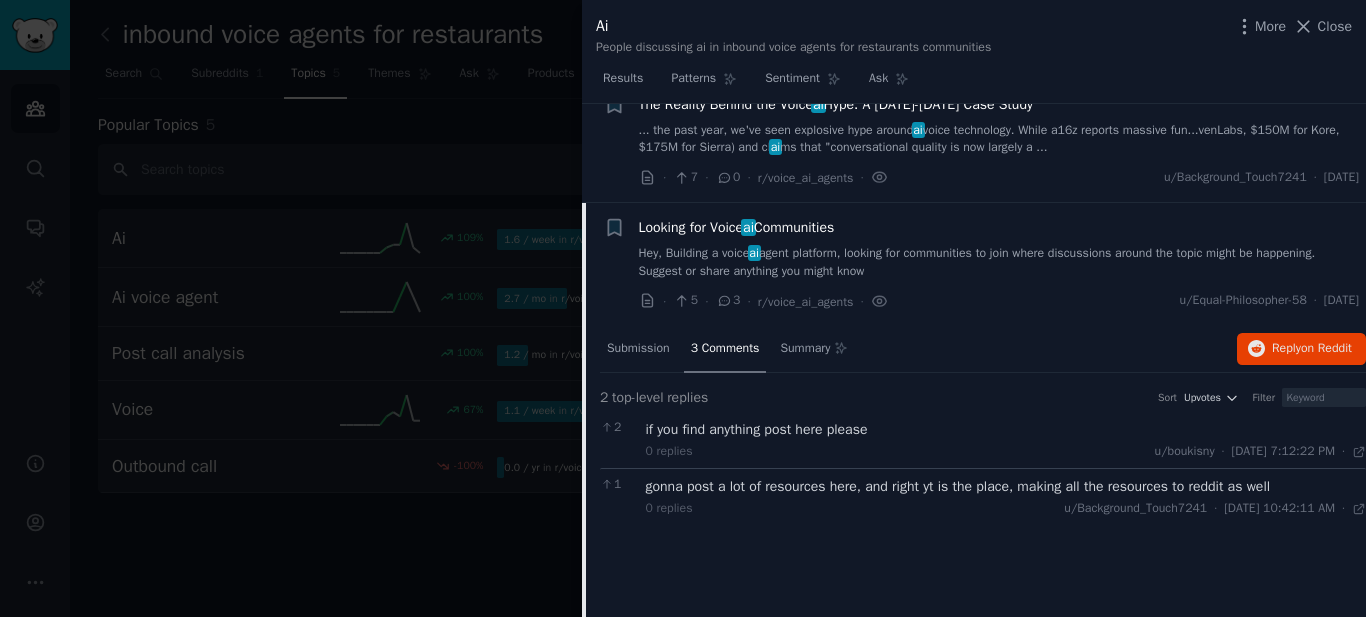 click on "Hey,
Building a voice  ai  agent platform, looking for communities to join where discussions around the topic might be happening. Suggest or share anything you might know" at bounding box center [999, 262] 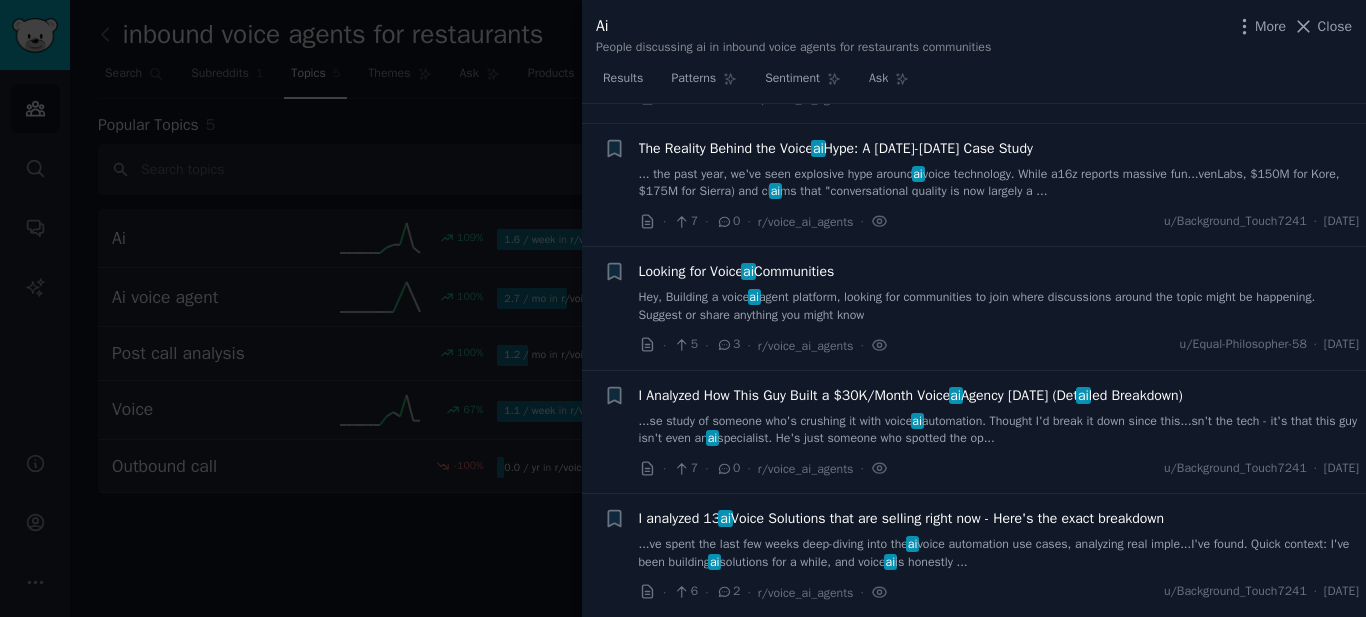 click on "...se study of someone who's crushing it with voice  ai  automation. Thought I'd break it down since this...sn't the tech - it's that this guy isn't even an  ai  specialist. He's just someone who spotted the op..." at bounding box center (999, 430) 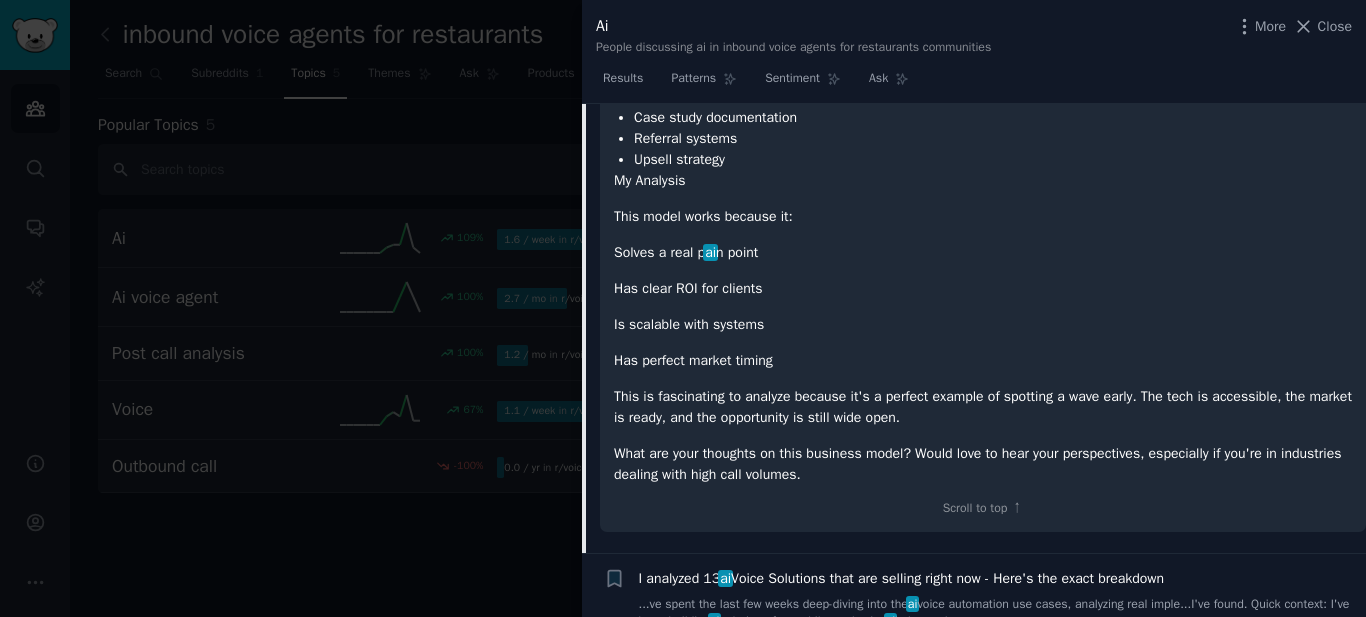 scroll, scrollTop: 4674, scrollLeft: 0, axis: vertical 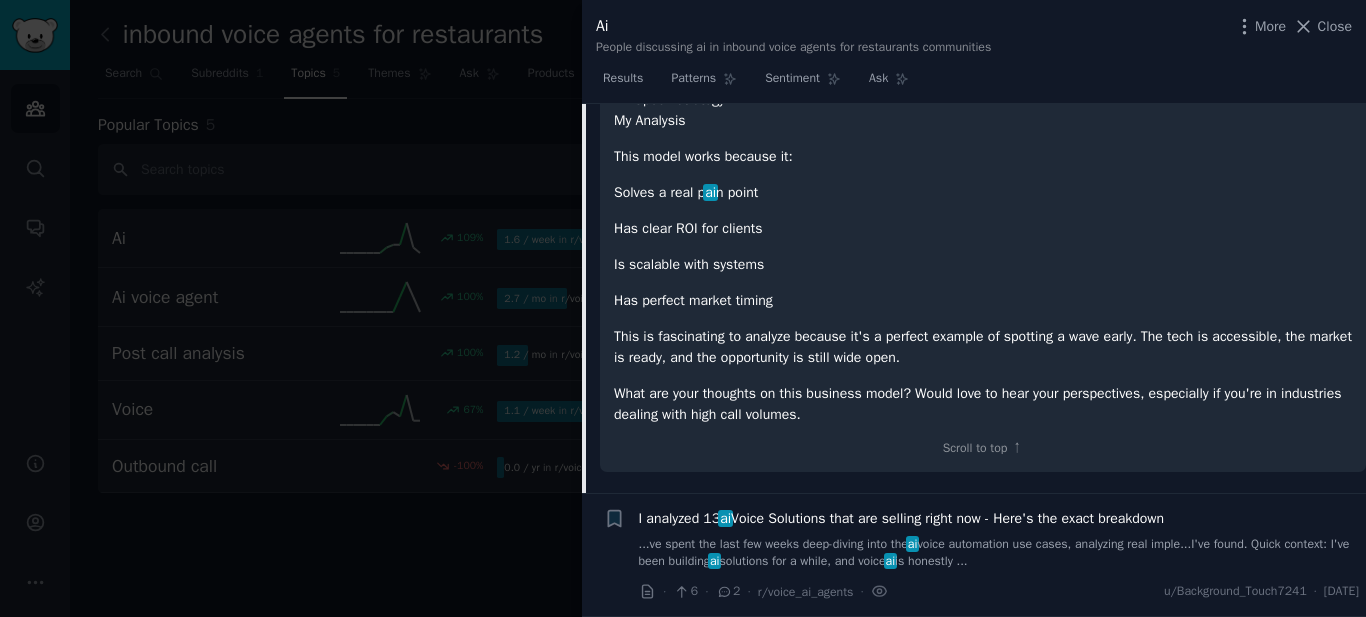 click on "I analyzed 13  ai  Voice Solutions that are selling right now - Here's the exact breakdown" at bounding box center (902, 518) 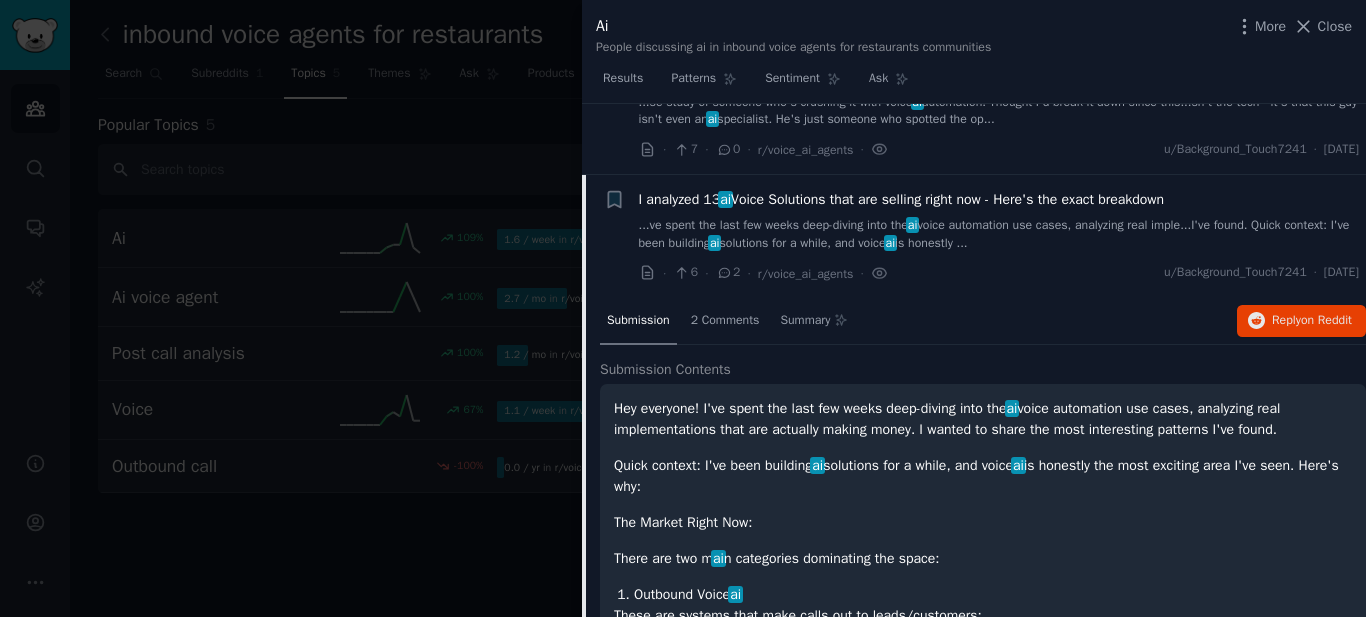 scroll, scrollTop: 2564, scrollLeft: 0, axis: vertical 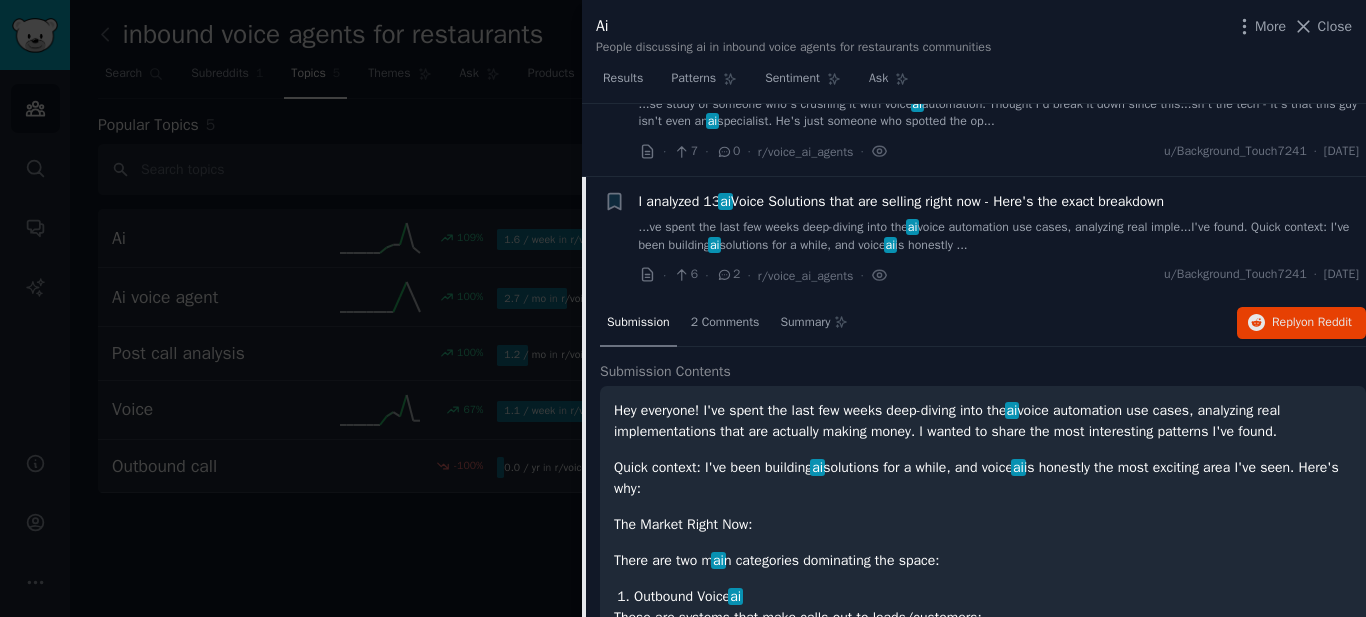 click on "...ve spent the last few weeks deep-diving into the  ai  voice automation use cases, analyzing real imple...I've found.
Quick context: I've been building  ai  solutions for a while, and voice  ai  is honestly ..." at bounding box center [999, 236] 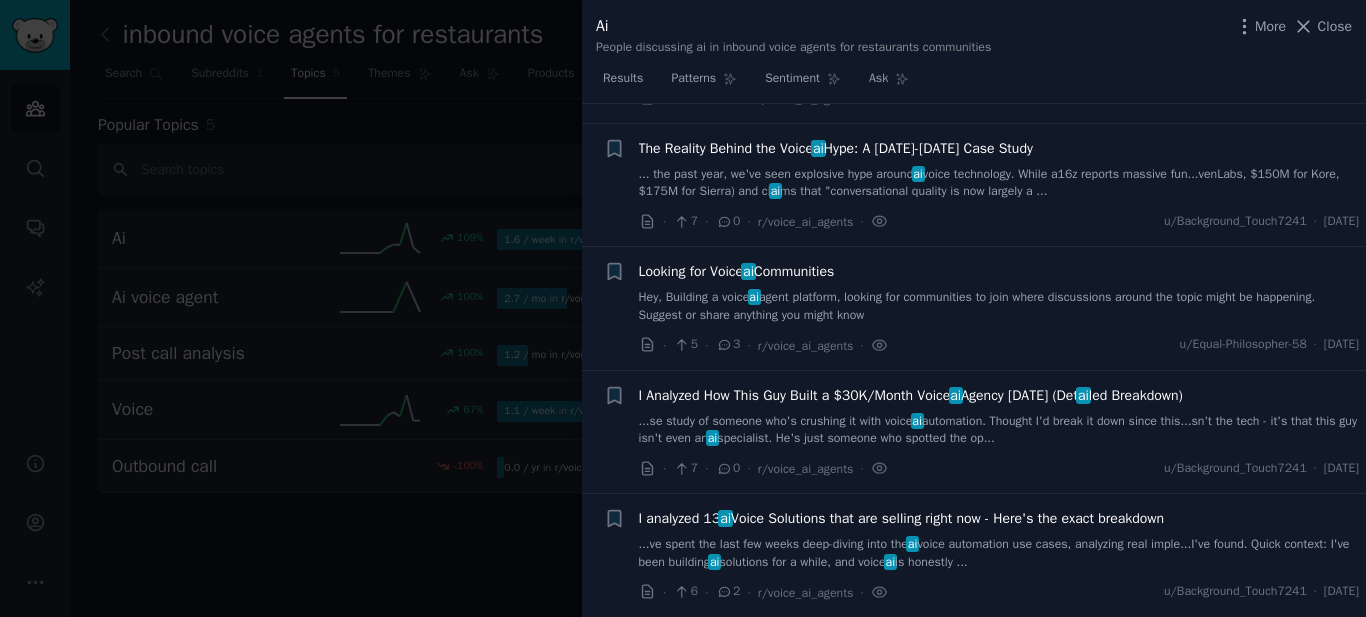 scroll, scrollTop: 2247, scrollLeft: 0, axis: vertical 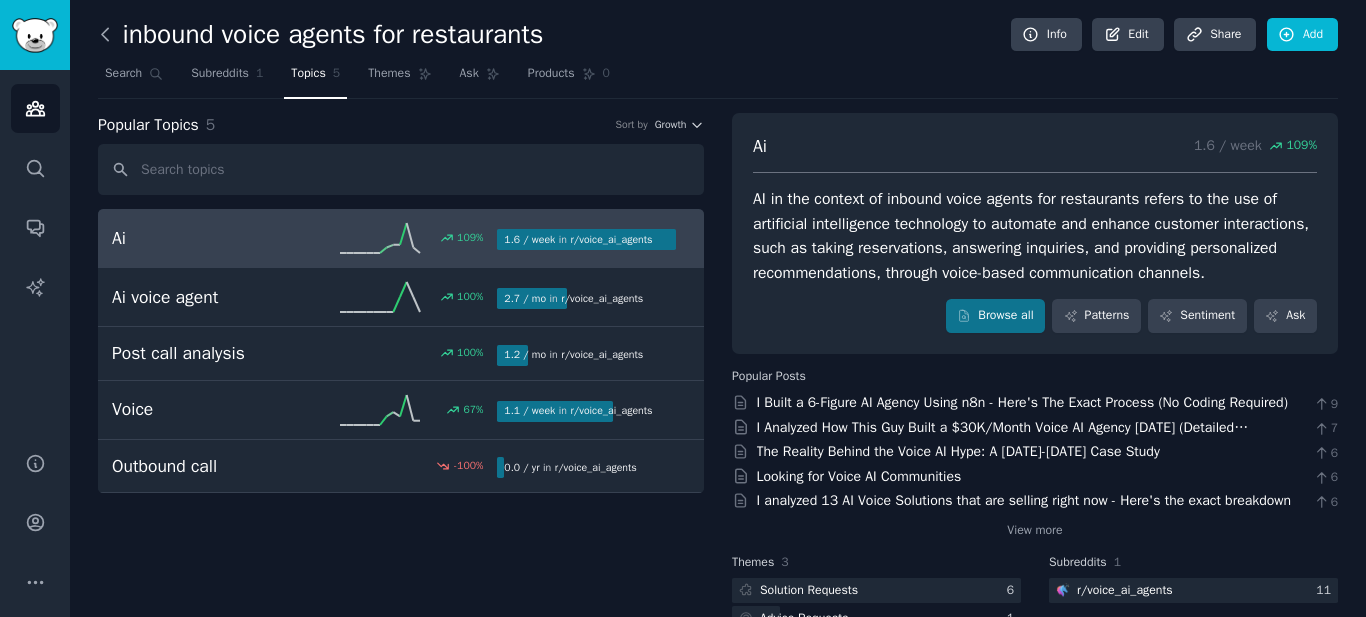 click 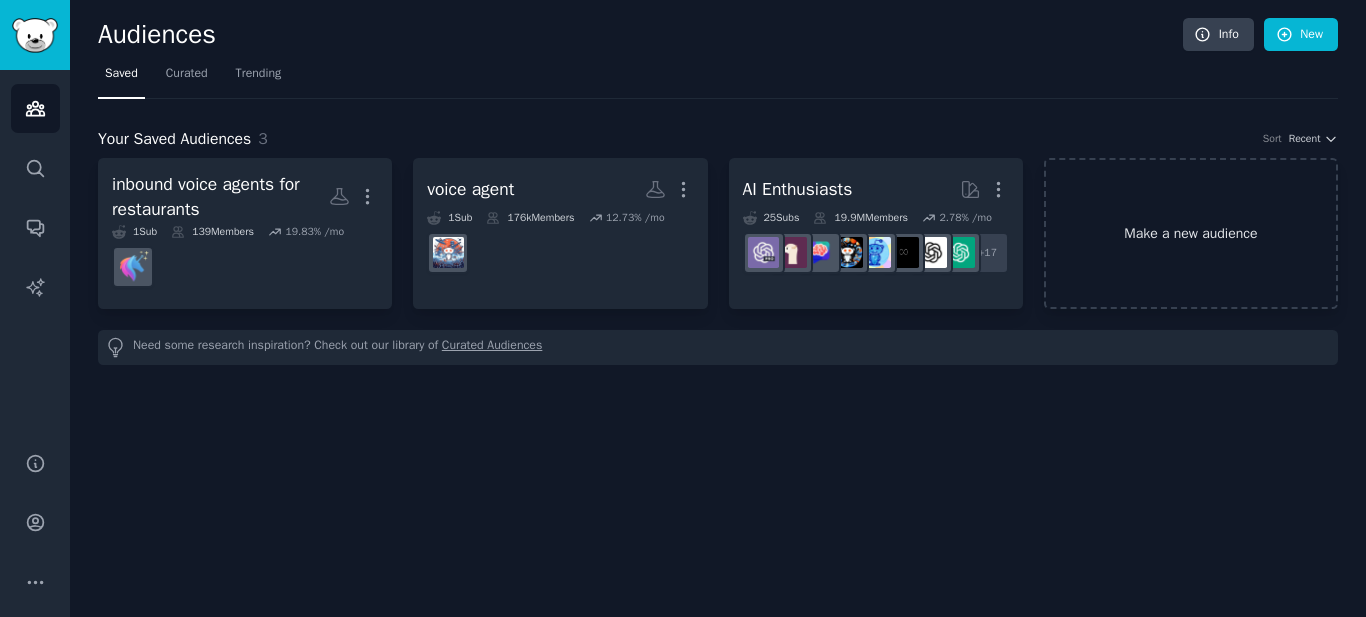 click on "Make a new audience" at bounding box center [1191, 233] 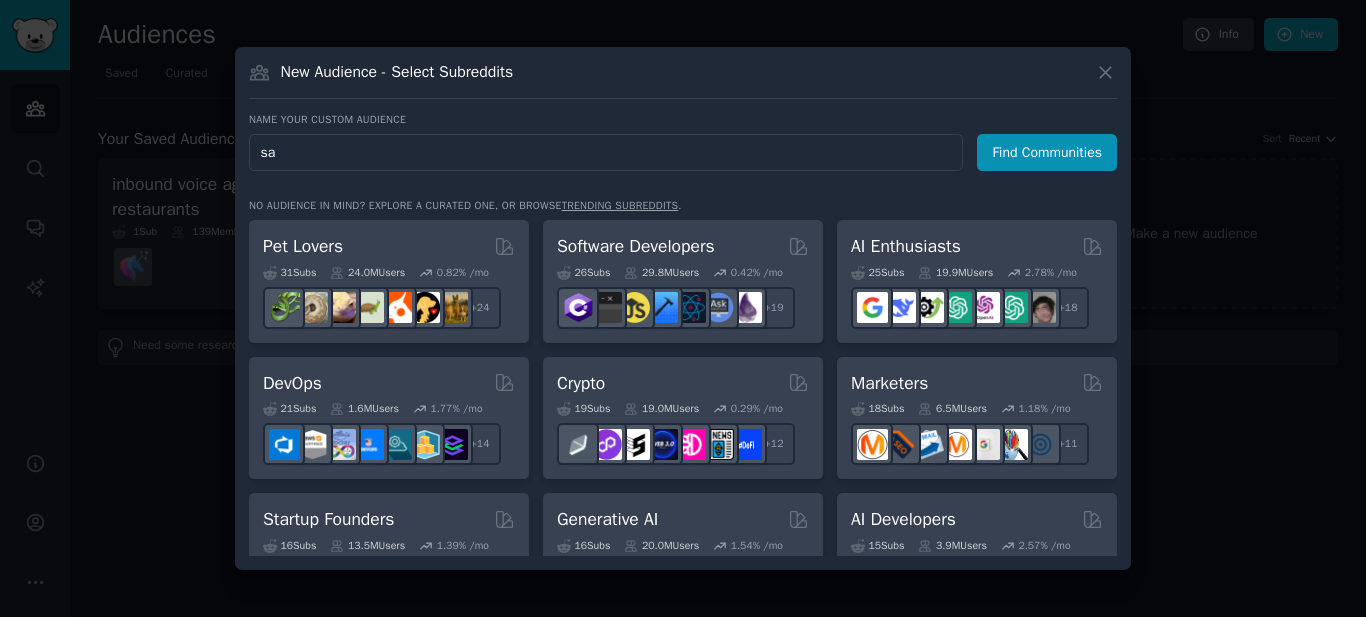 type on "s" 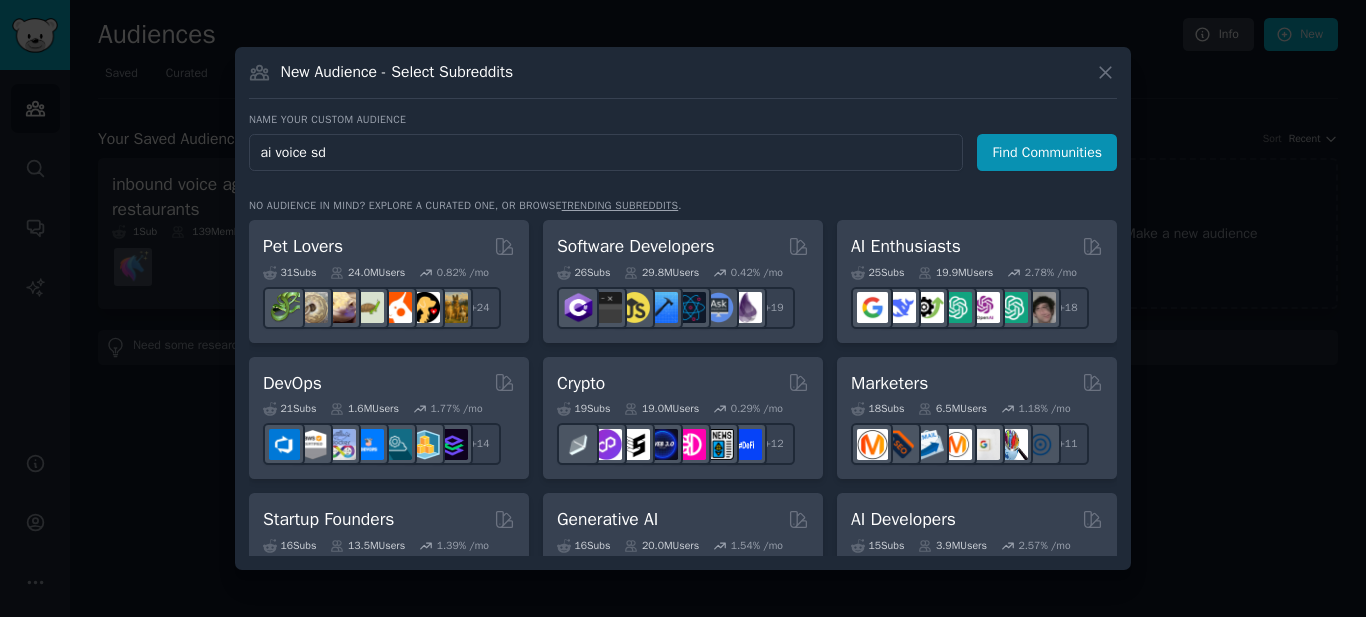 type on "ai voice sdr" 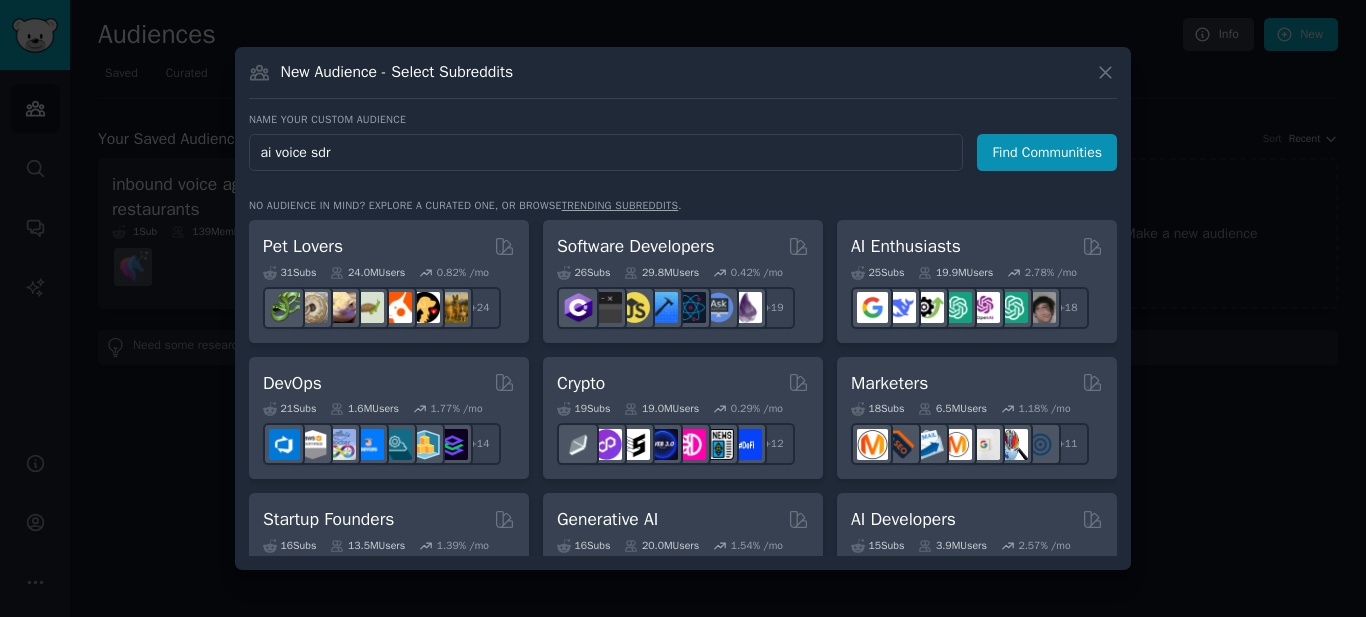 click on "Find Communities" at bounding box center (1047, 152) 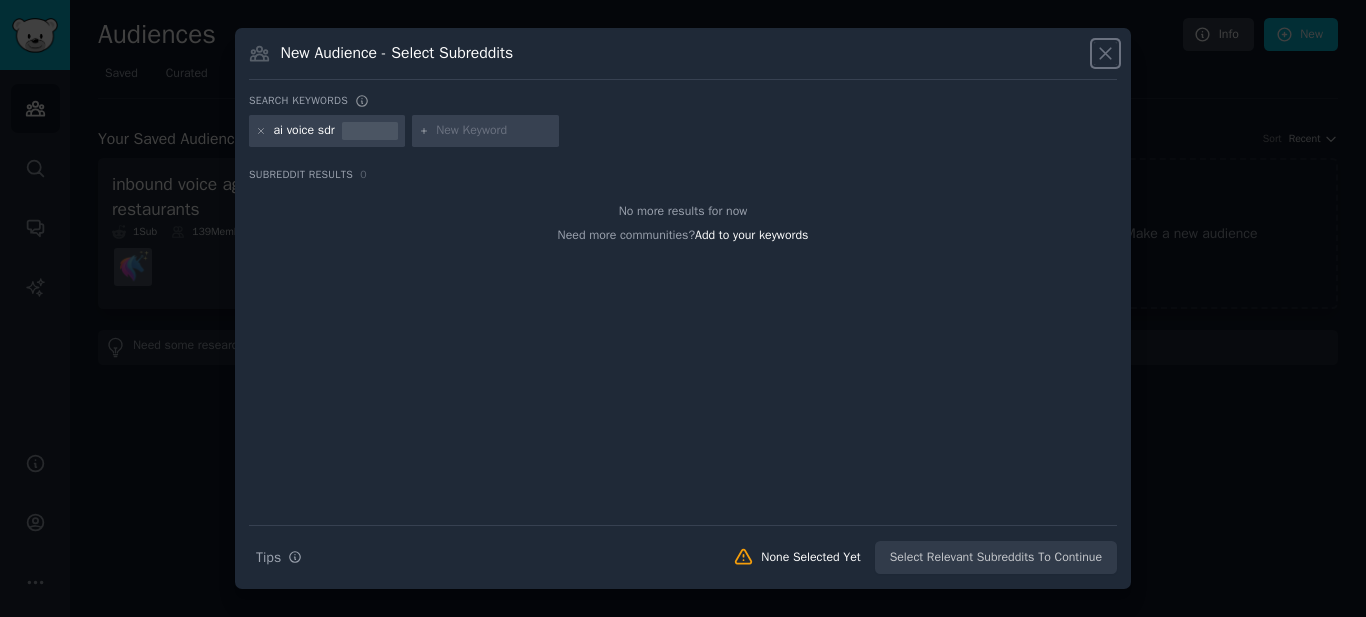 click 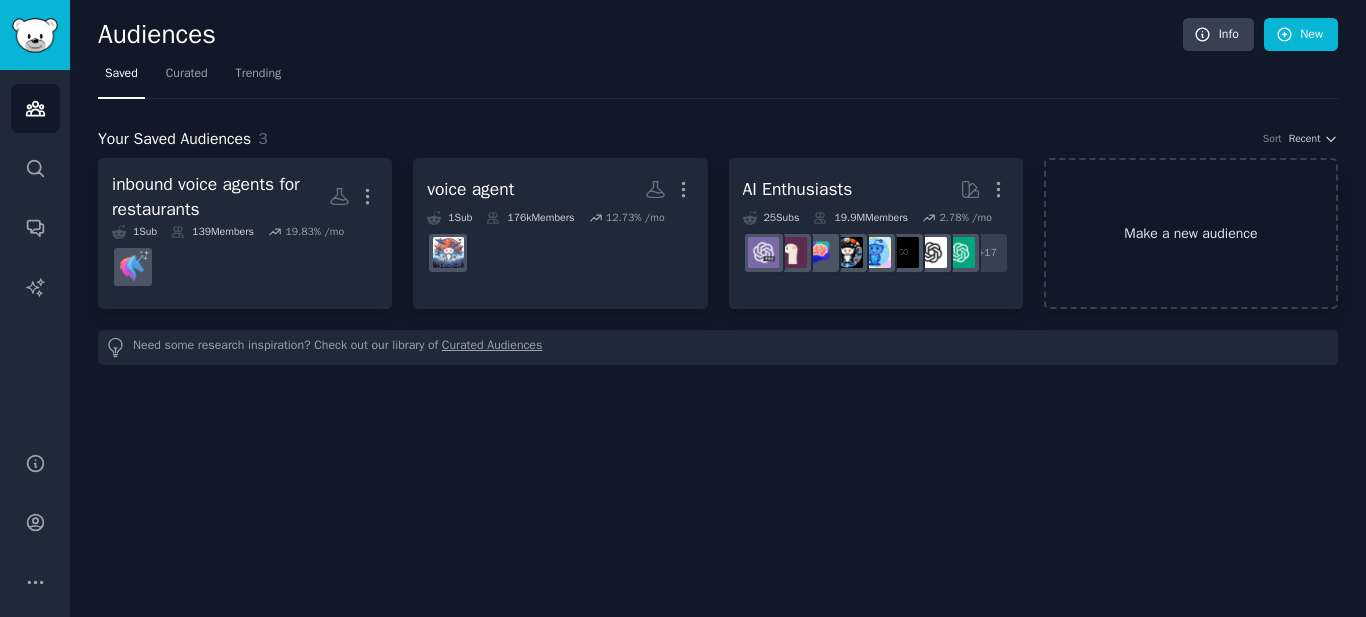 click on "Make a new audience" at bounding box center (1191, 233) 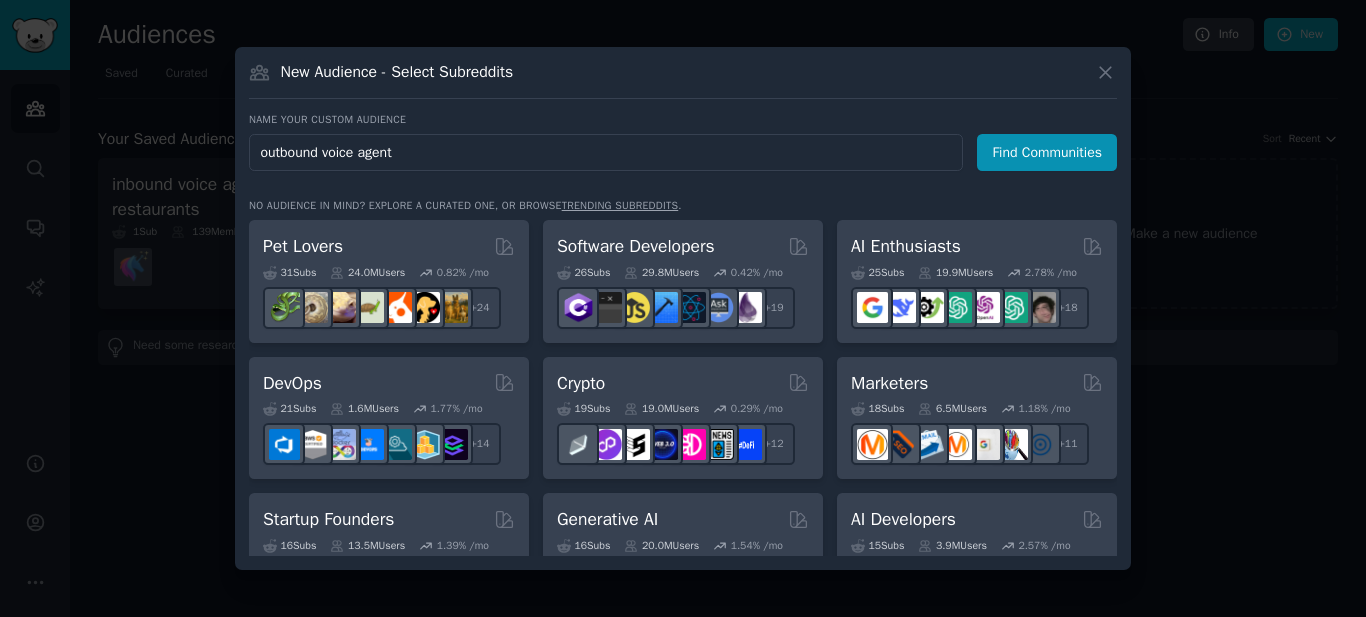 type on "outbound voice agents" 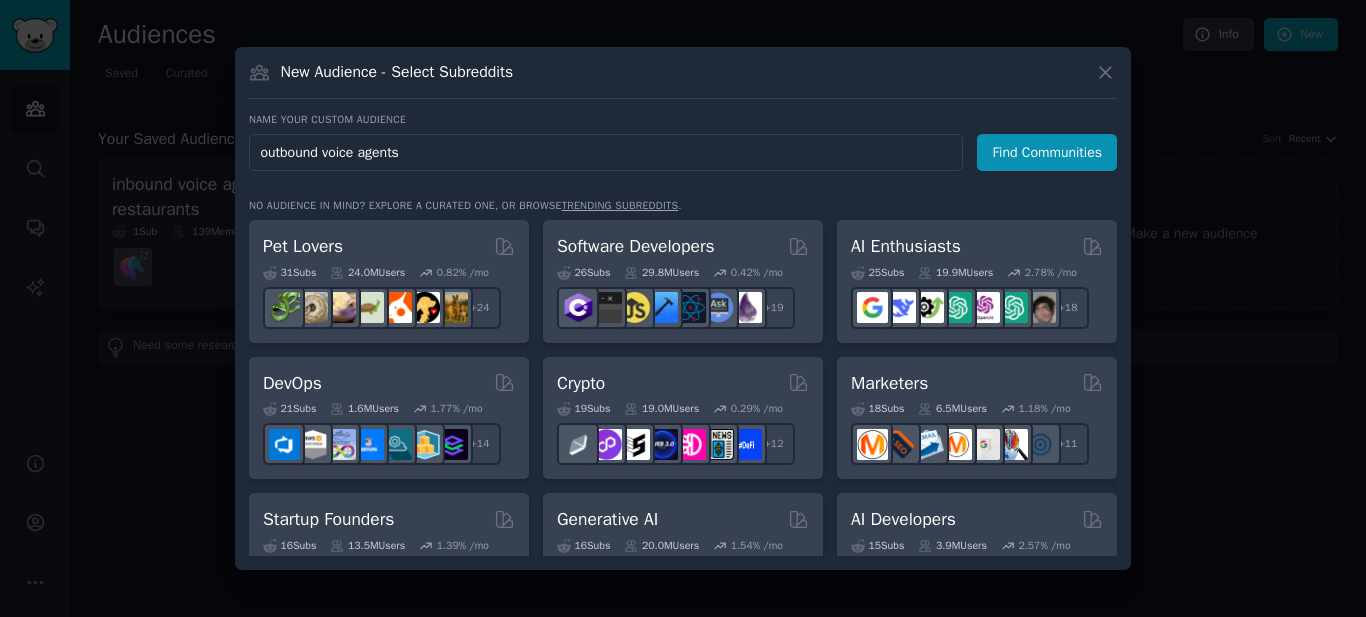 click on "Find Communities" at bounding box center (1047, 152) 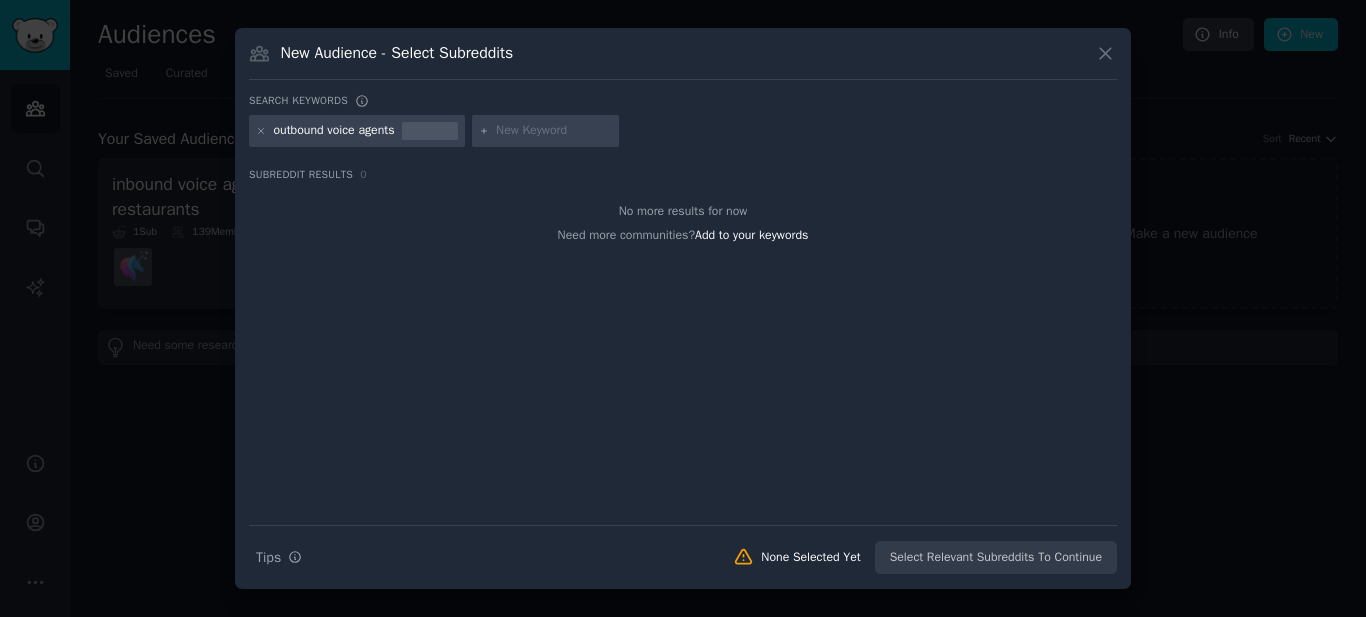 click on "New Audience - Select Subreddits" at bounding box center (683, 61) 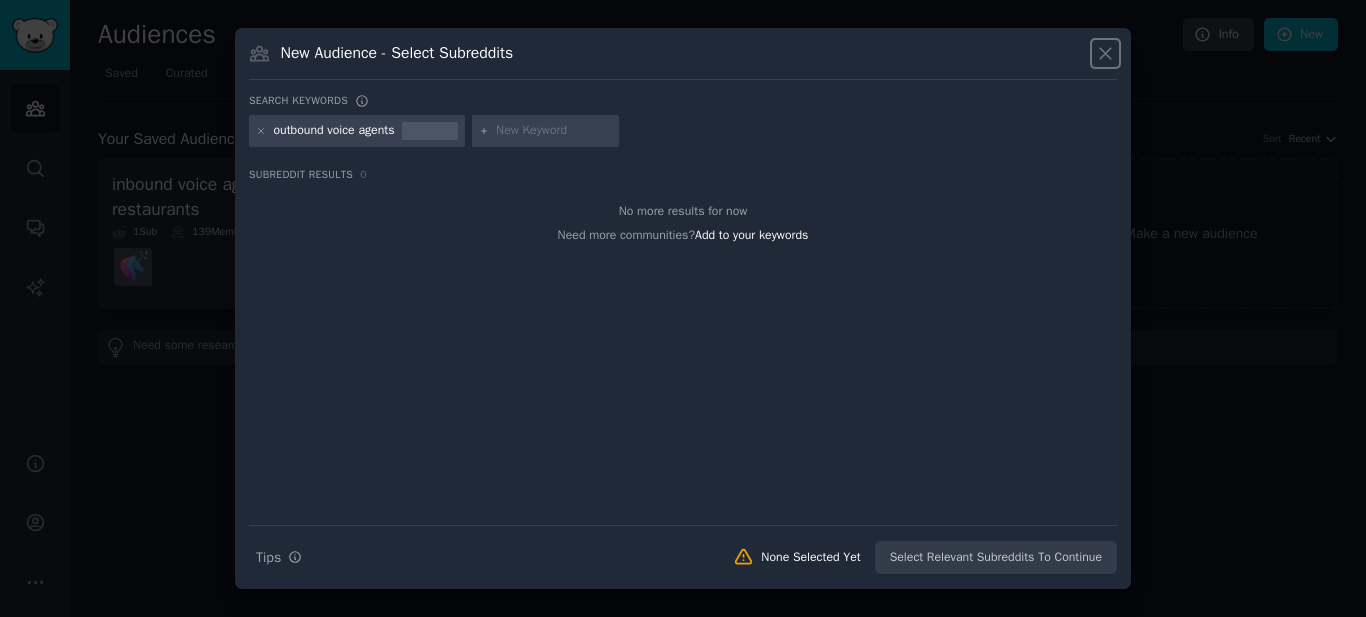 click 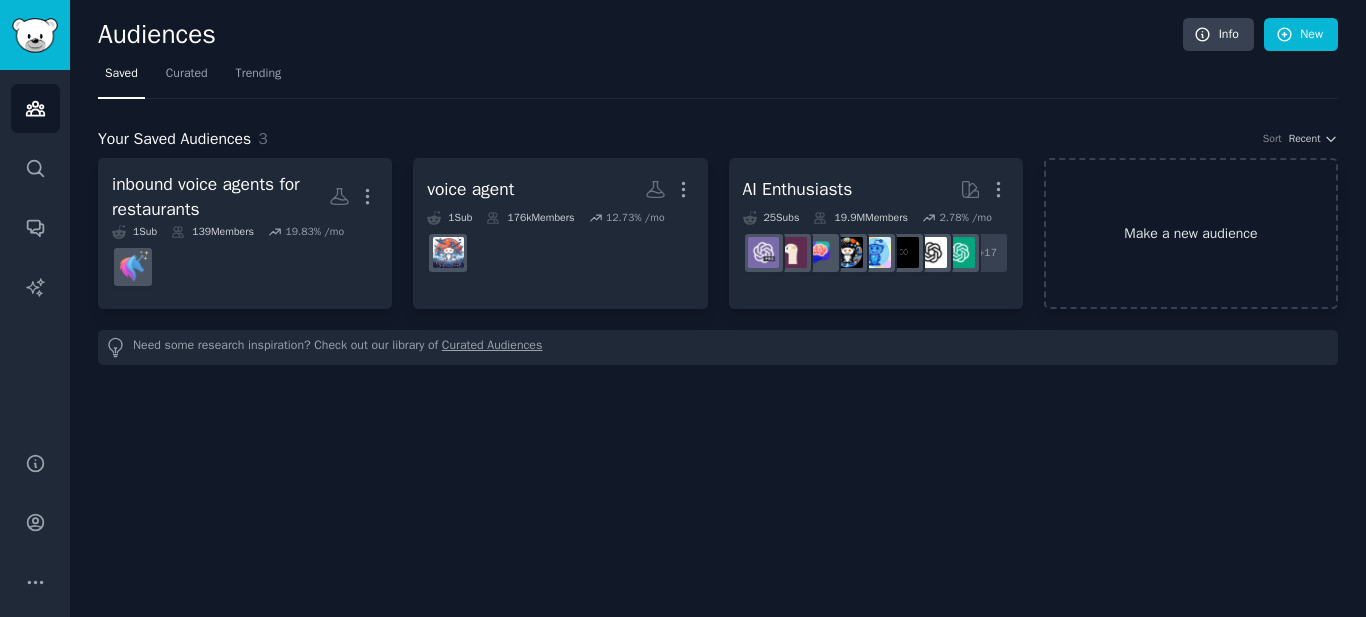 click on "Make a new audience" at bounding box center (1191, 233) 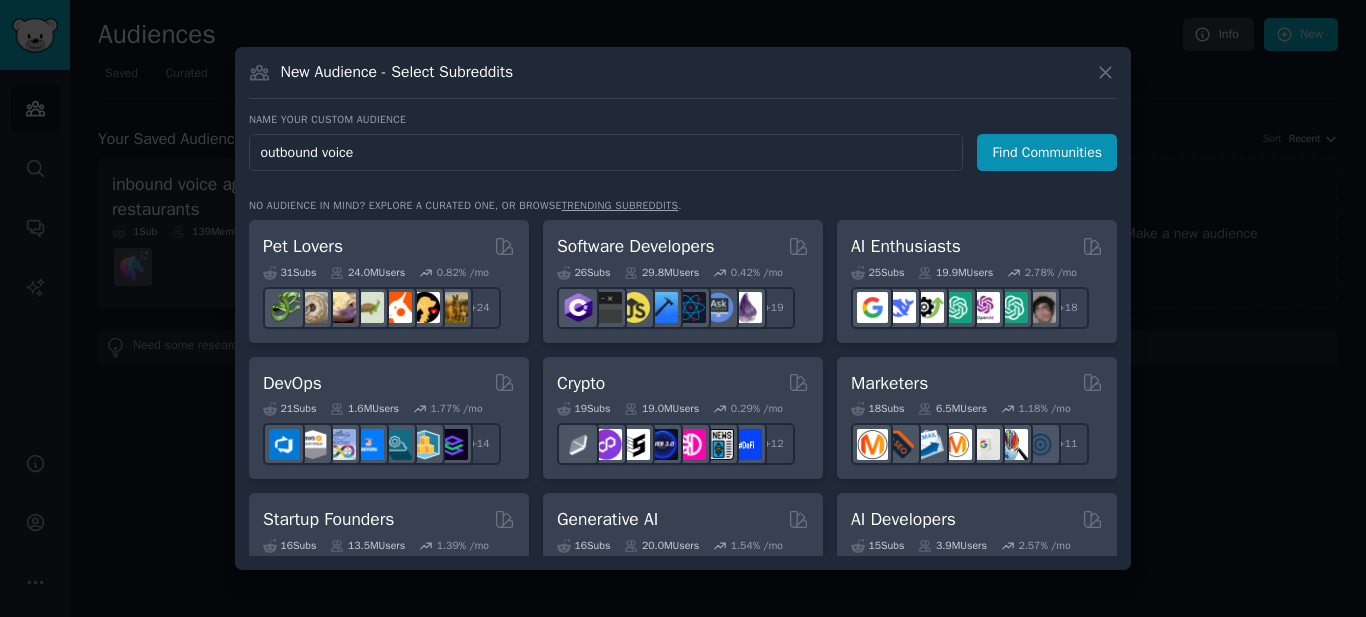 type on "outbound voice" 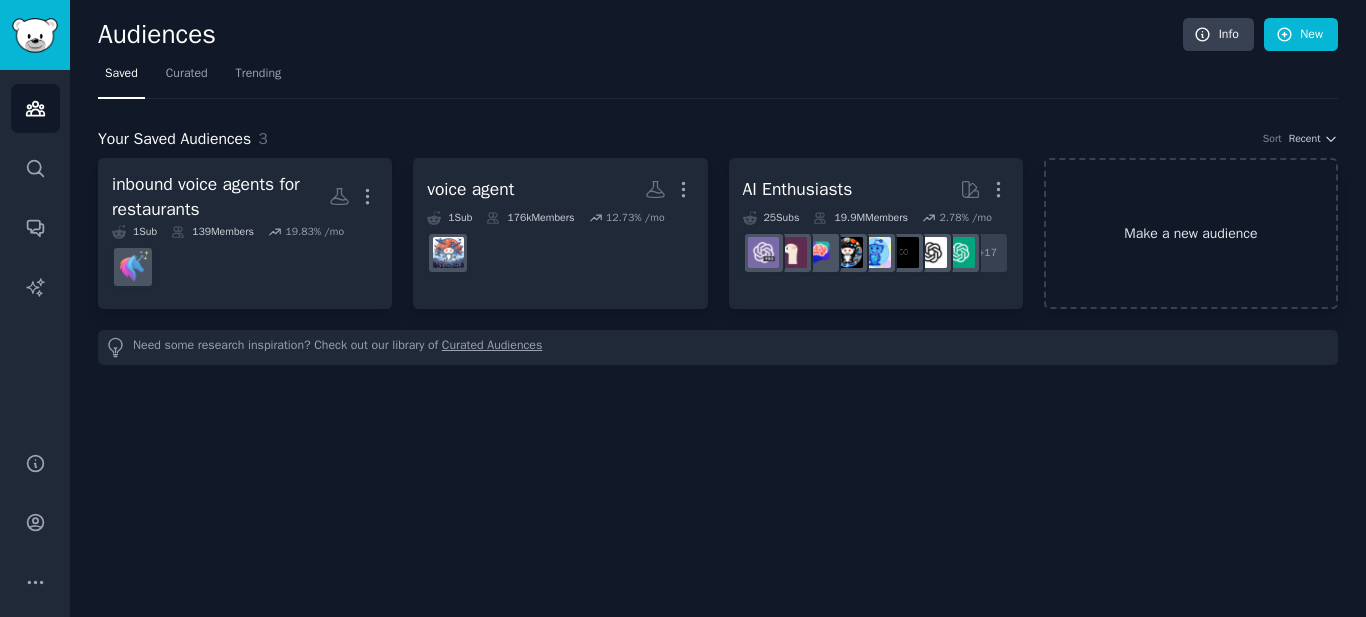 click on "Make a new audience" at bounding box center [1191, 233] 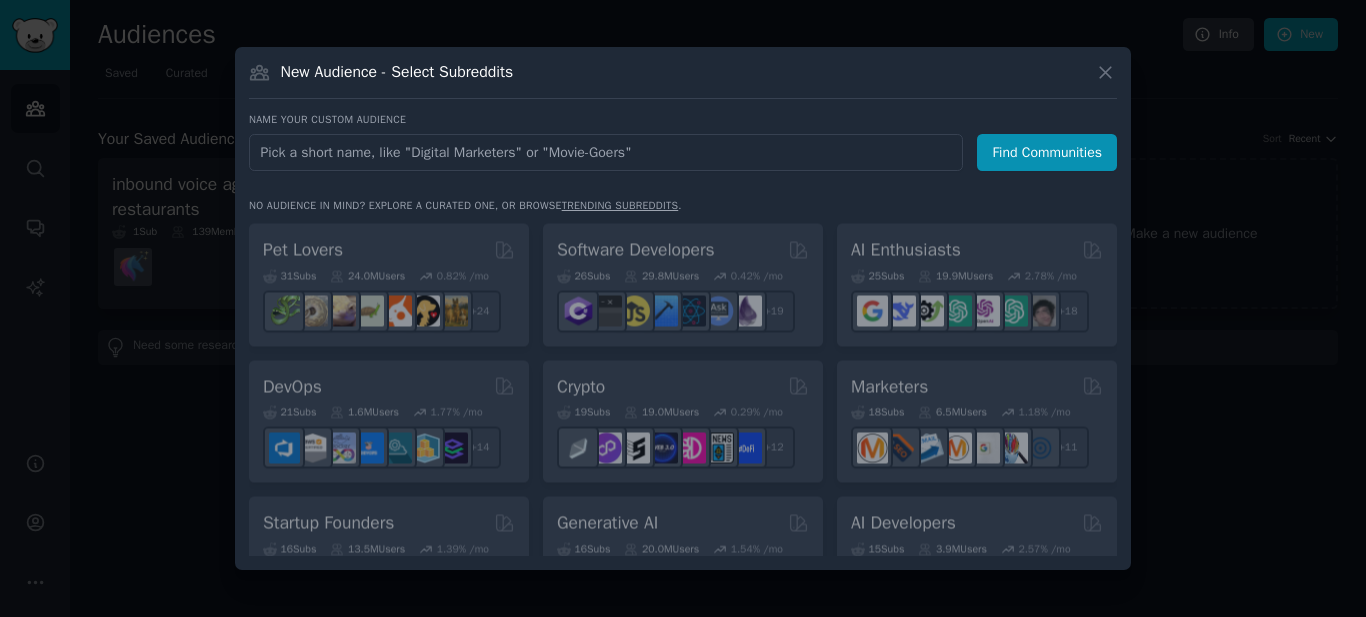 click on "Name your custom audience" at bounding box center (683, 120) 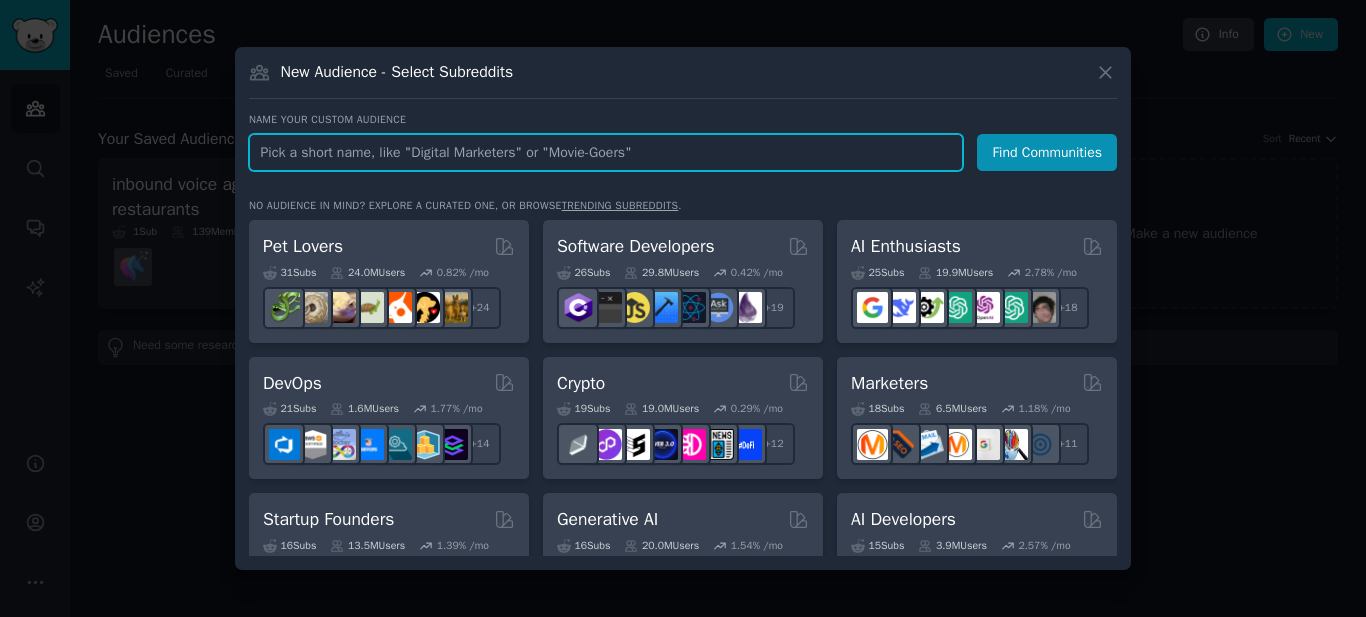 click at bounding box center (606, 152) 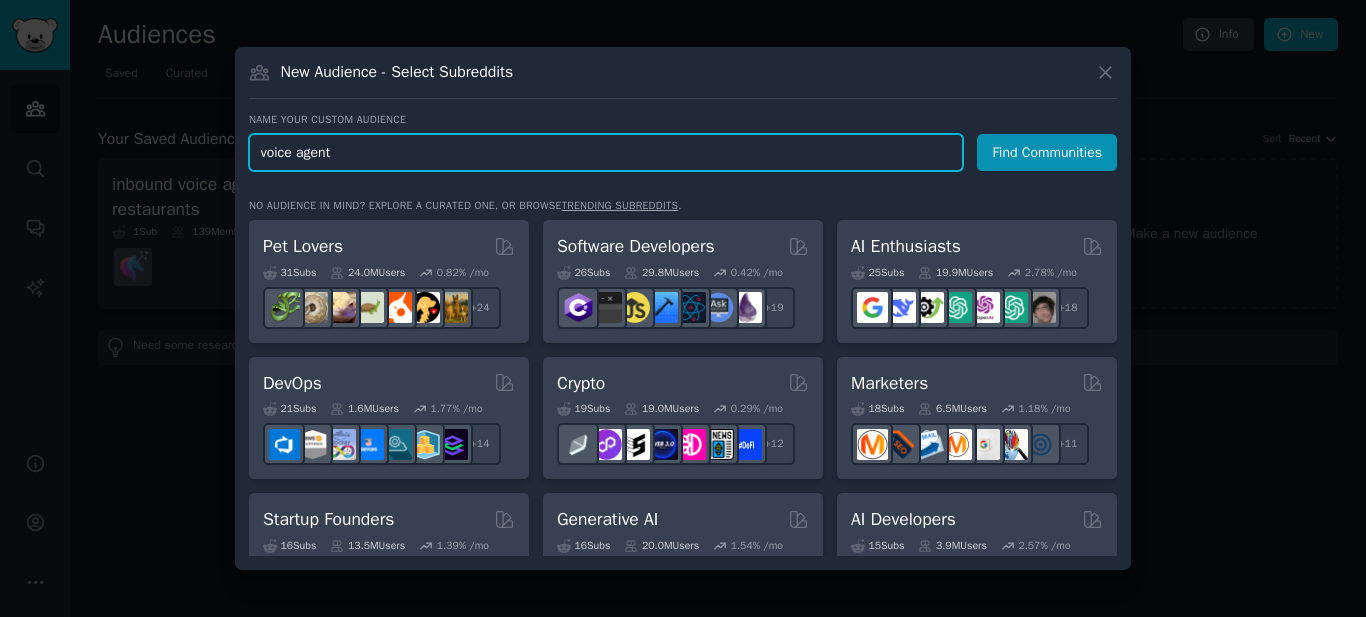 type on "voice agents" 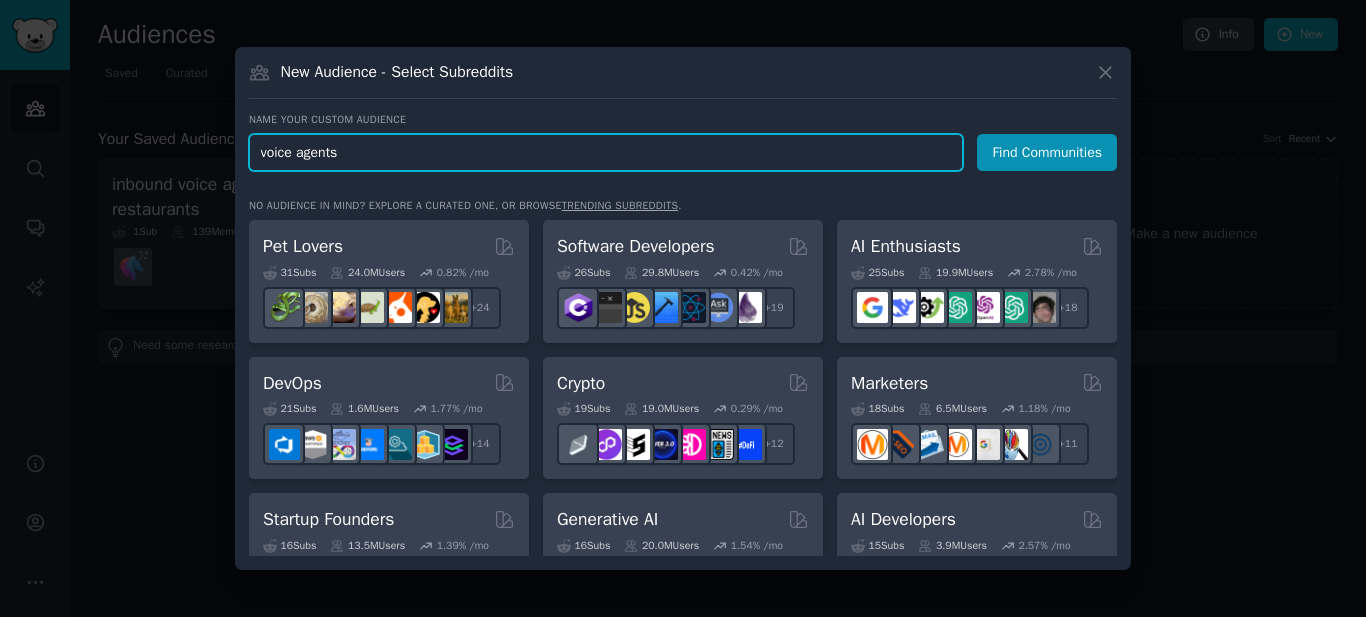 click on "Find Communities" at bounding box center (1047, 152) 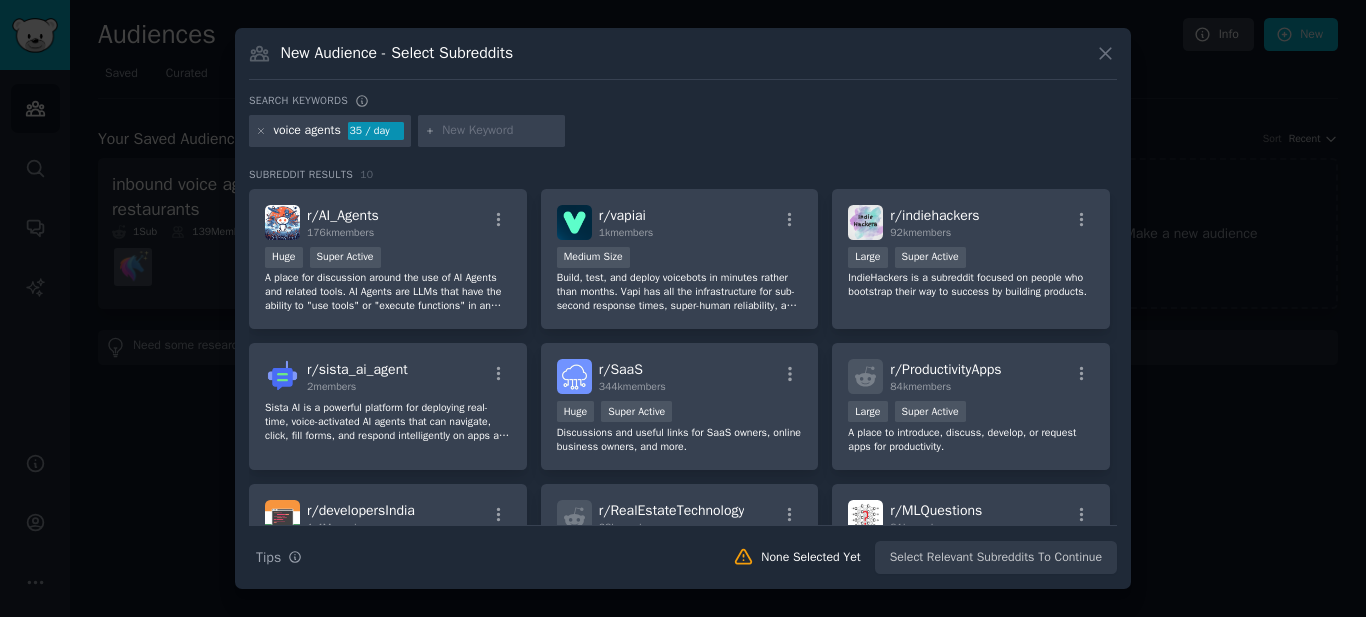 click at bounding box center [683, 308] 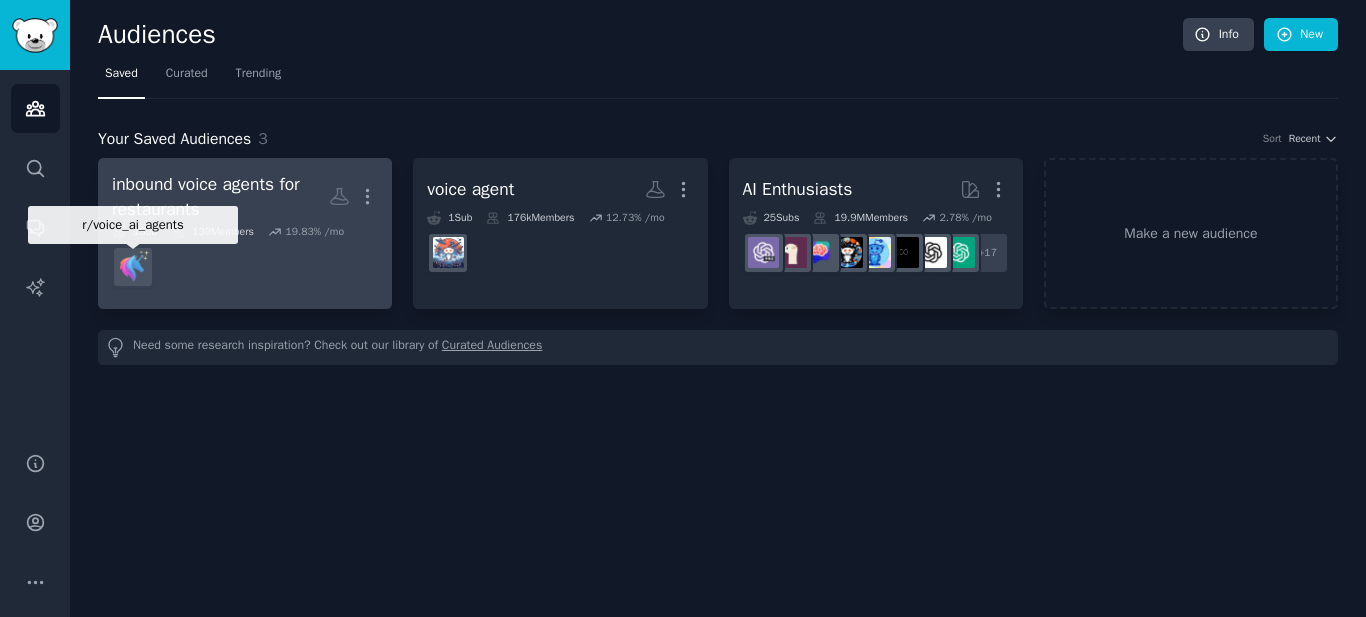 click on "139  Members" at bounding box center [212, 232] 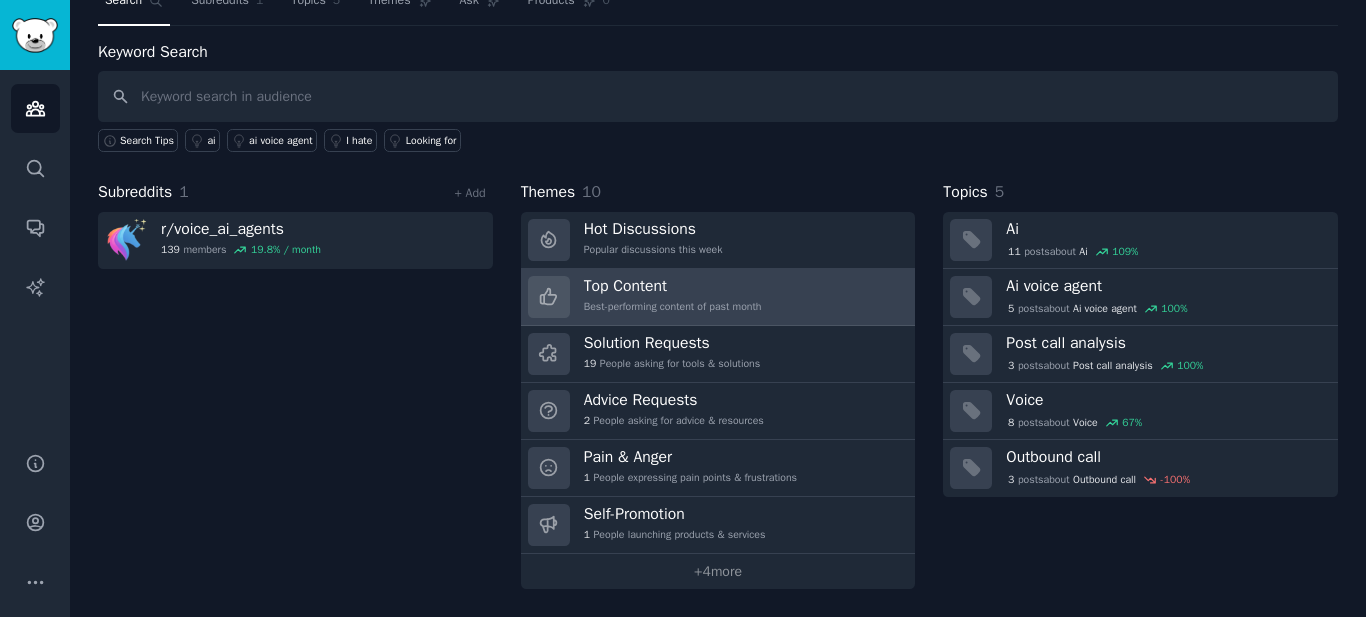 scroll, scrollTop: 0, scrollLeft: 0, axis: both 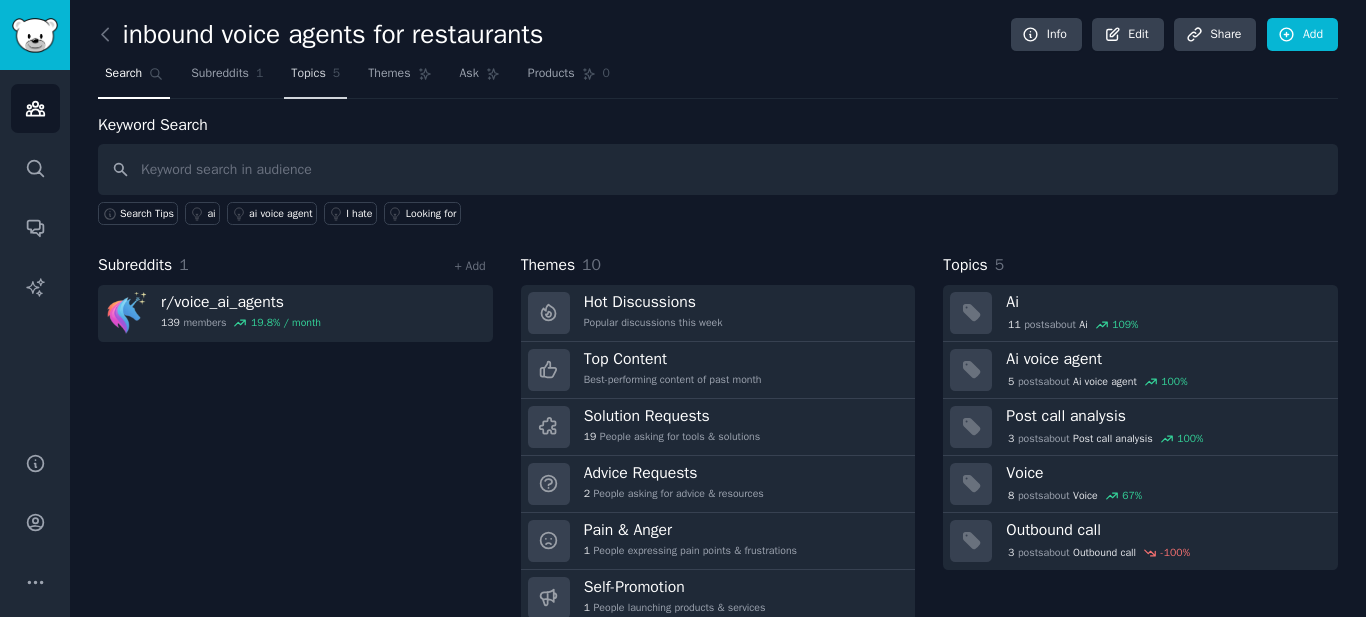 click on "Topics 5" at bounding box center [315, 78] 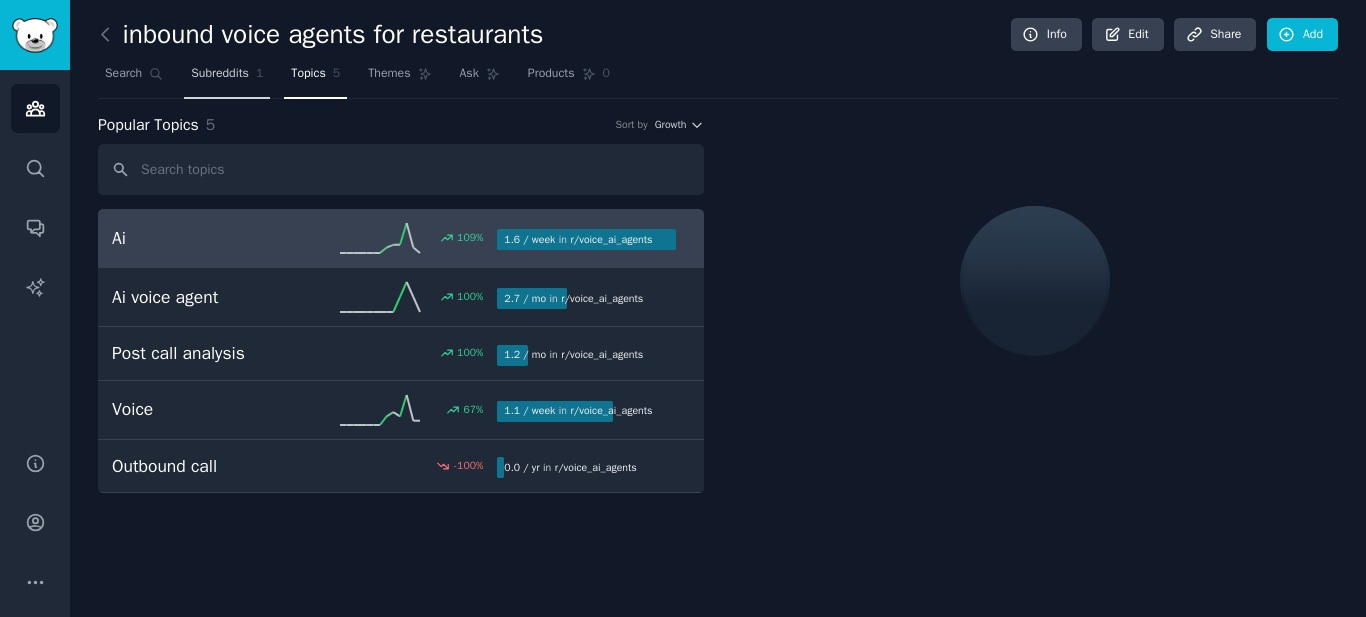 click on "Subreddits" at bounding box center [220, 74] 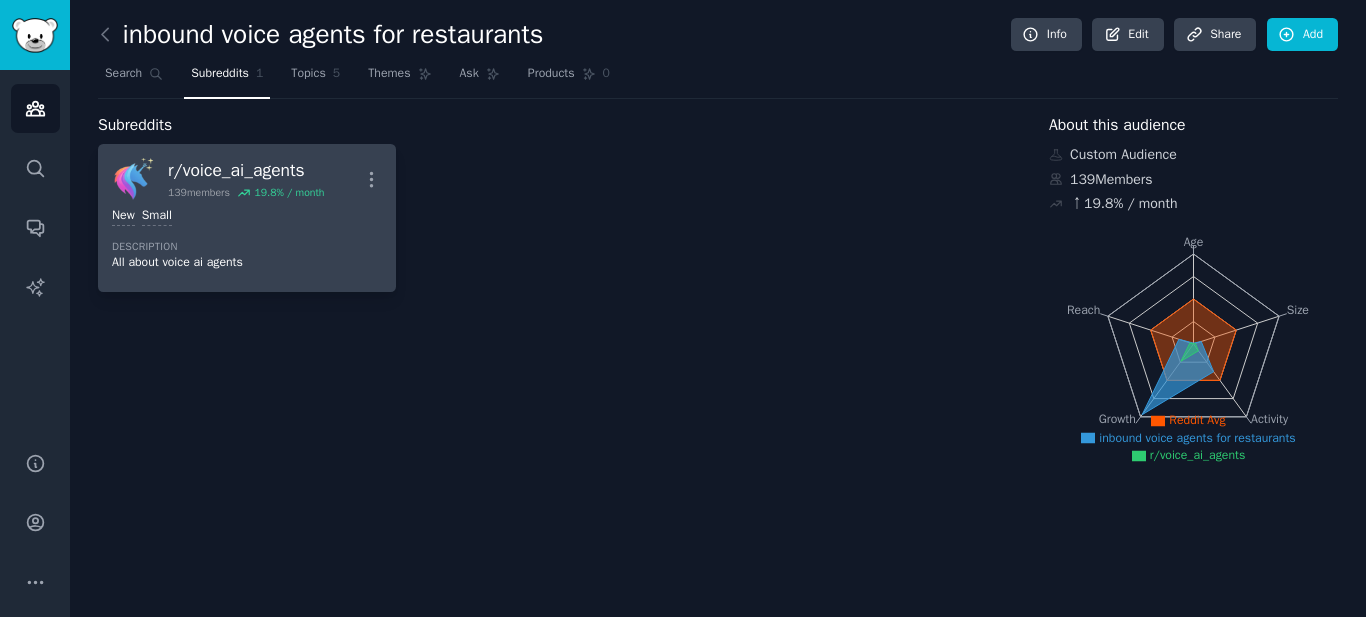 click on "Description" at bounding box center [247, 247] 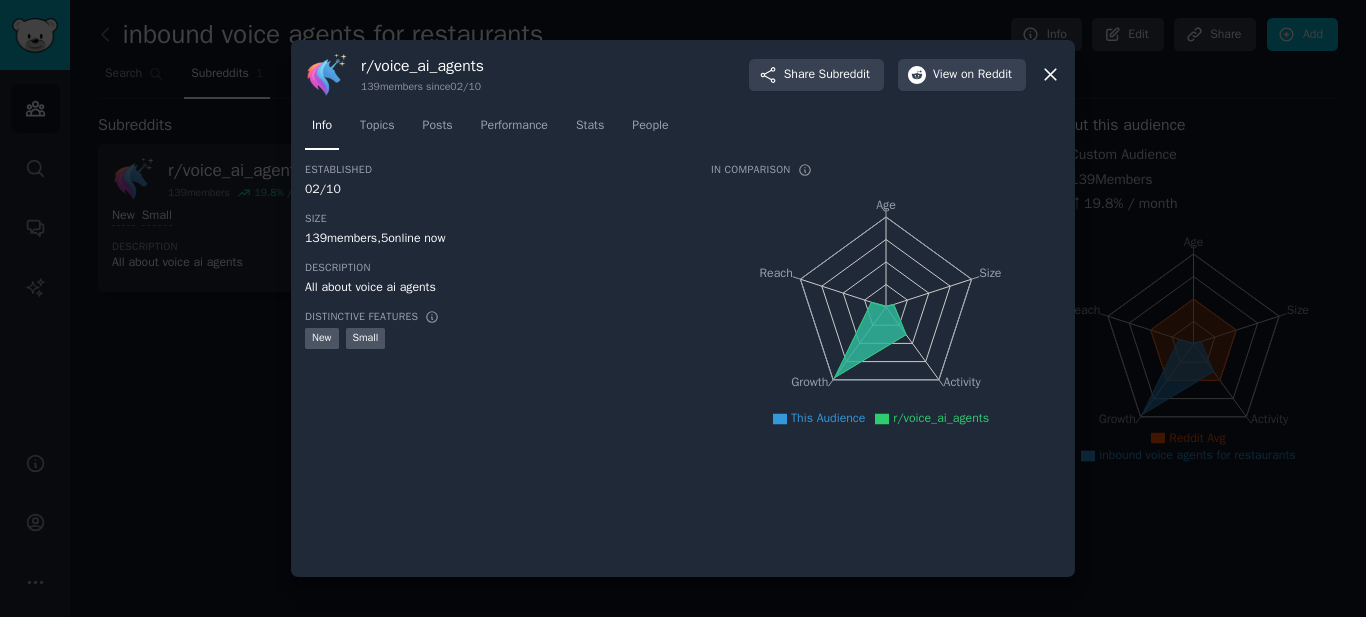 click 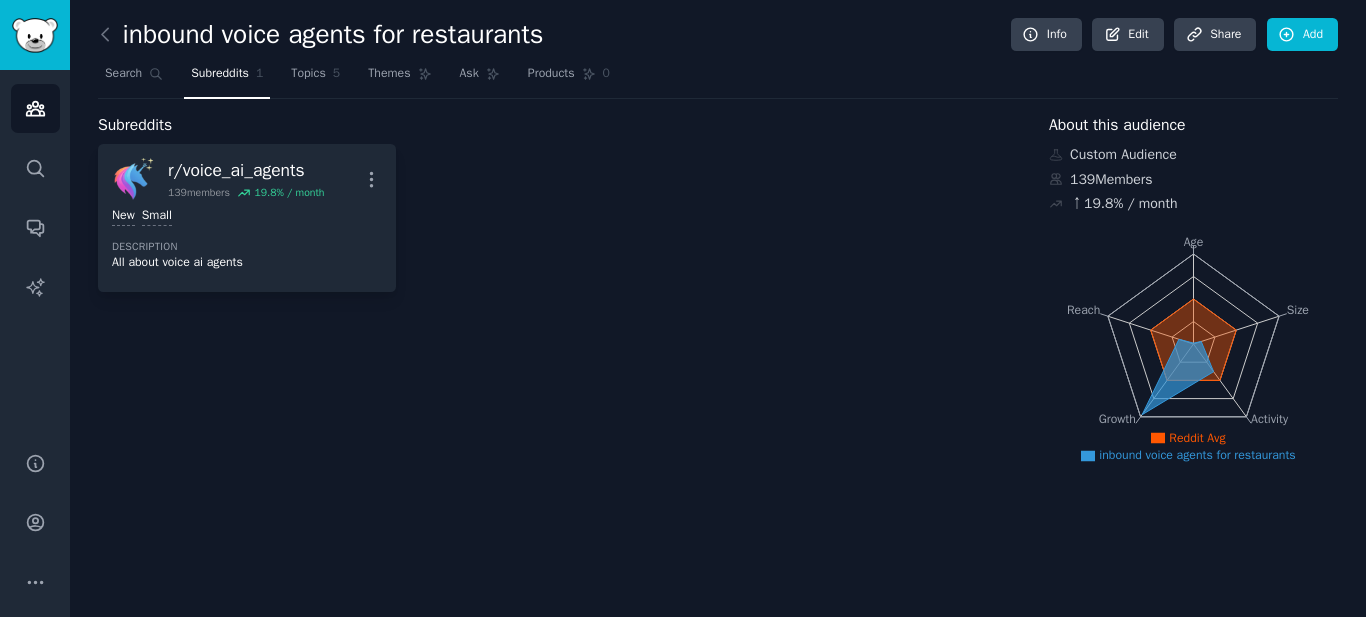 click on "Subreddits 1" at bounding box center (227, 78) 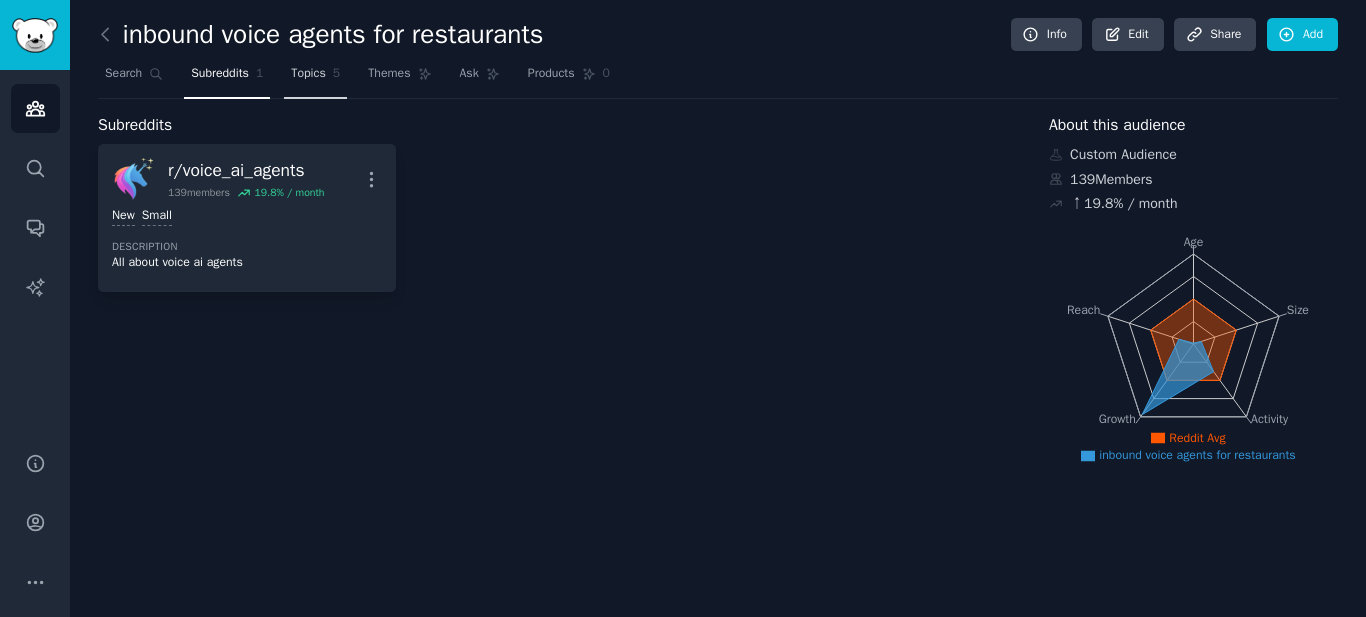 click on "Topics 5" at bounding box center [315, 78] 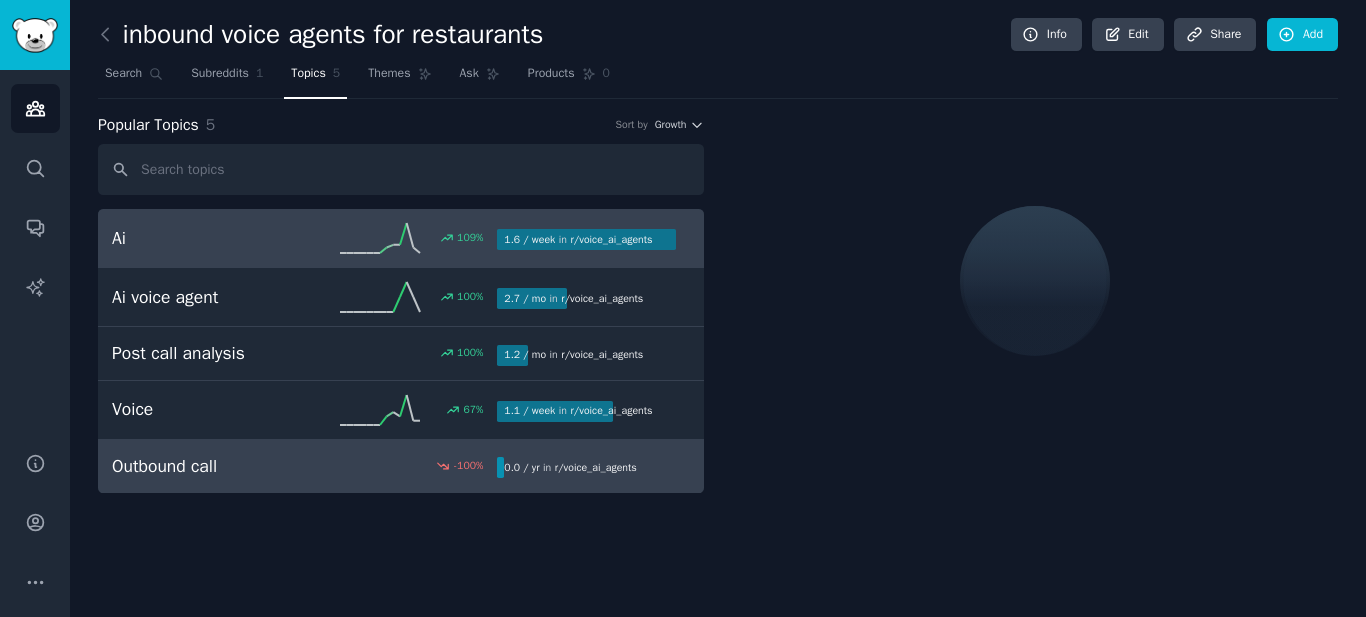 click on "Outbound call -100 % 0.0 / yr  in    r/ voice_ai_agents" at bounding box center (401, 466) 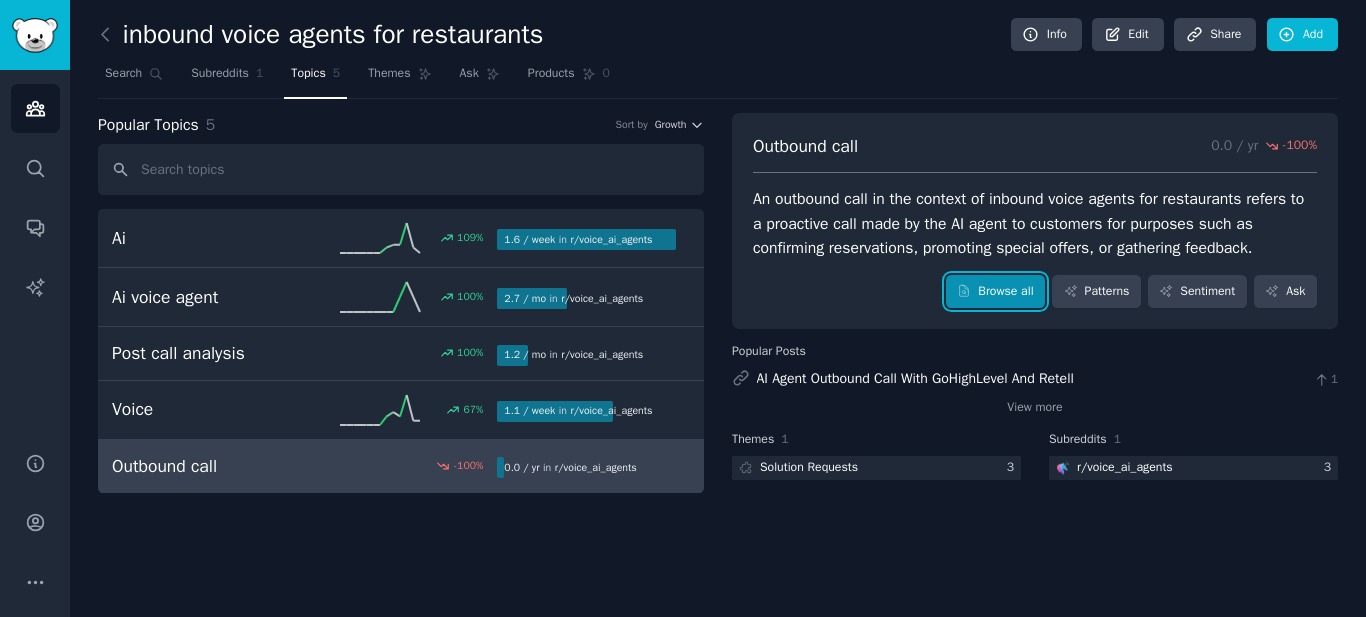 click on "Browse all" at bounding box center [995, 292] 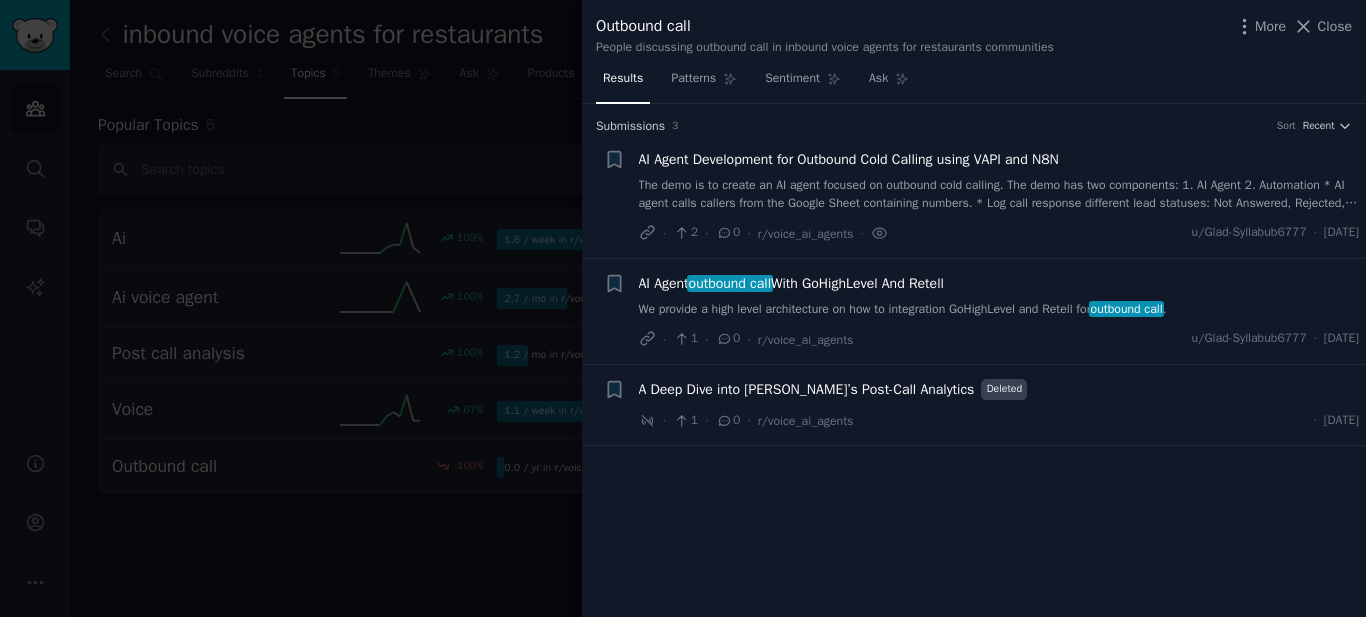 click at bounding box center (683, 308) 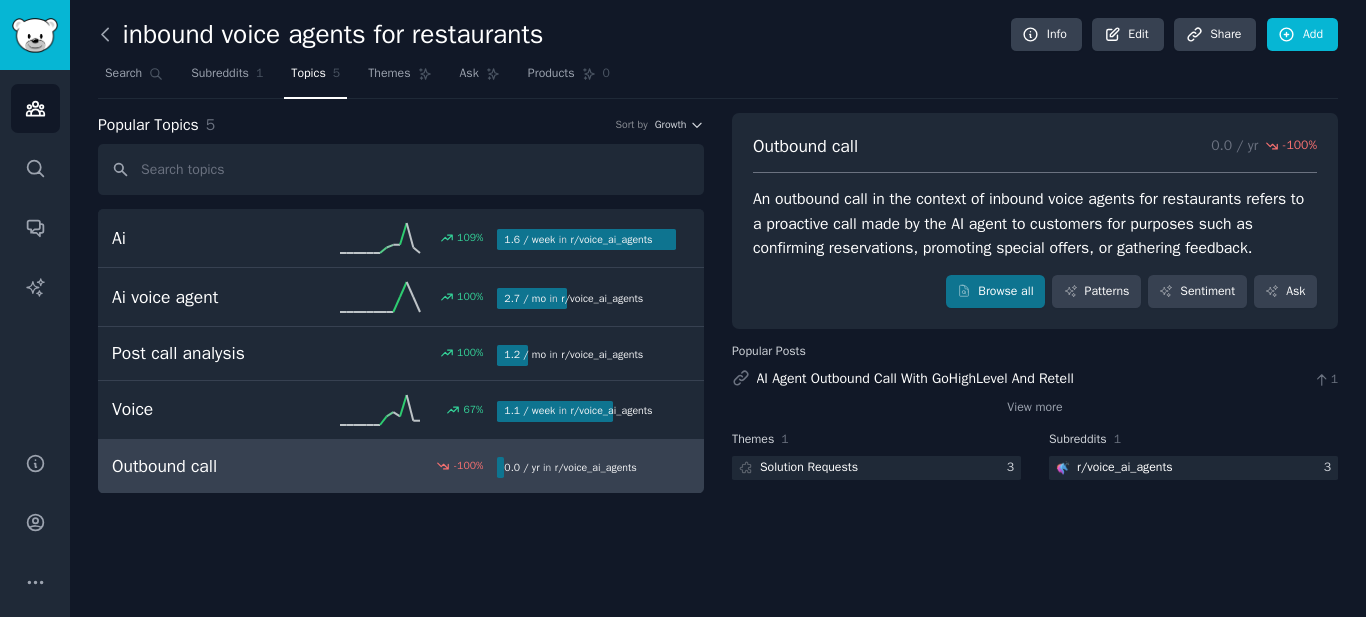 click 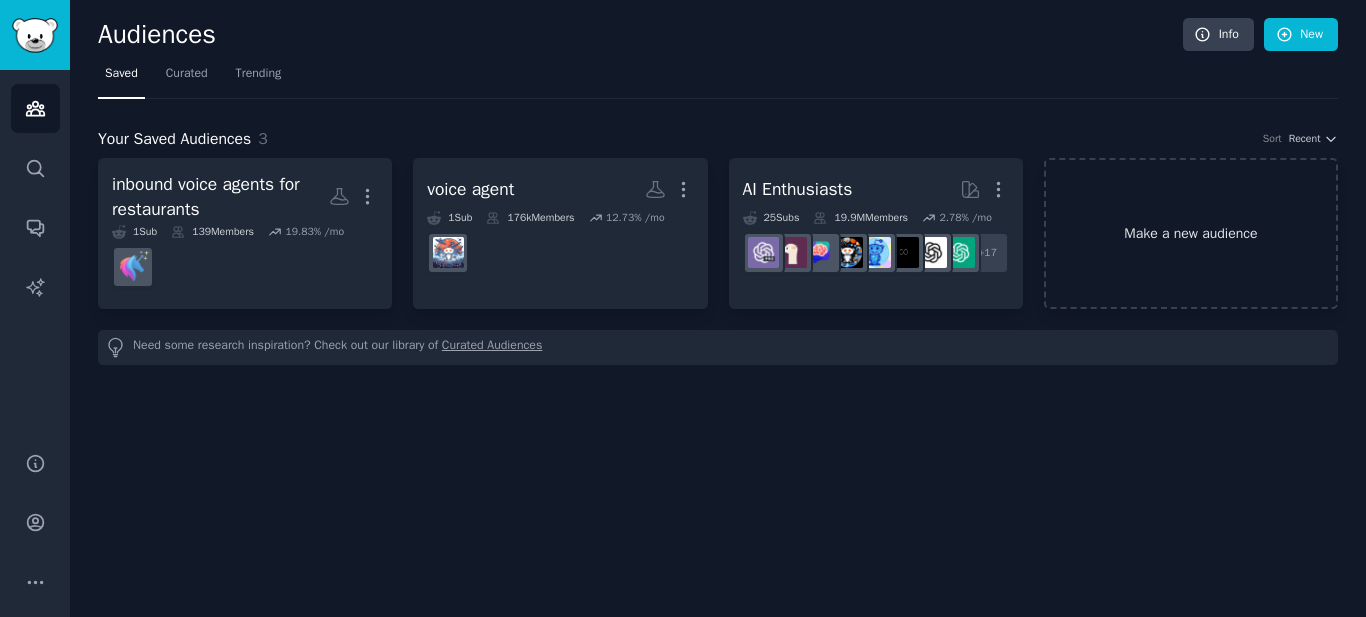 click on "Make a new audience" at bounding box center [1191, 233] 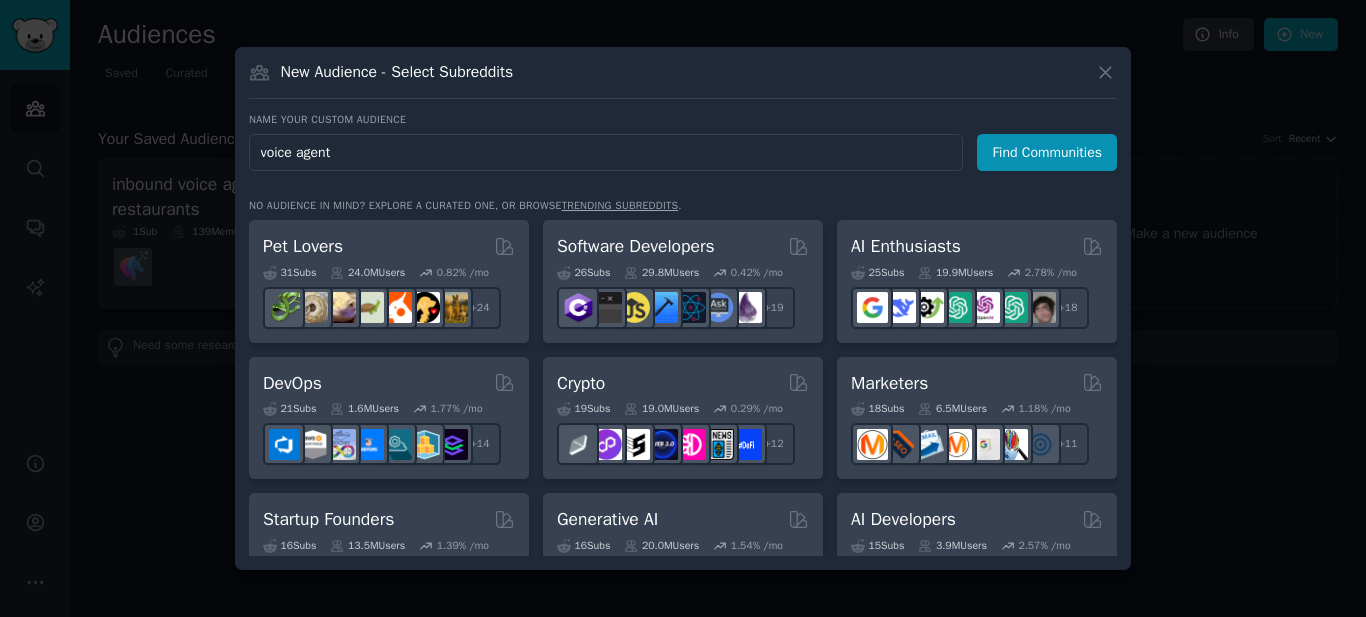 type on "voice agents" 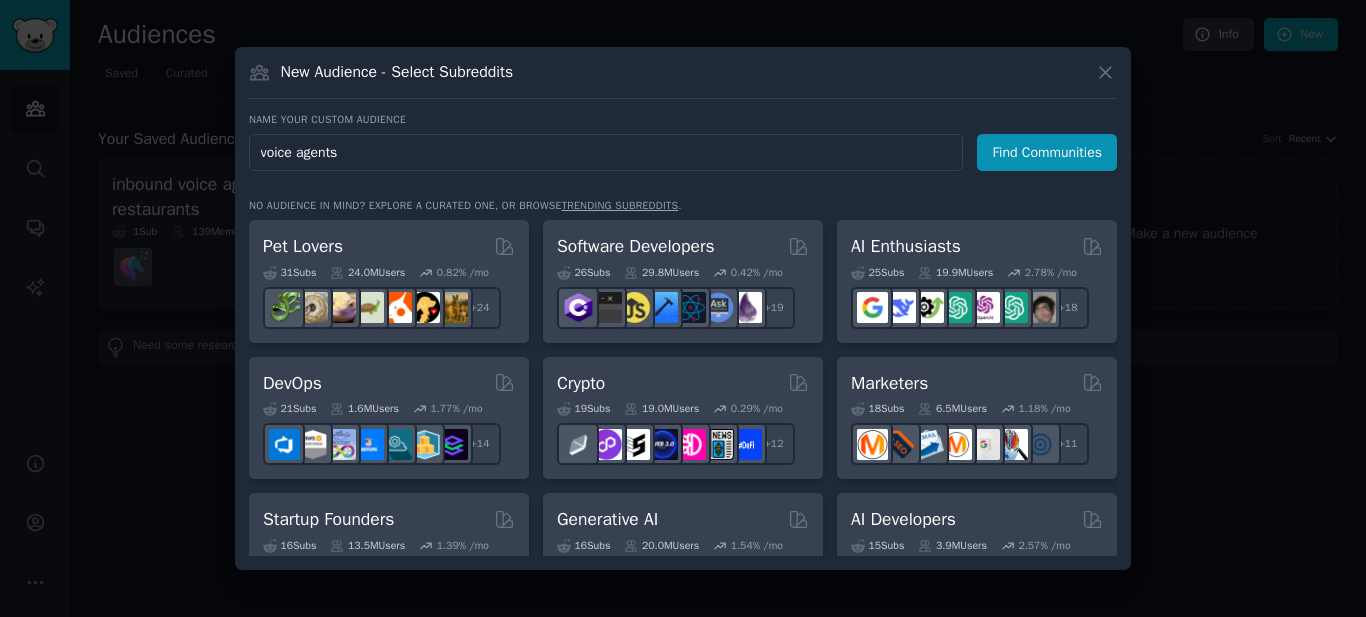 click on "Find Communities" at bounding box center (1047, 152) 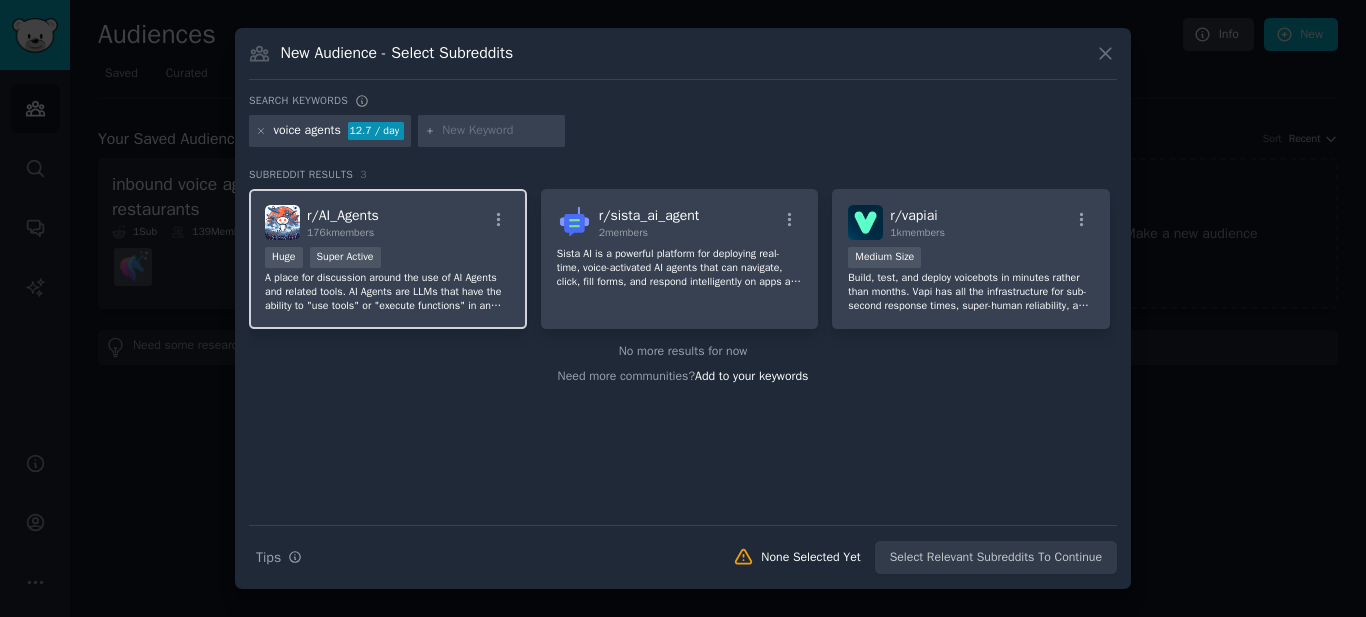 click on "r/ AI_Agents 176k  members" at bounding box center [388, 222] 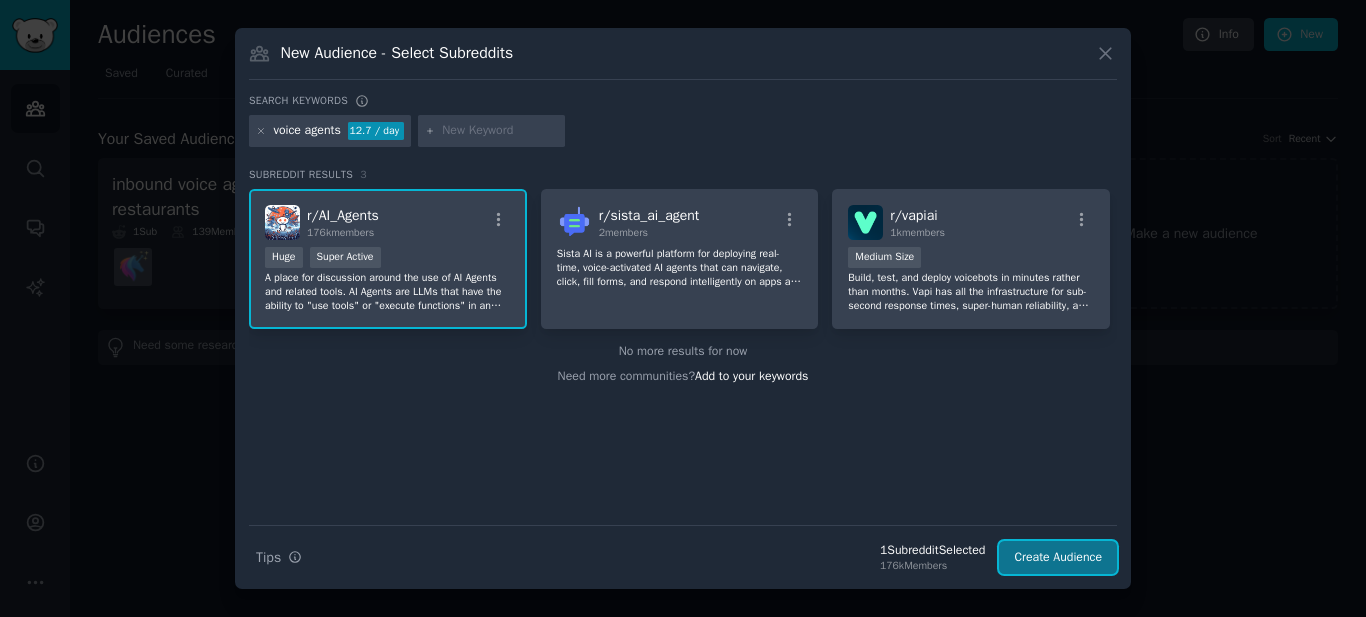 click on "Create Audience" at bounding box center [1058, 558] 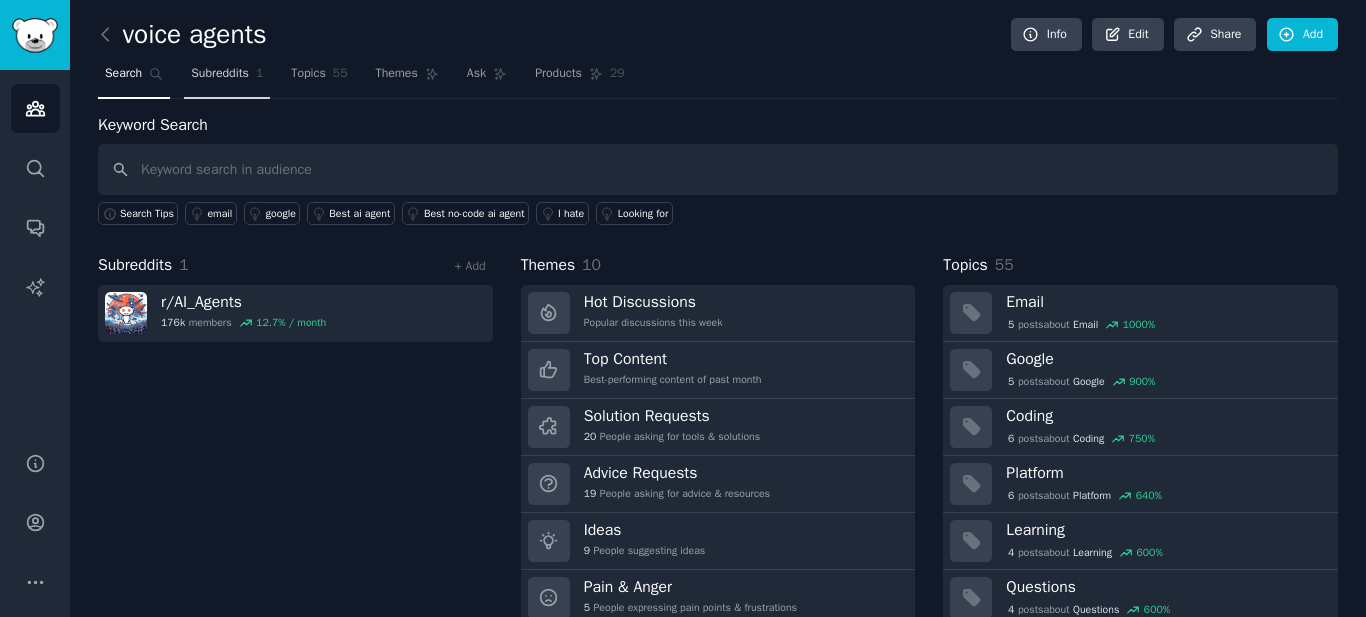click on "Subreddits 1" at bounding box center [227, 78] 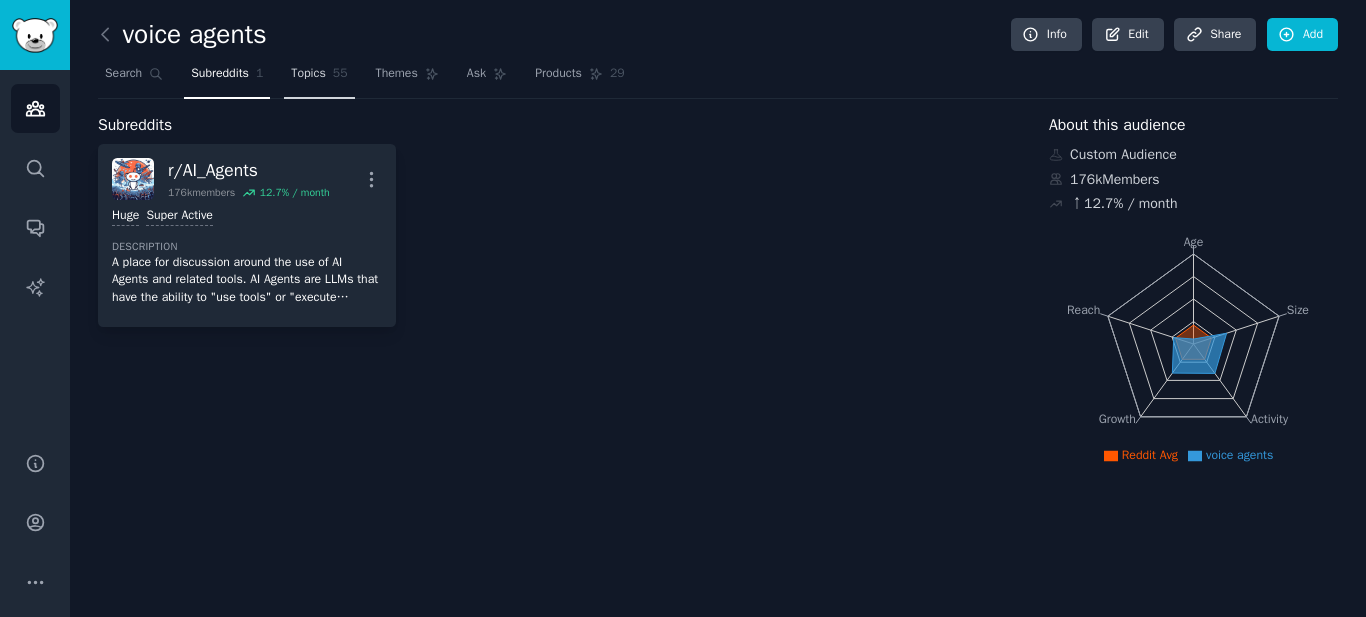 click on "Topics" at bounding box center [308, 74] 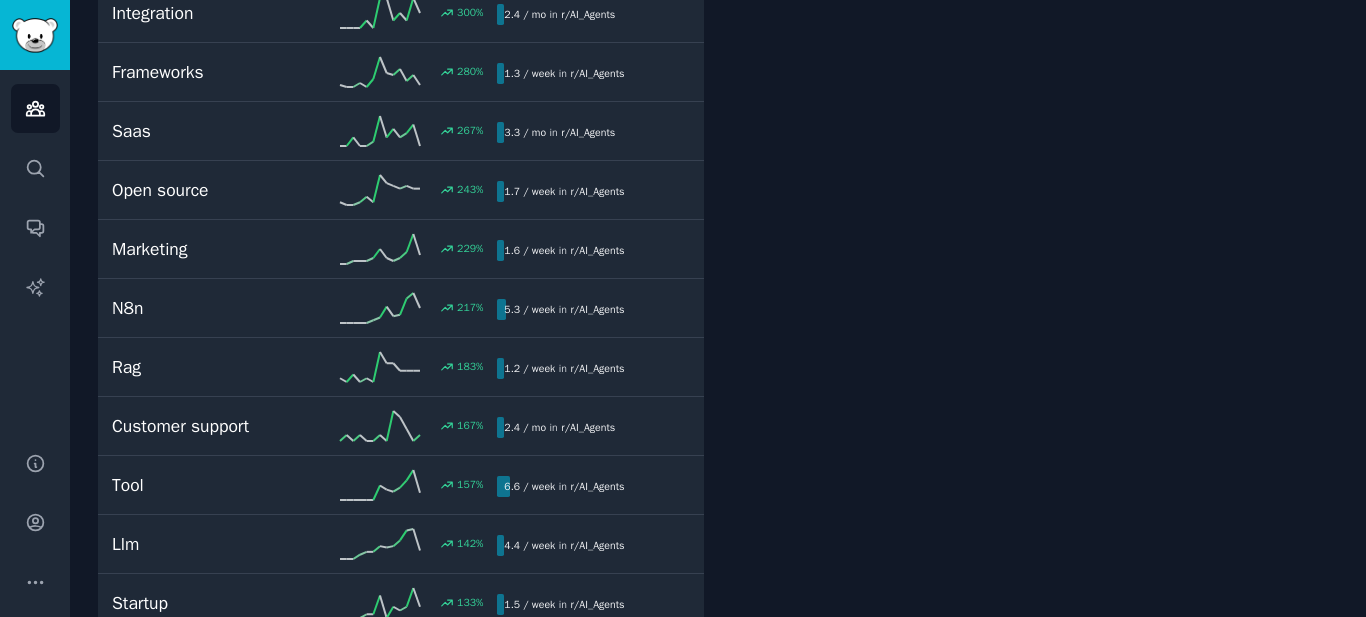 scroll, scrollTop: 1800, scrollLeft: 0, axis: vertical 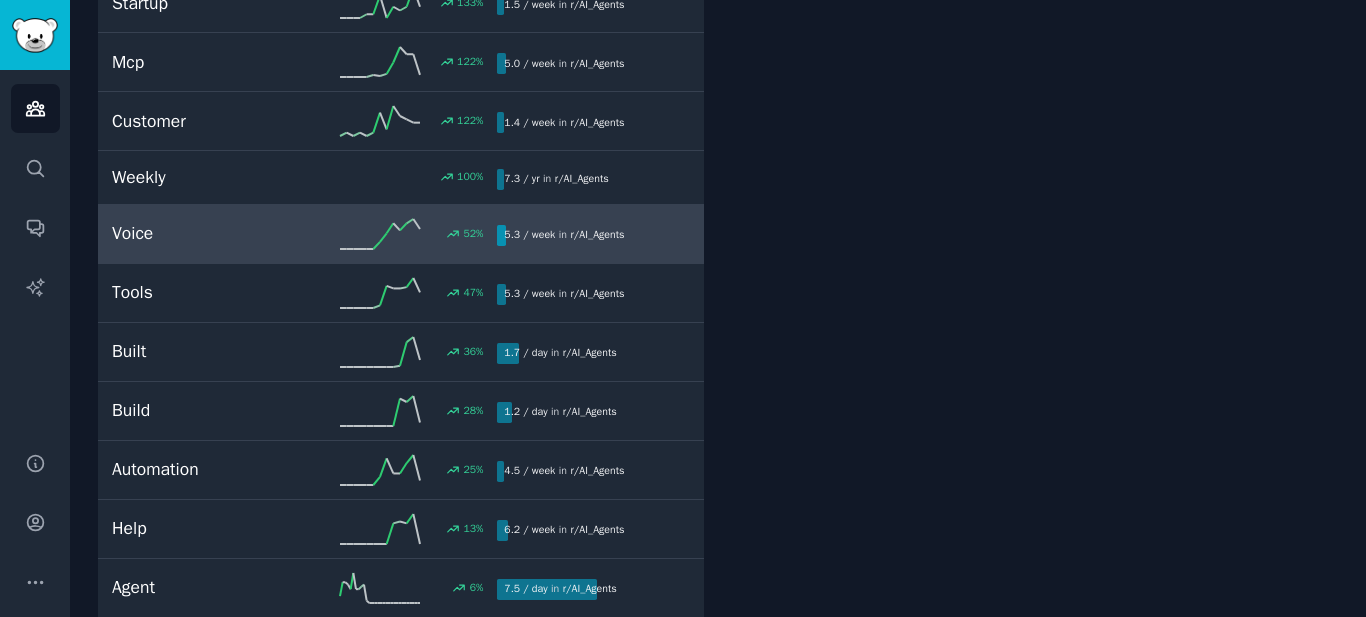 click on "Voice" at bounding box center (208, 233) 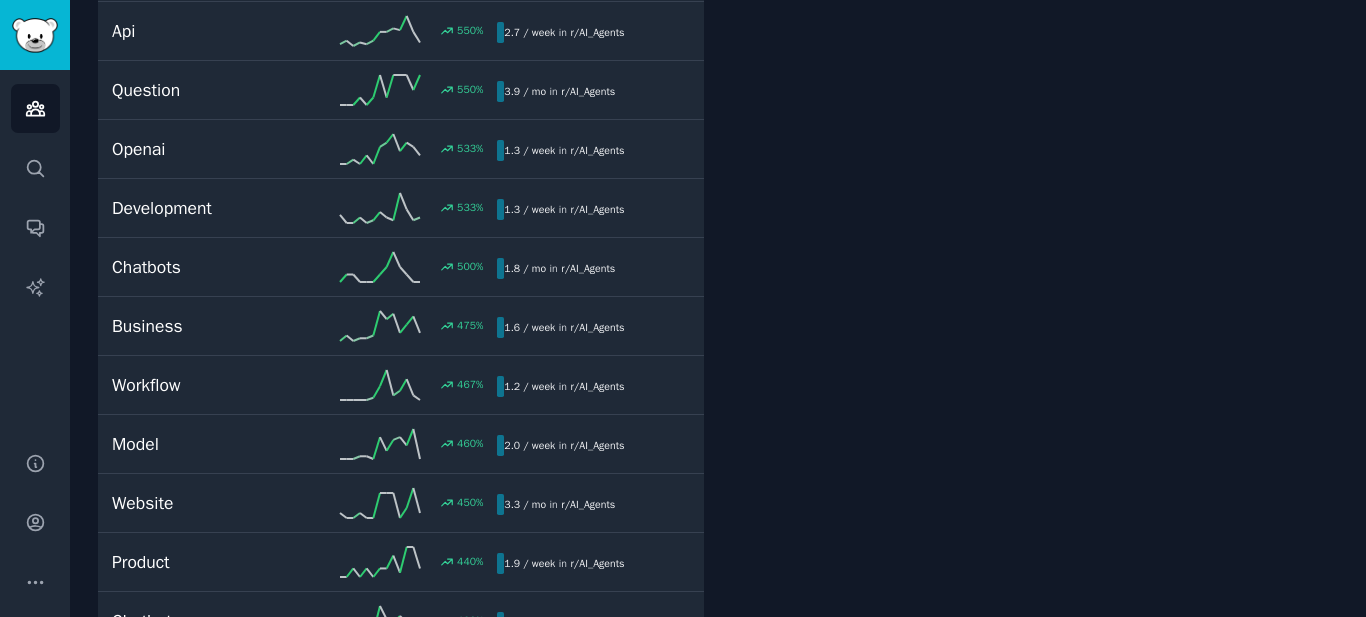 scroll, scrollTop: 113, scrollLeft: 0, axis: vertical 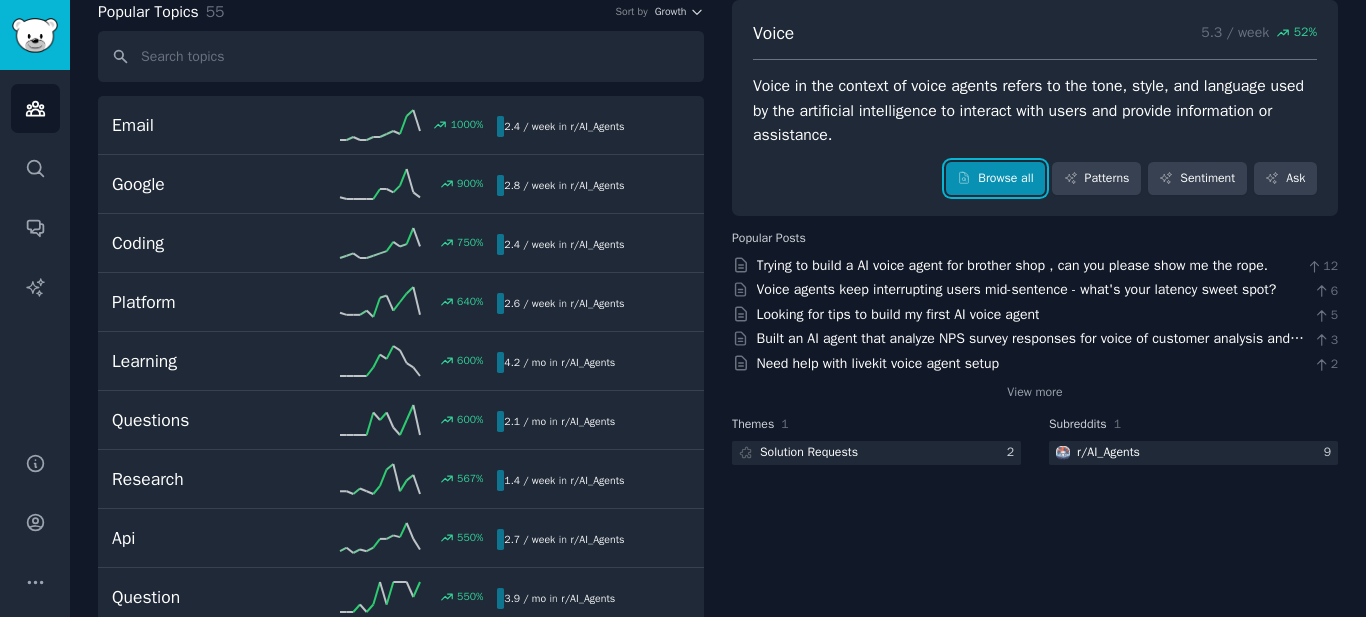 click on "Browse all" at bounding box center [995, 179] 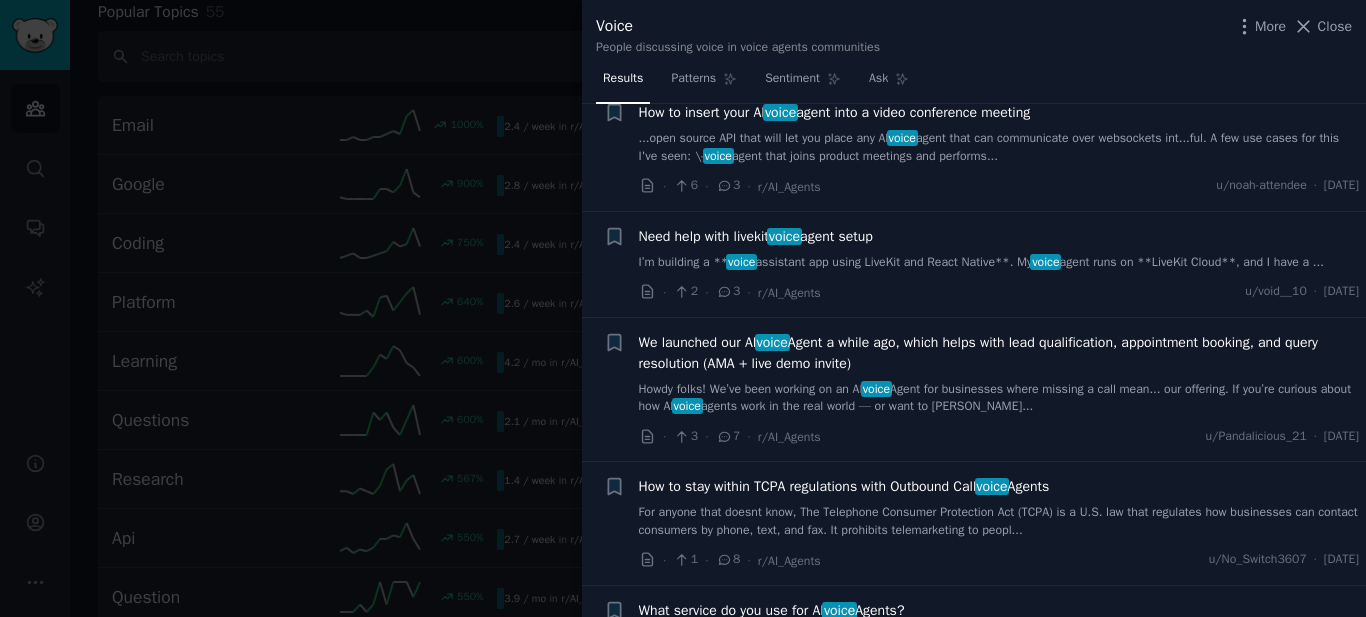 scroll, scrollTop: 500, scrollLeft: 0, axis: vertical 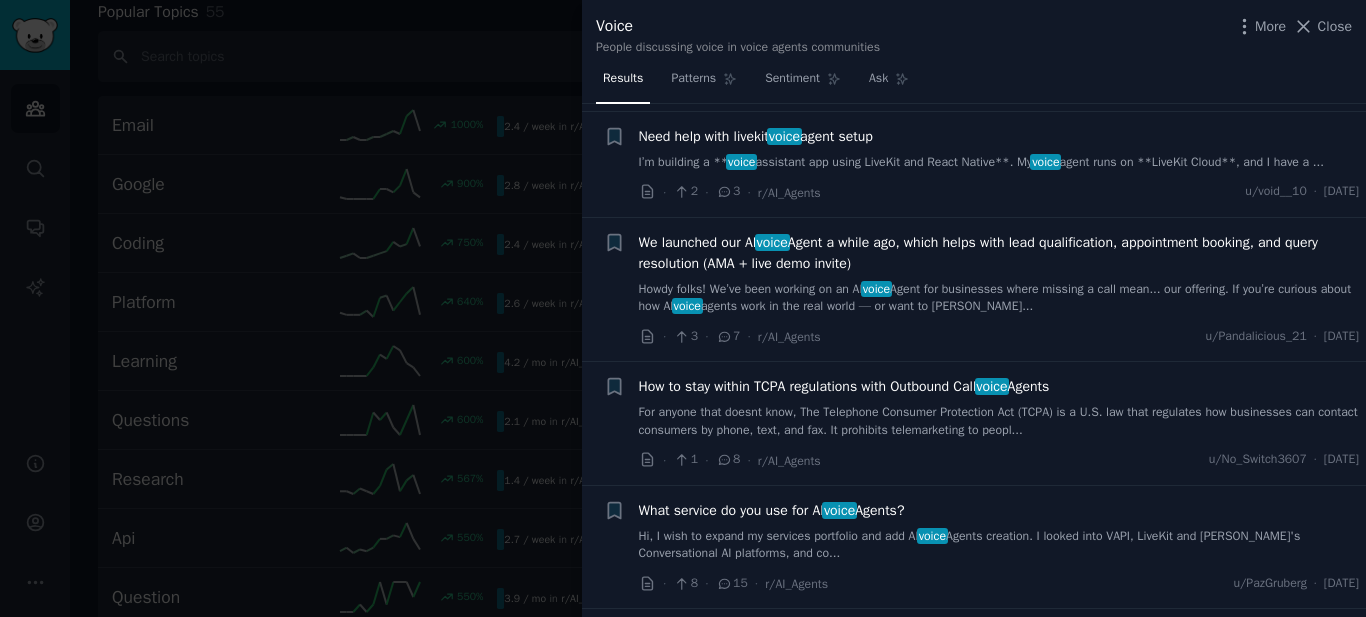click on "Howdy folks! We’ve been working on an AI  voice  Agent for businesses where missing a call mean... our offering.
If you’re curious about how AI  voice  agents work in the real world — or want to bui..." at bounding box center (999, 298) 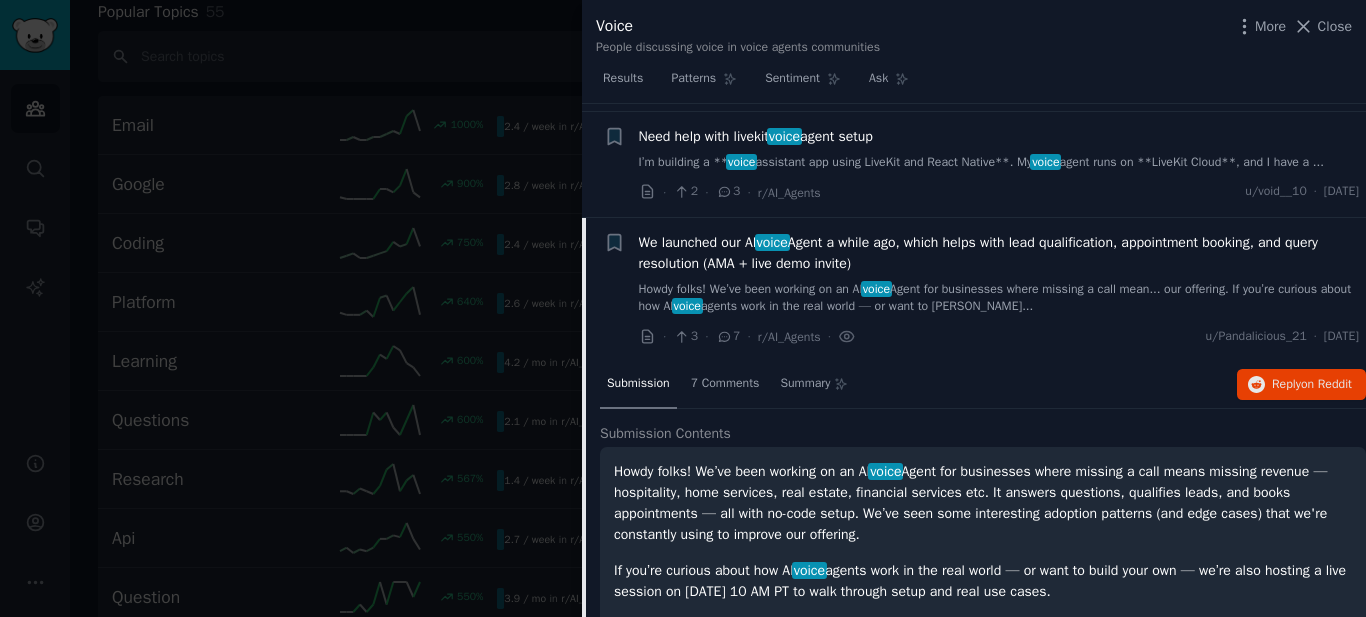 scroll, scrollTop: 614, scrollLeft: 0, axis: vertical 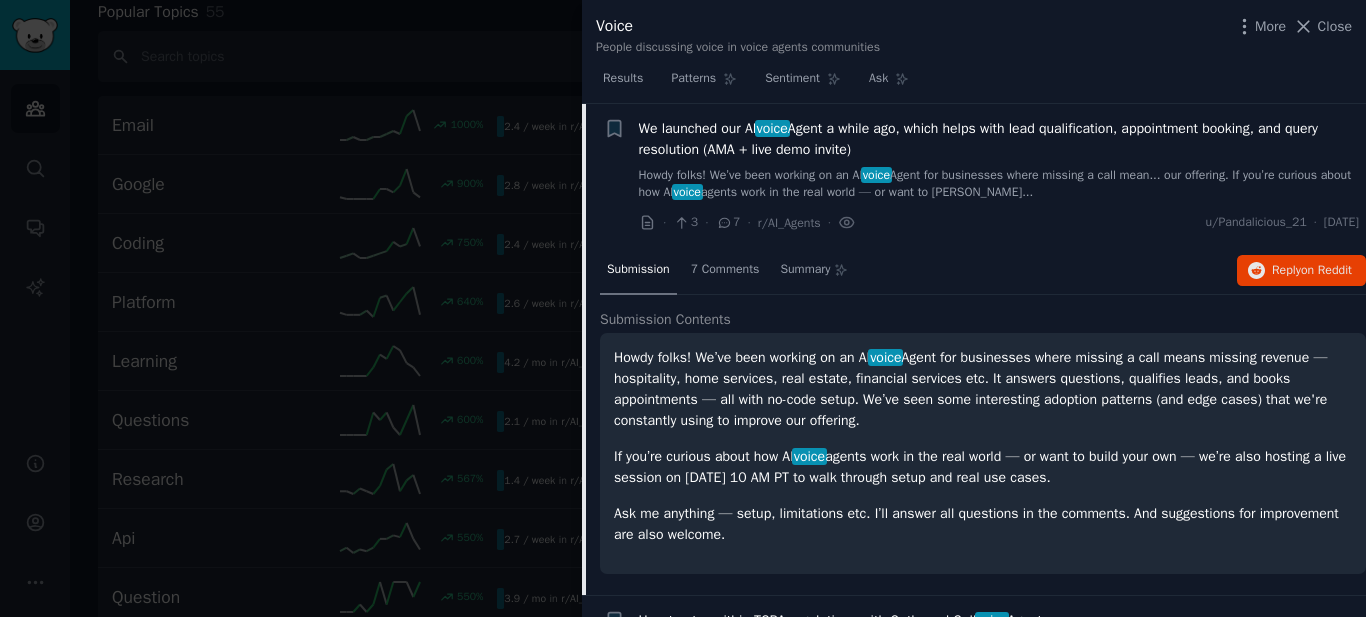 click on "Howdy folks! We’ve been working on an AI  voice  Agent for businesses where missing a call mean... our offering.
If you’re curious about how AI  voice  agents work in the real world — or want to bui..." at bounding box center (999, 184) 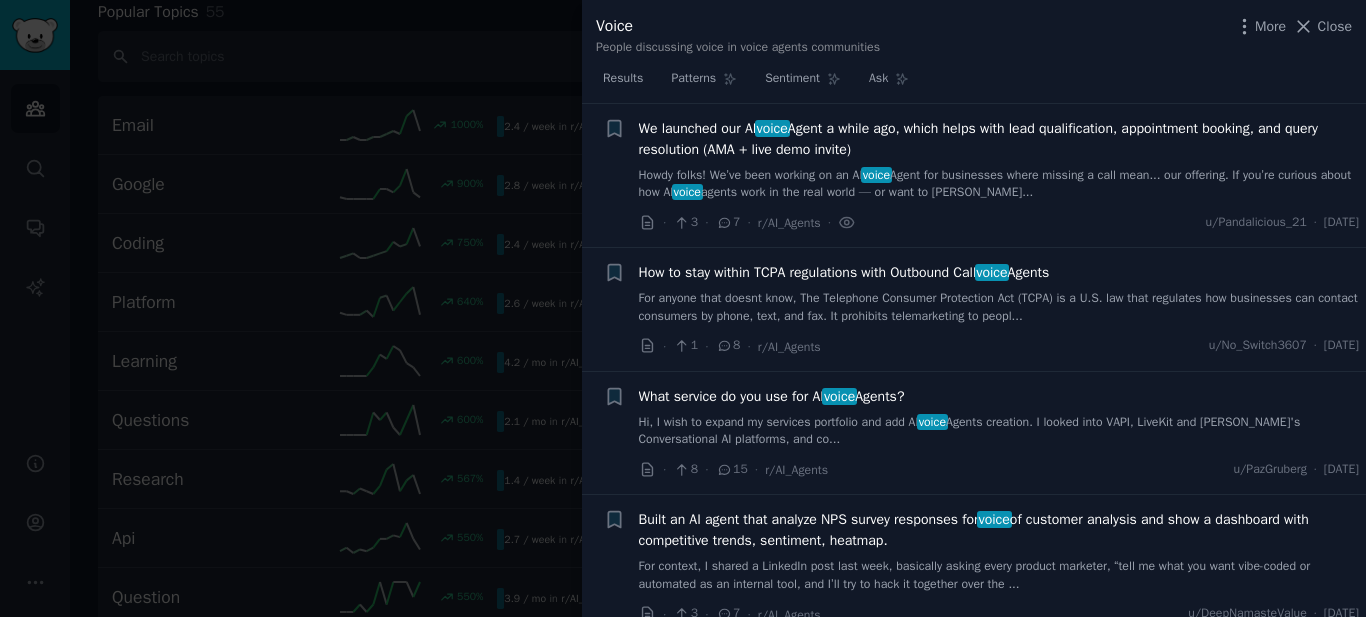 click on "For anyone that doesnt know, The Telephone Consumer Protection Act (TCPA) is a U.S. law that regulates how businesses can contact consumers by phone, text, and fax. It prohibits telemarketing to peopl..." at bounding box center (999, 307) 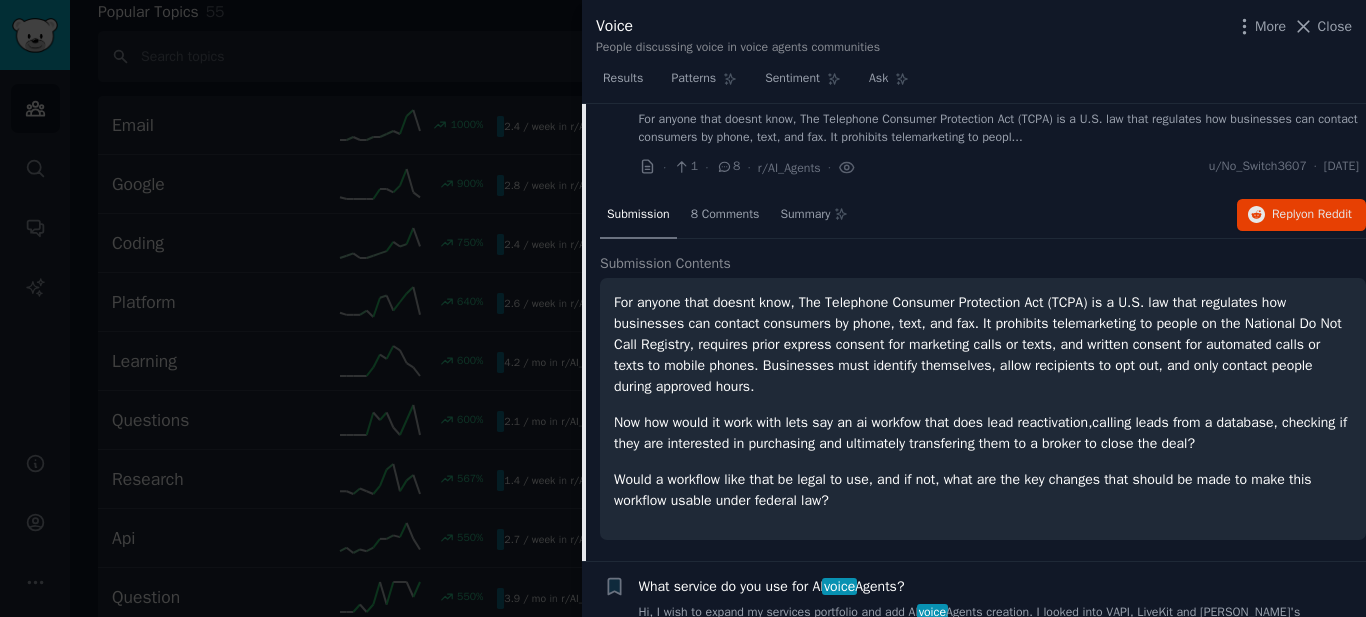 scroll, scrollTop: 759, scrollLeft: 0, axis: vertical 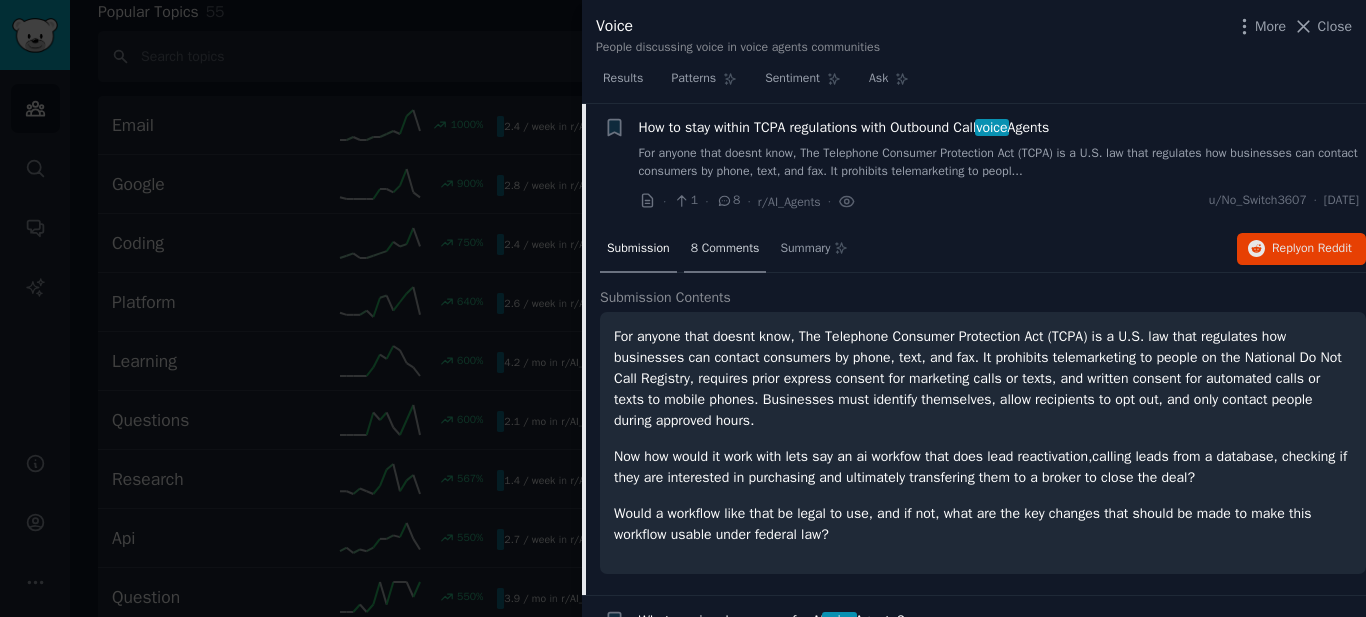 click on "8 Comments" at bounding box center [725, 249] 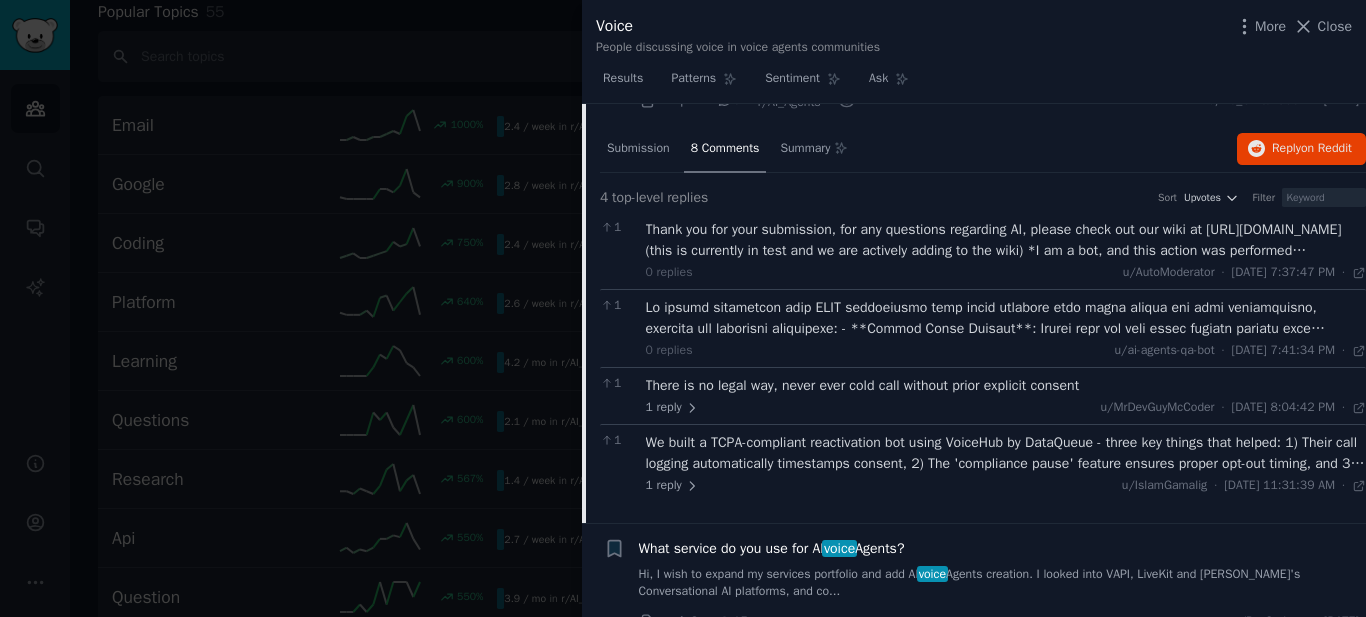 scroll, scrollTop: 559, scrollLeft: 0, axis: vertical 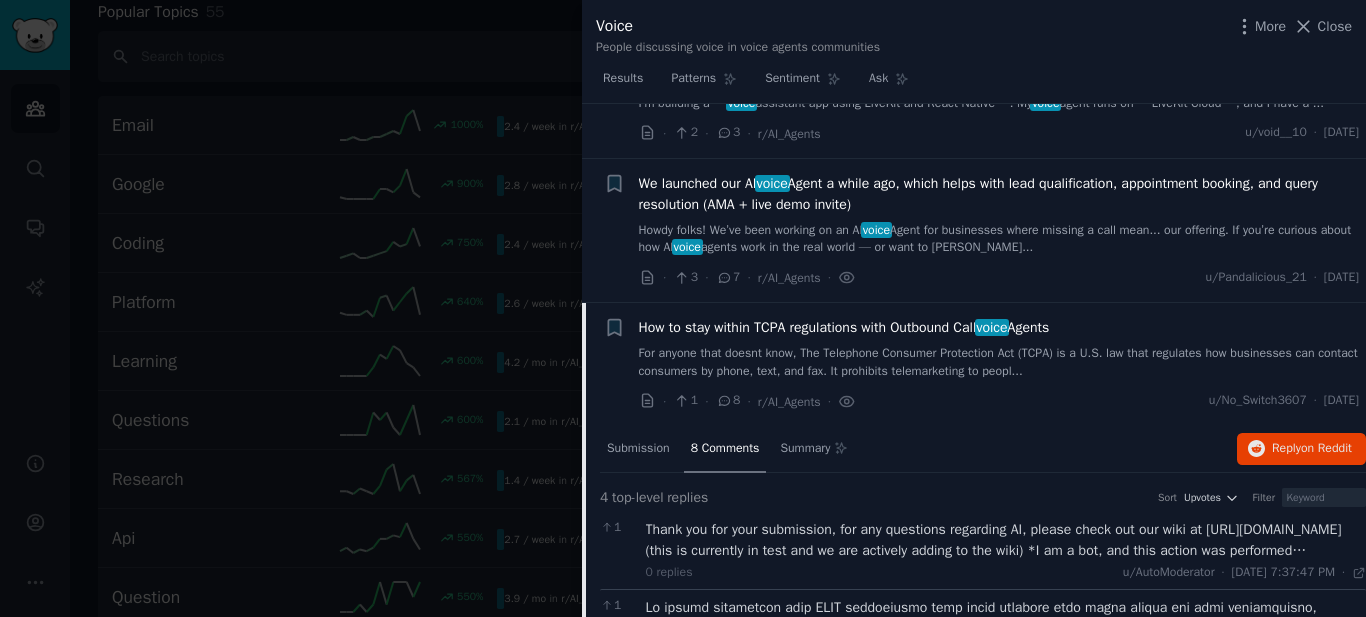 click on "For anyone that doesnt know, The Telephone Consumer Protection Act (TCPA) is a U.S. law that regulates how businesses can contact consumers by phone, text, and fax. It prohibits telemarketing to peopl..." at bounding box center (999, 362) 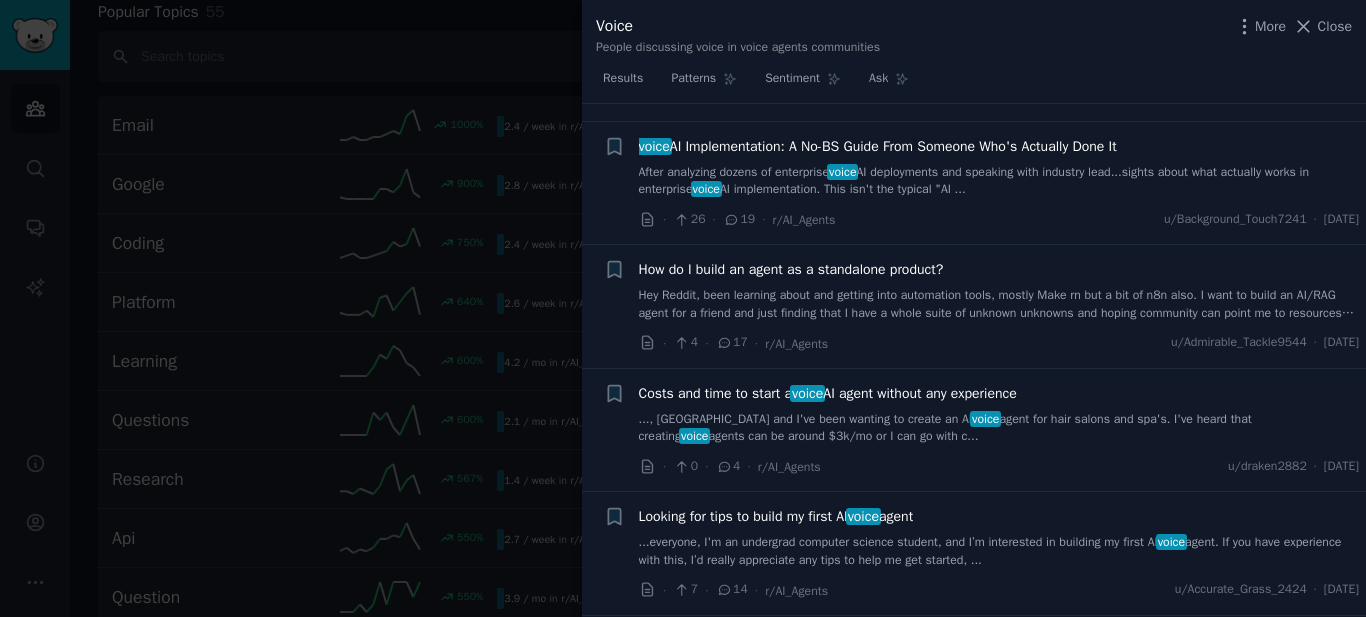 scroll, scrollTop: 1659, scrollLeft: 0, axis: vertical 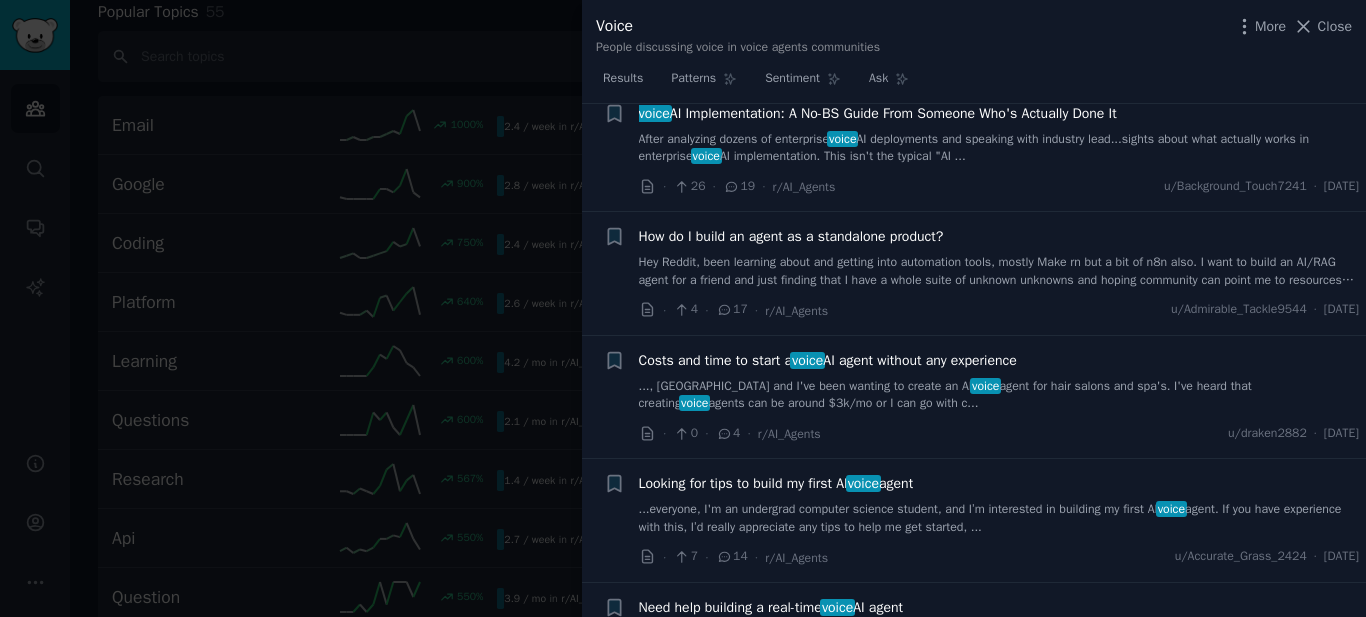 click at bounding box center [683, 308] 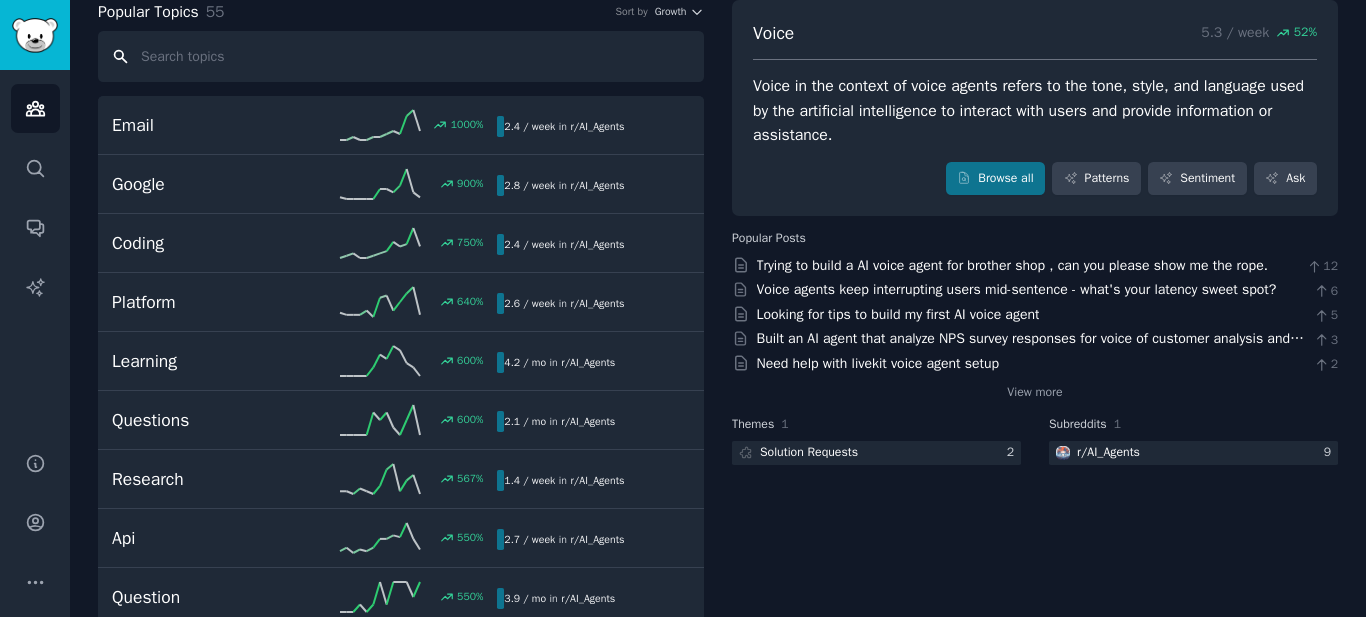 click at bounding box center [401, 56] 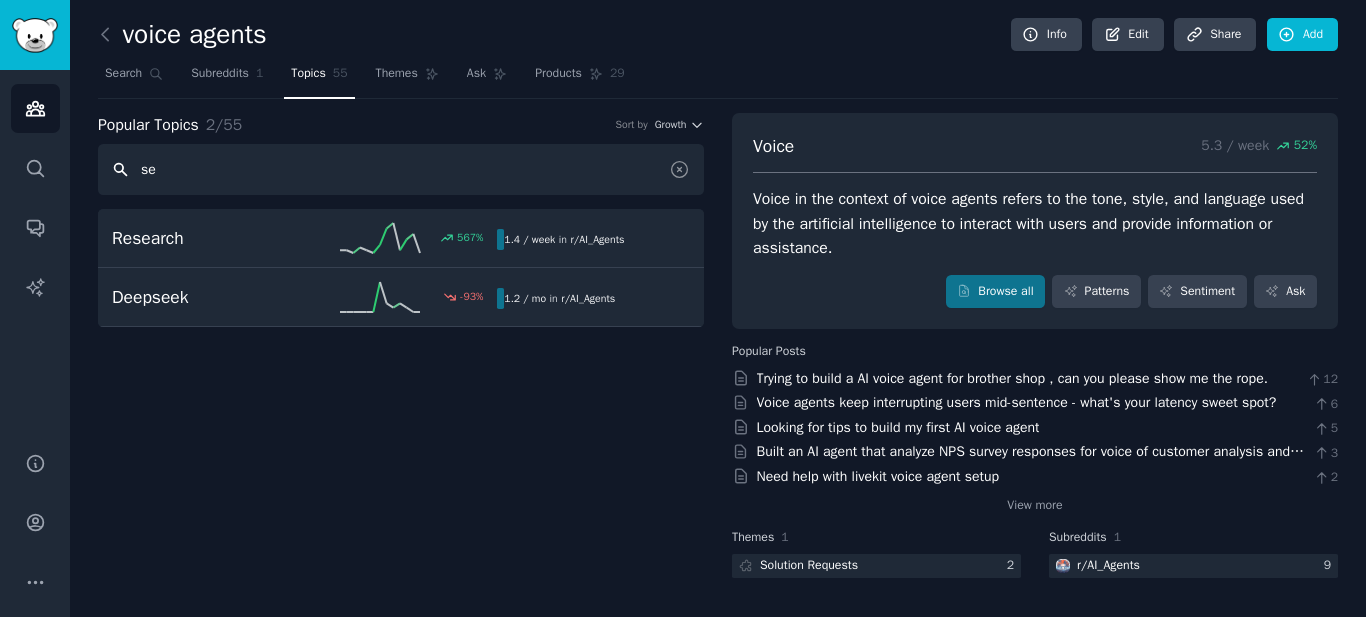 scroll, scrollTop: 0, scrollLeft: 0, axis: both 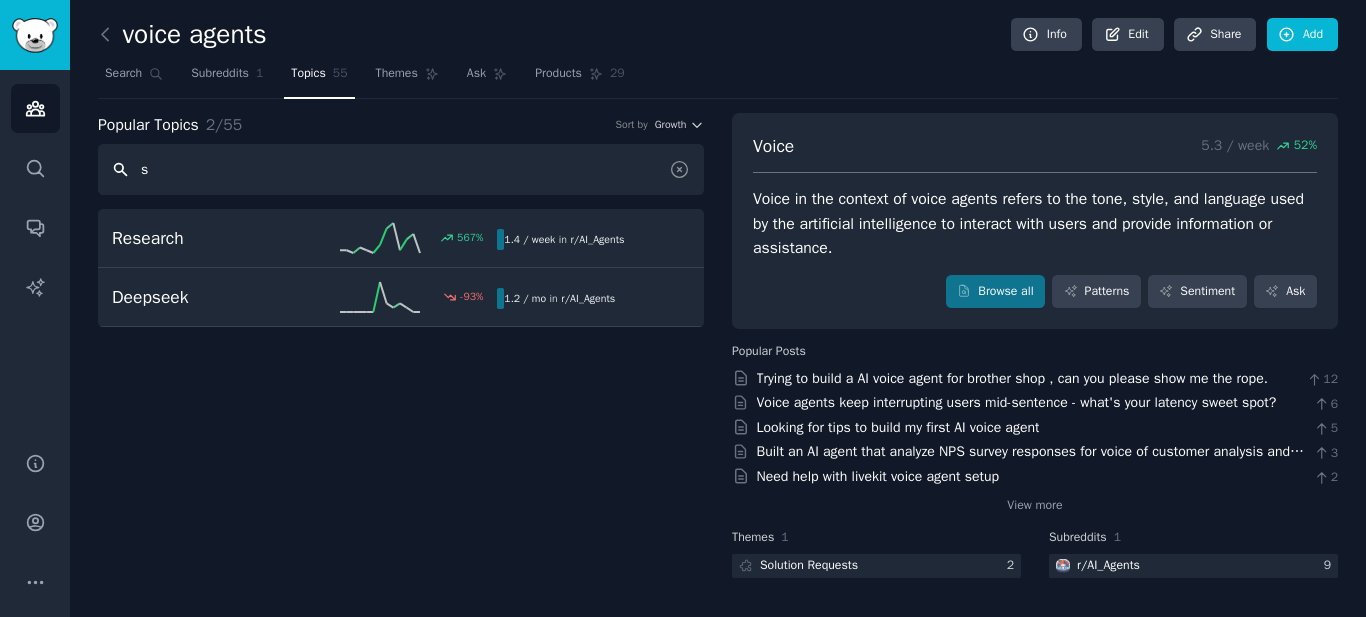 type 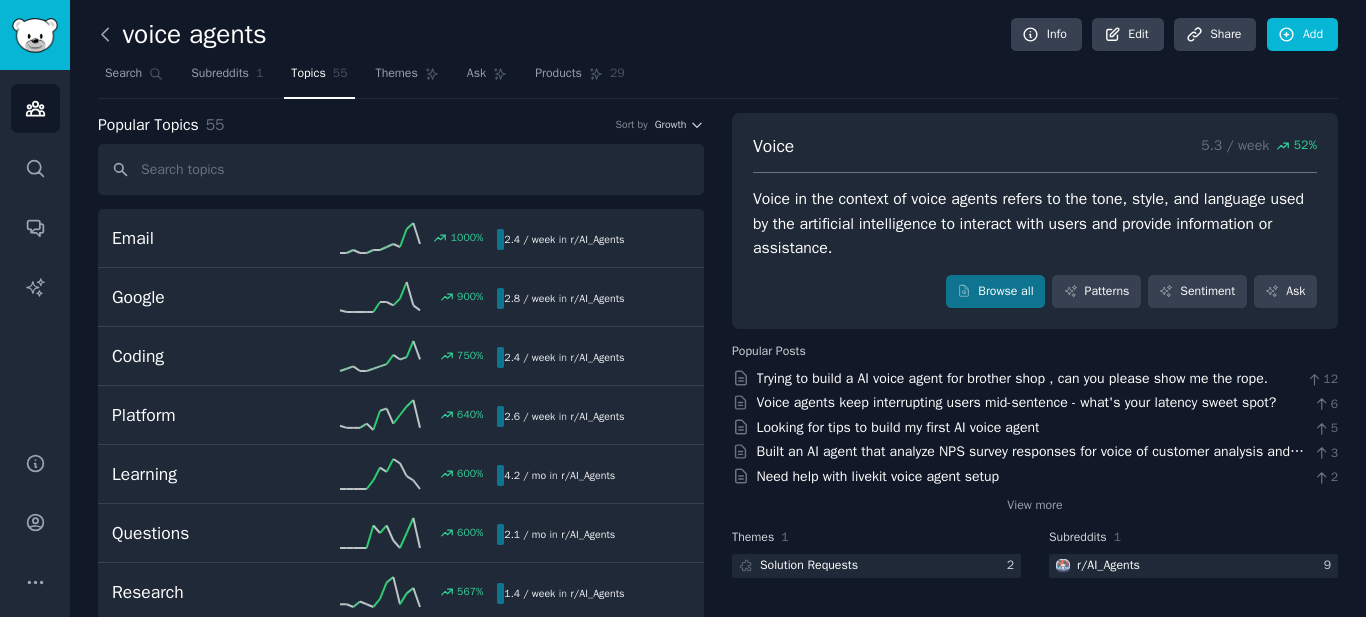 click 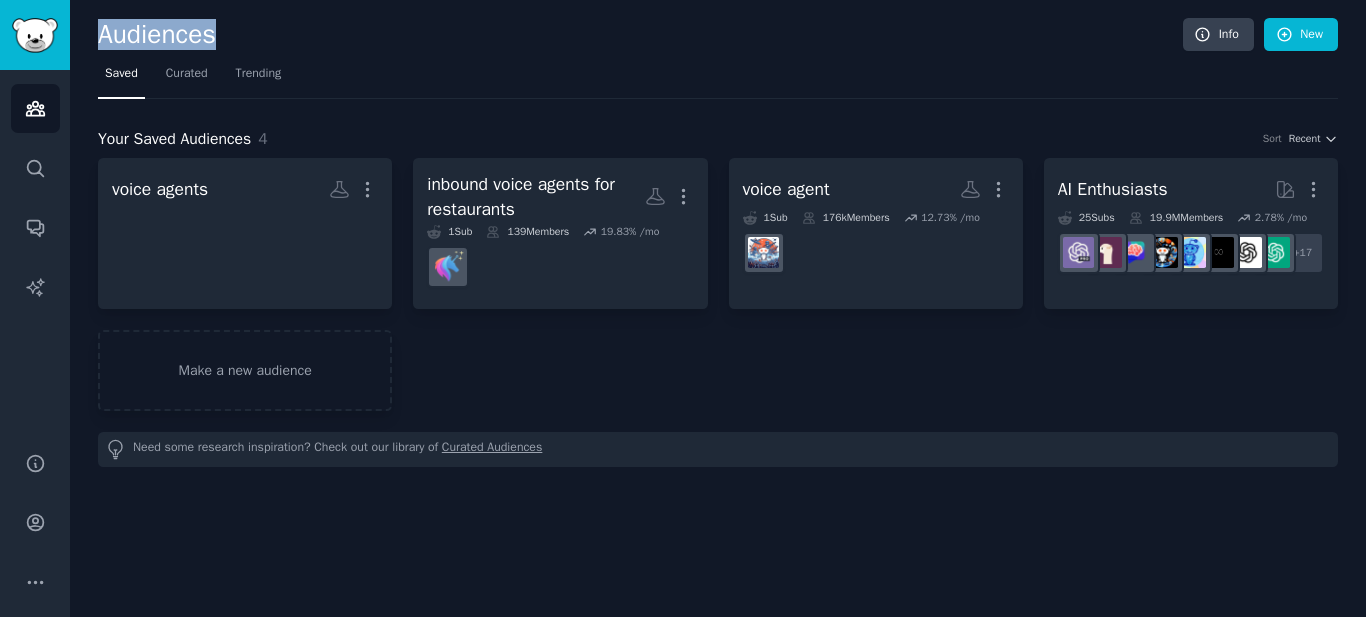 click on "Audiences" at bounding box center (640, 35) 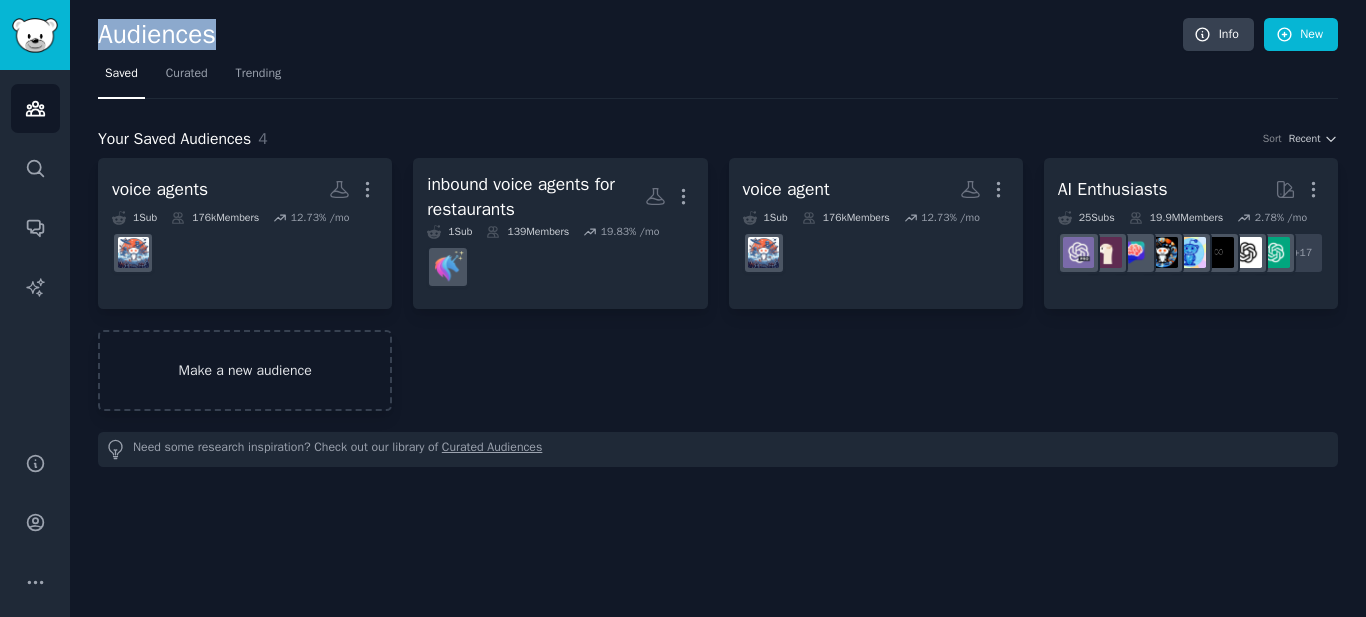 click on "Make a new audience" at bounding box center (245, 370) 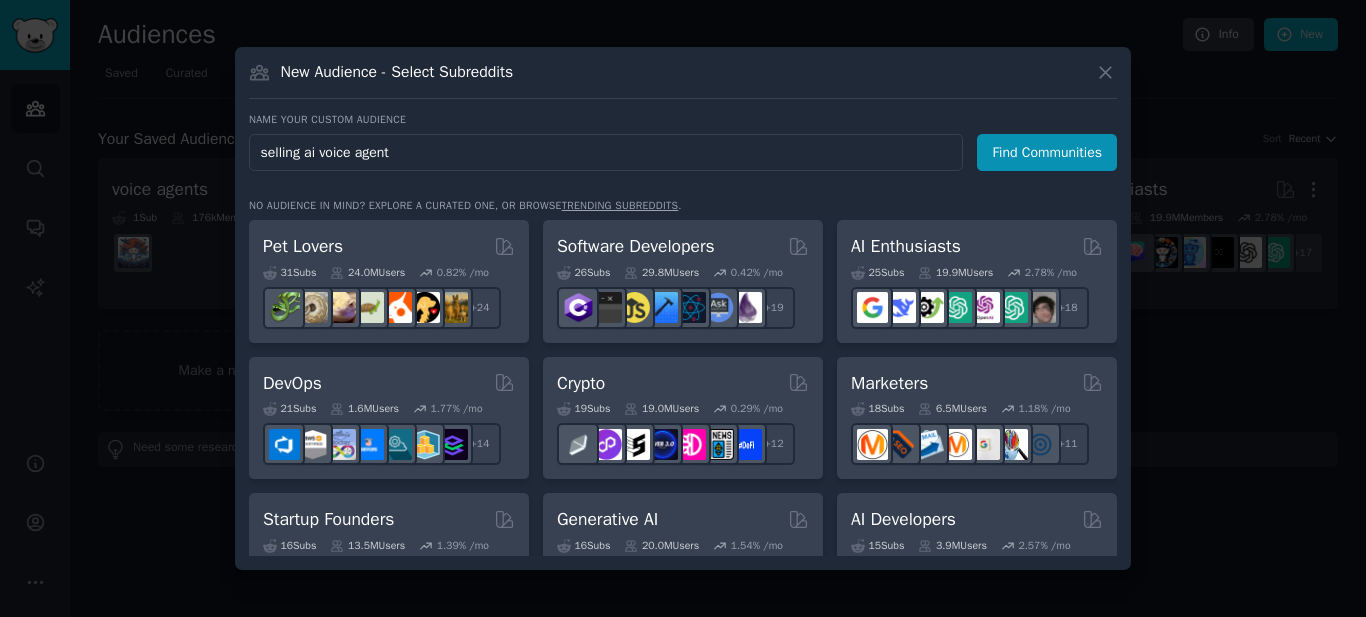 type on "selling ai voice agents" 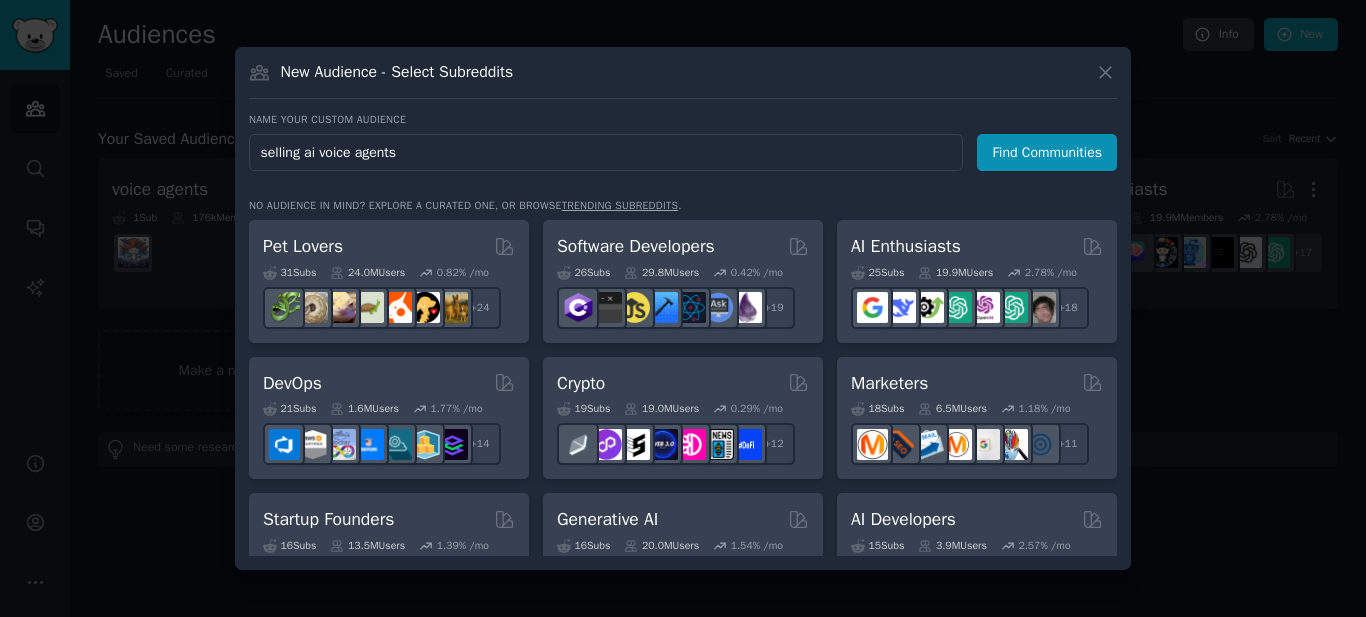 click on "Find Communities" at bounding box center (1047, 152) 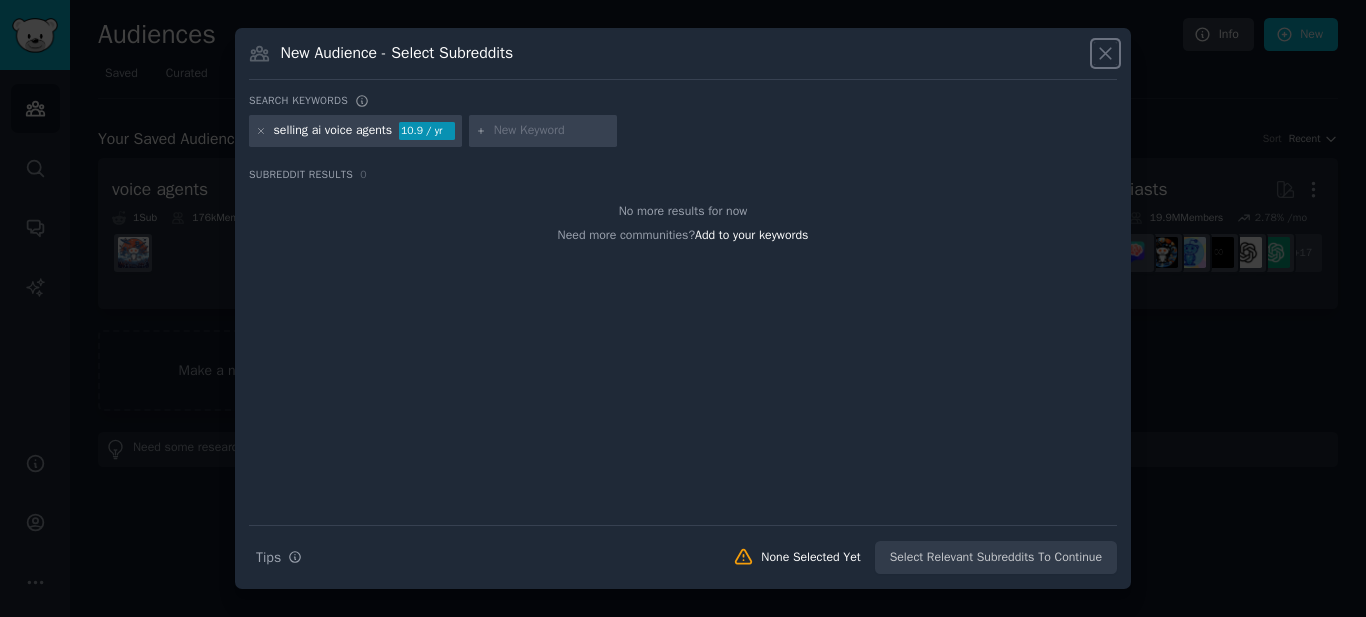 click at bounding box center (1105, 53) 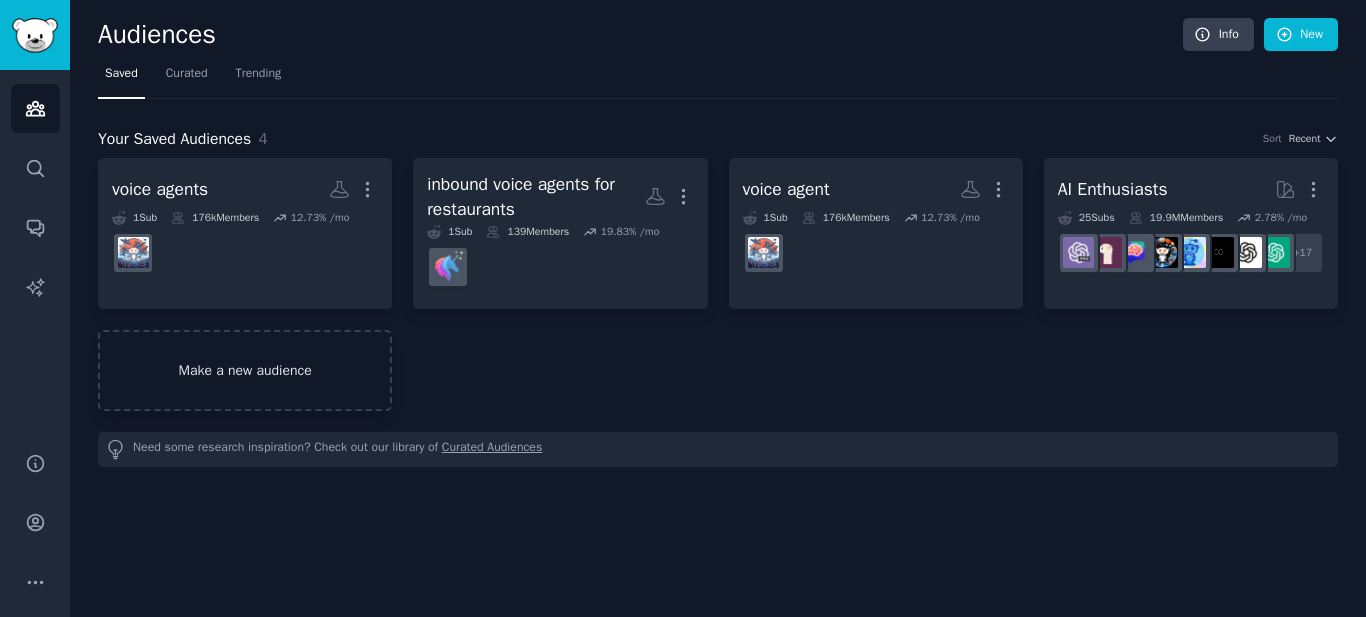 click on "Make a new audience" at bounding box center [245, 370] 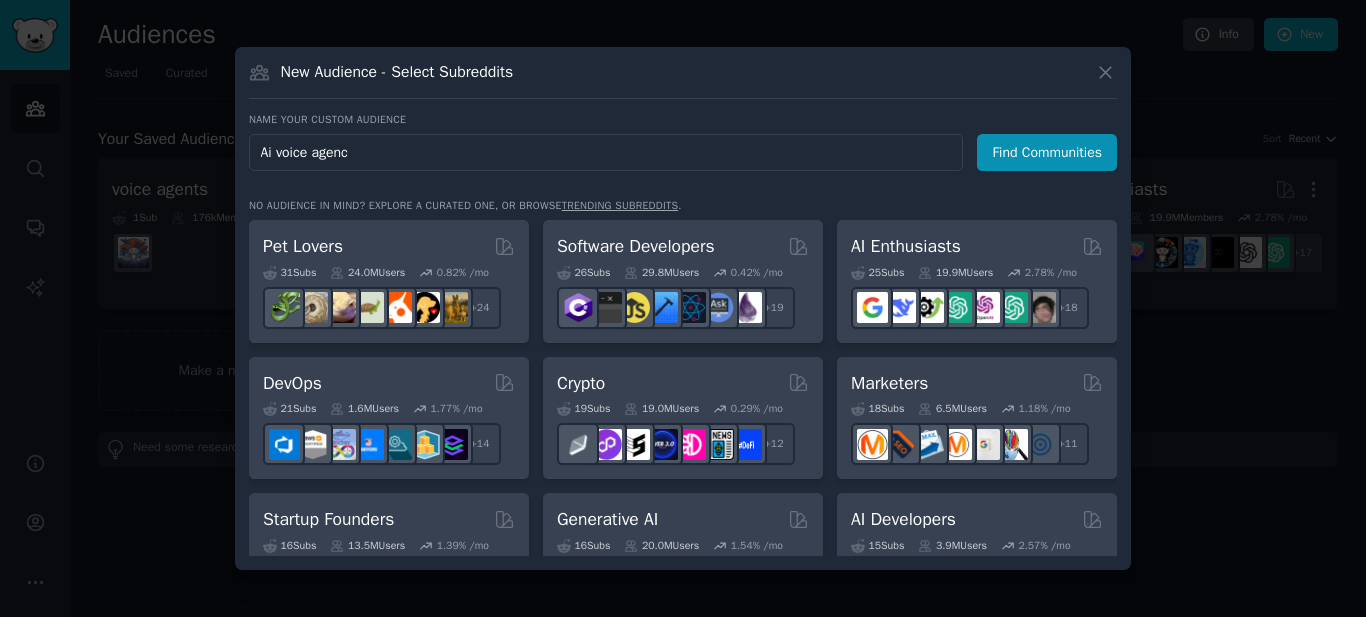 type on "Ai voice agency" 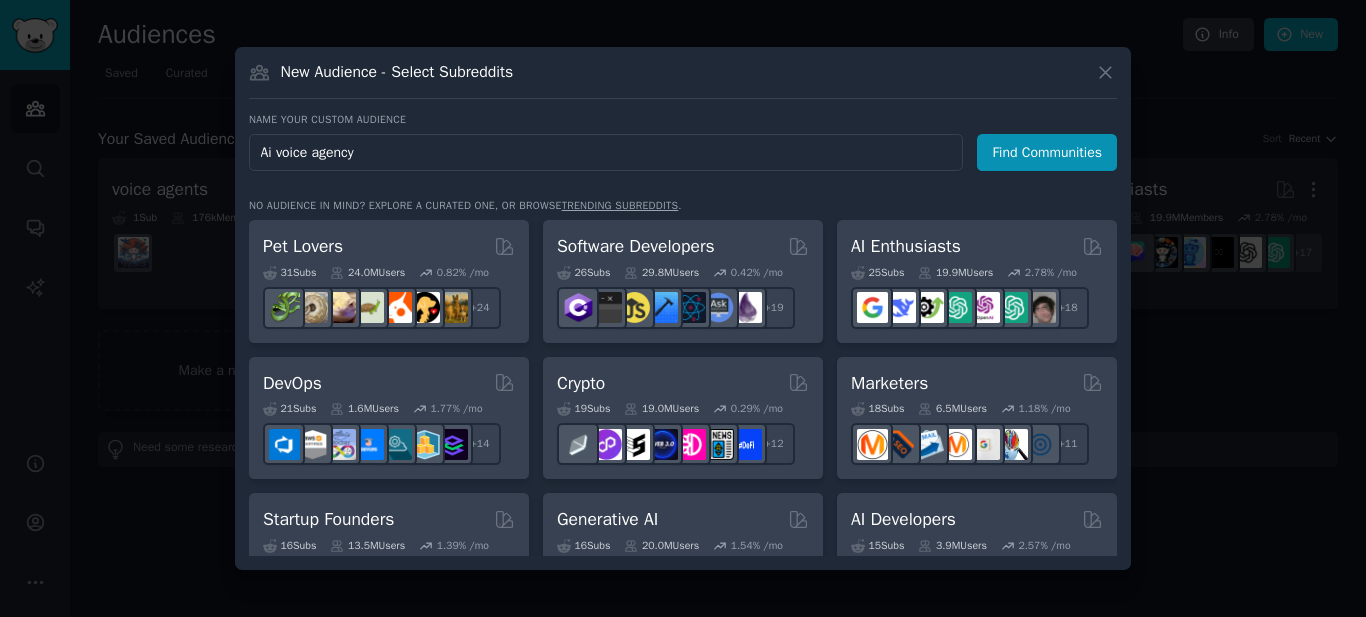 click on "Find Communities" at bounding box center [1047, 152] 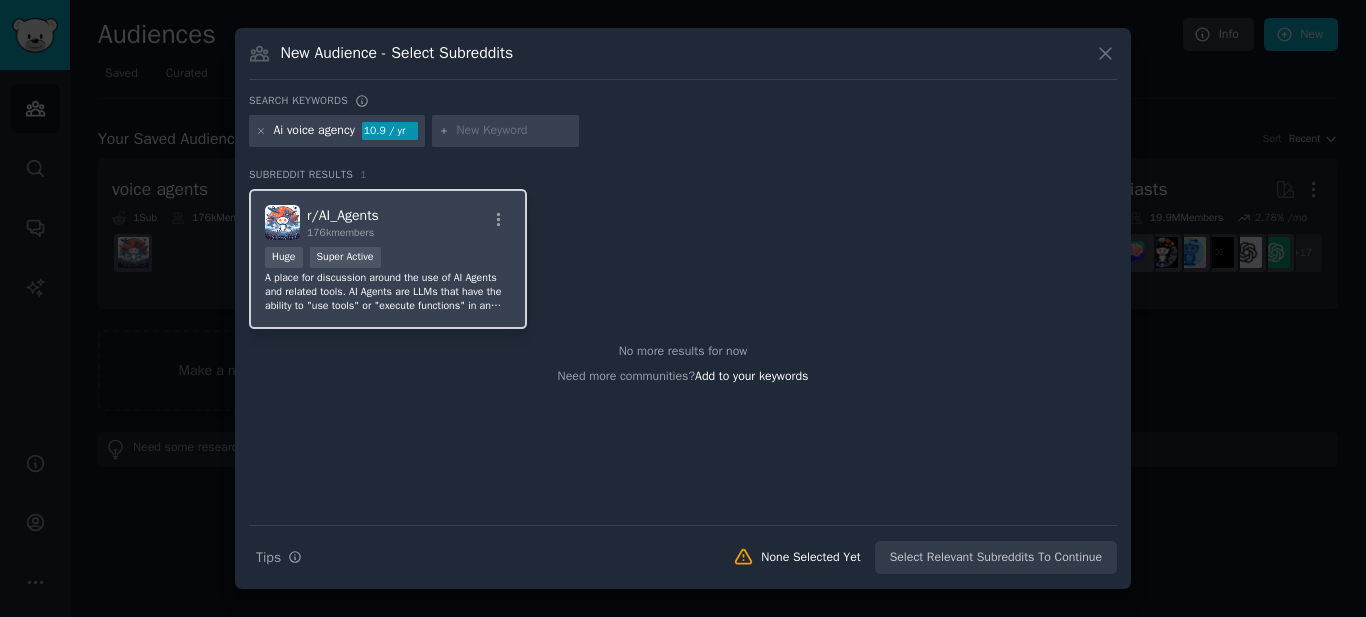 click on "Huge Super Active" at bounding box center (388, 259) 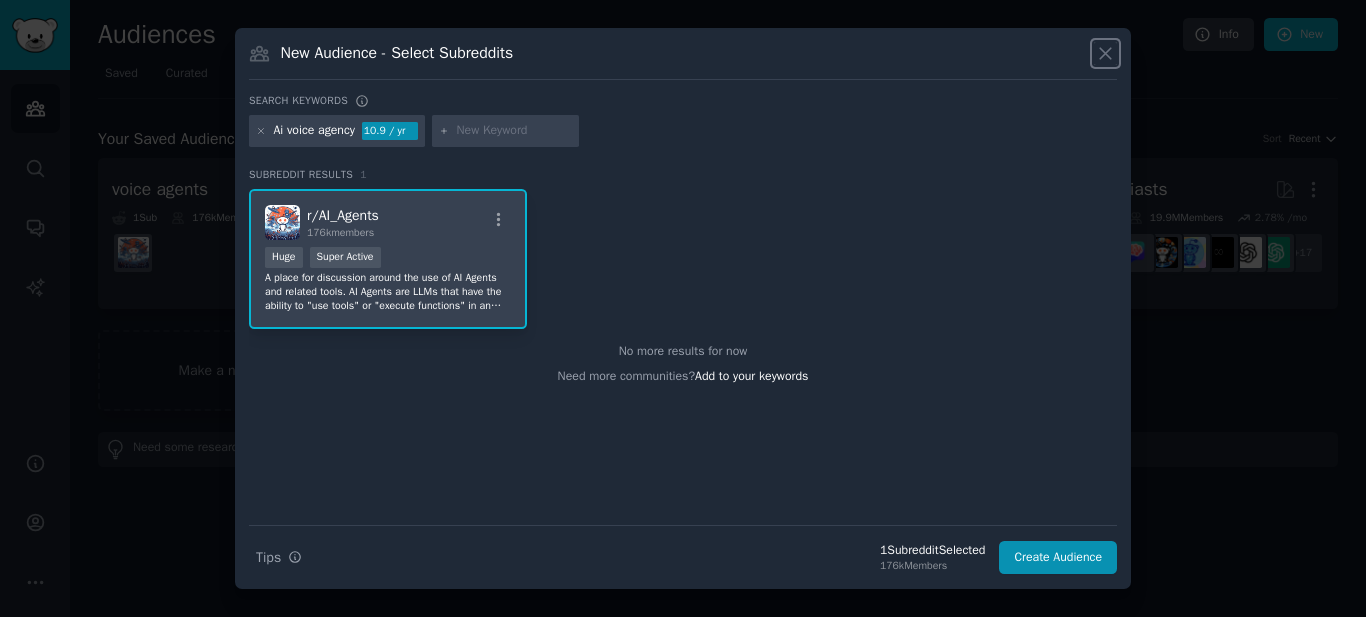 click 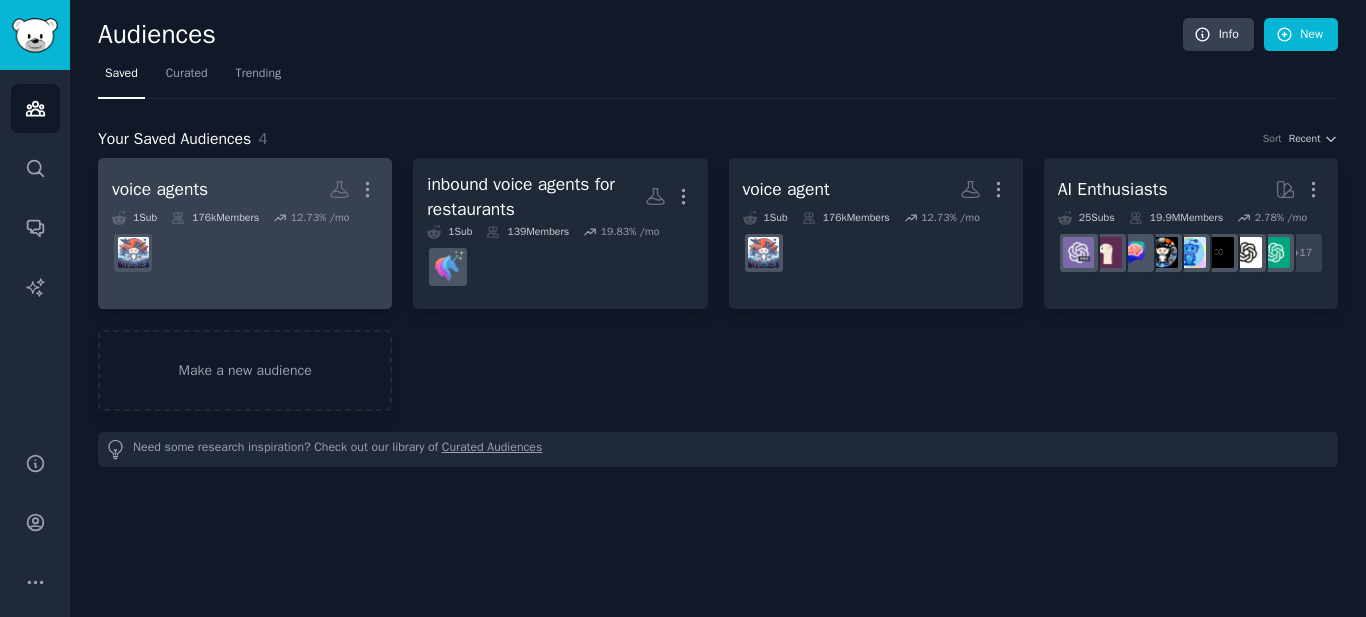 click at bounding box center (245, 253) 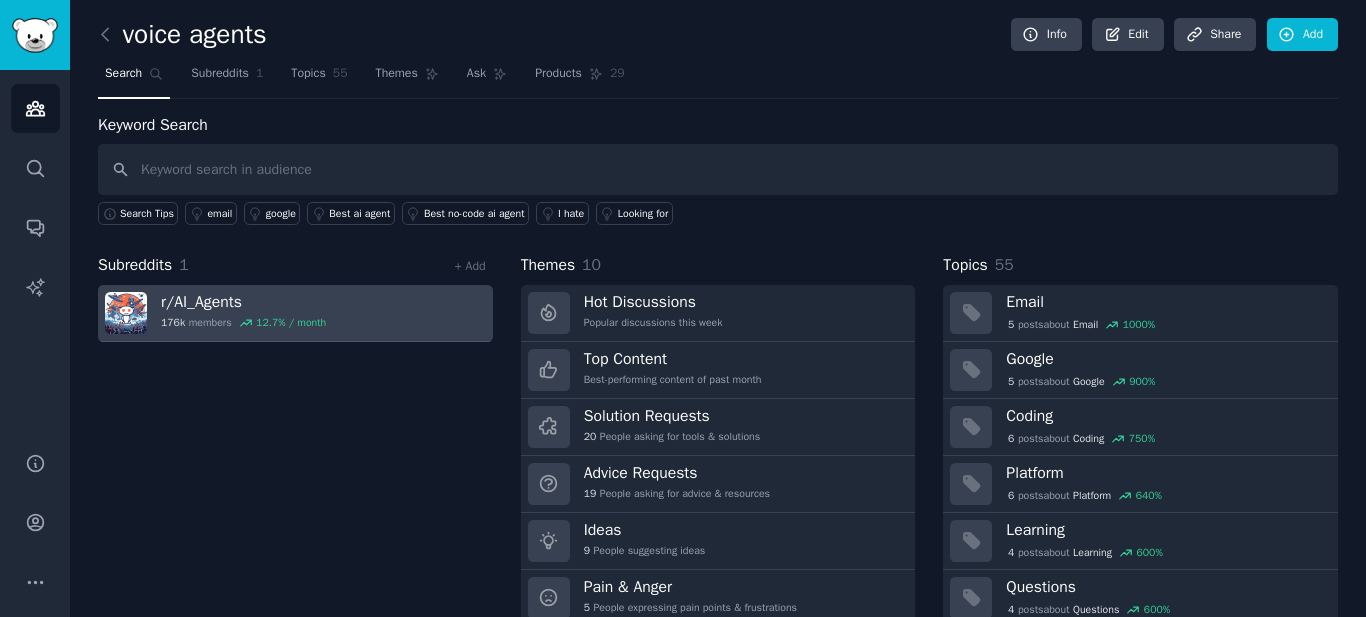 click on "r/ AI_Agents" at bounding box center (243, 302) 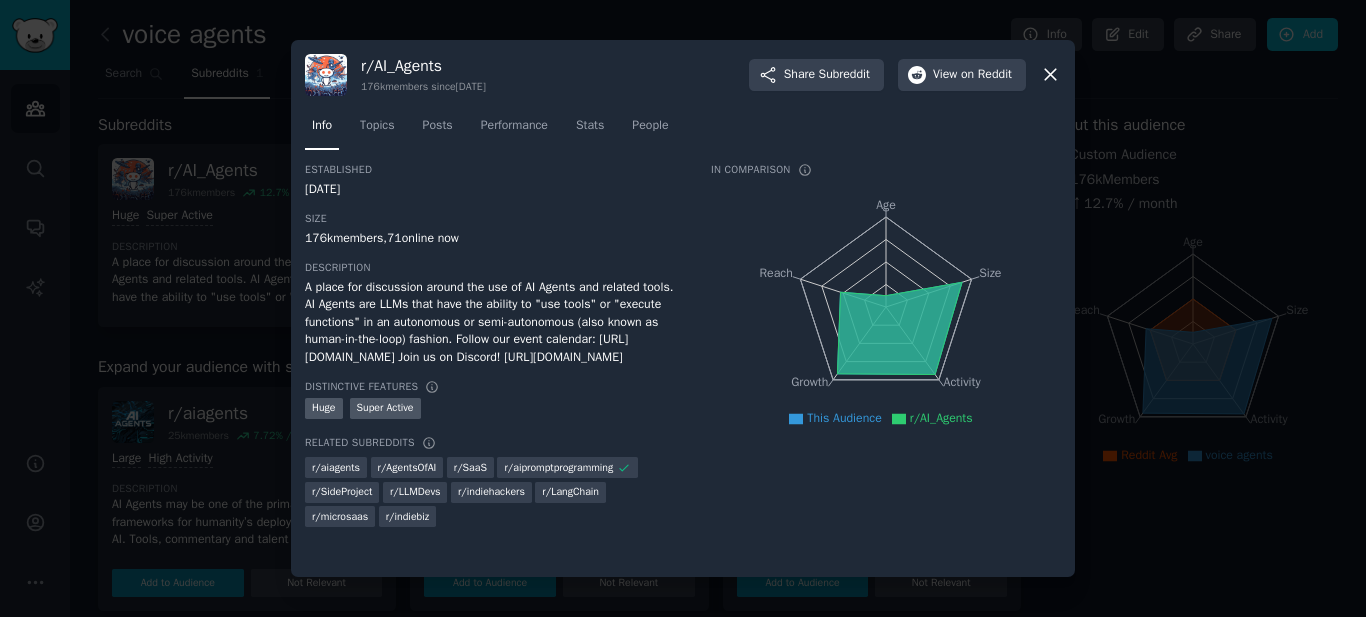 click 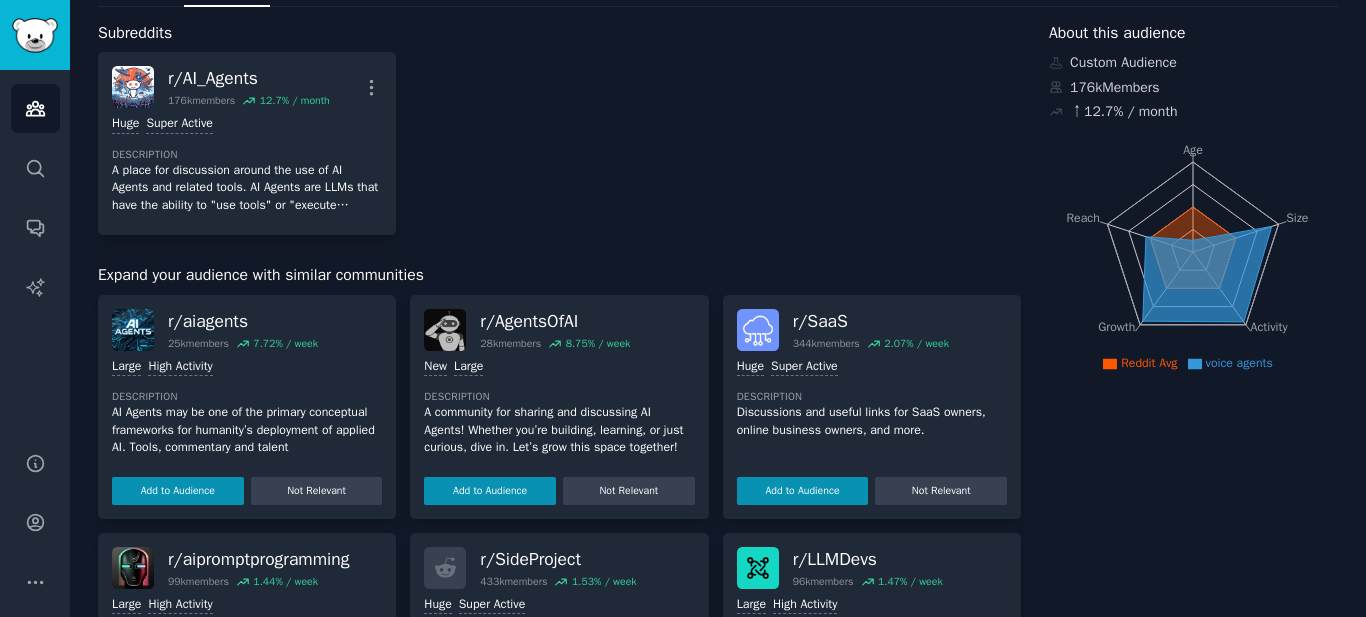 scroll, scrollTop: 200, scrollLeft: 0, axis: vertical 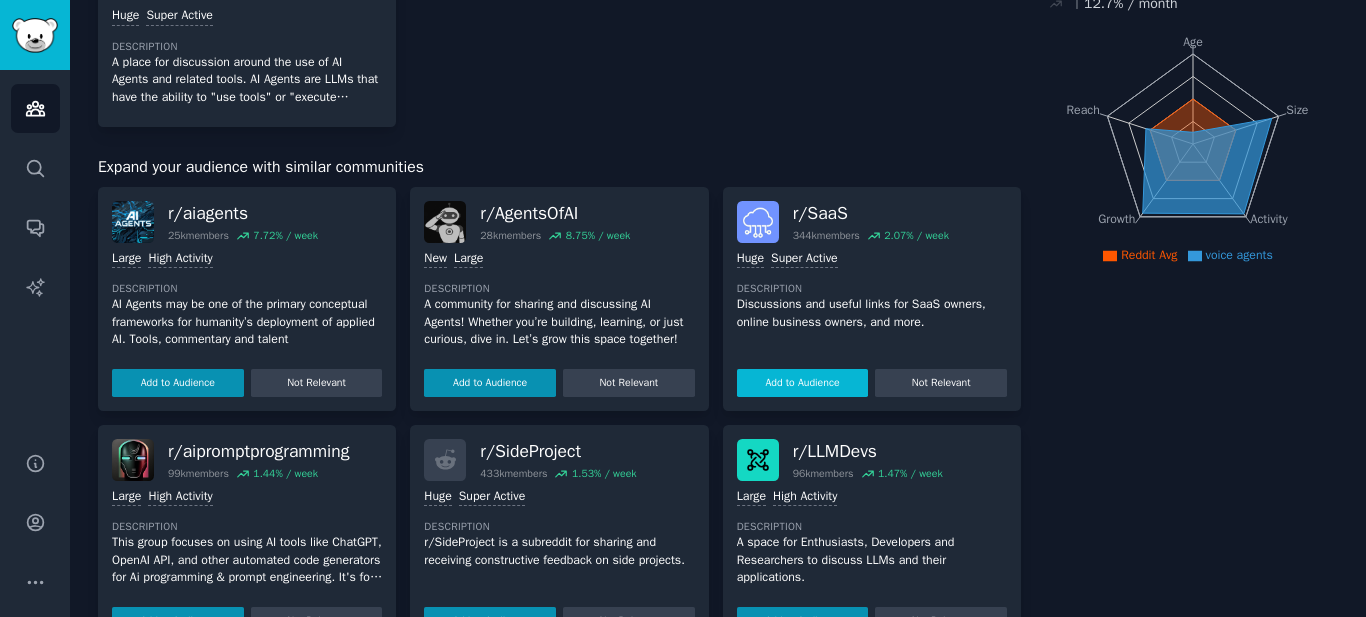click on "Add to Audience" at bounding box center [803, 383] 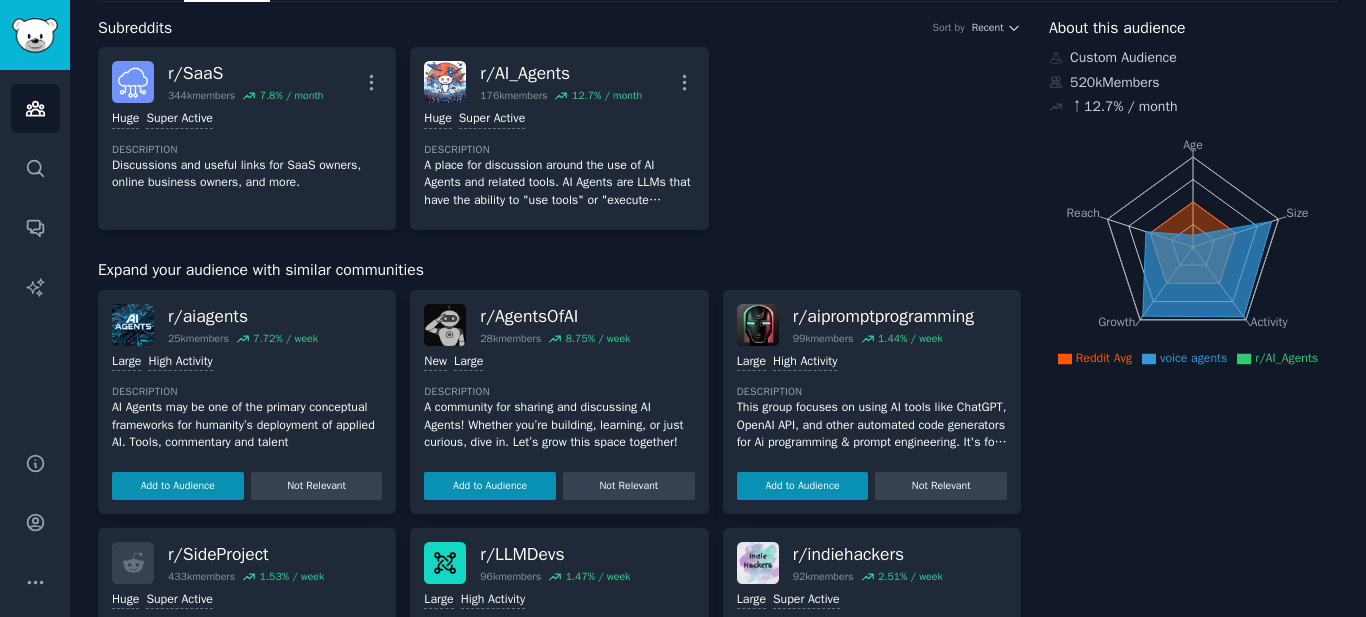 scroll, scrollTop: 0, scrollLeft: 0, axis: both 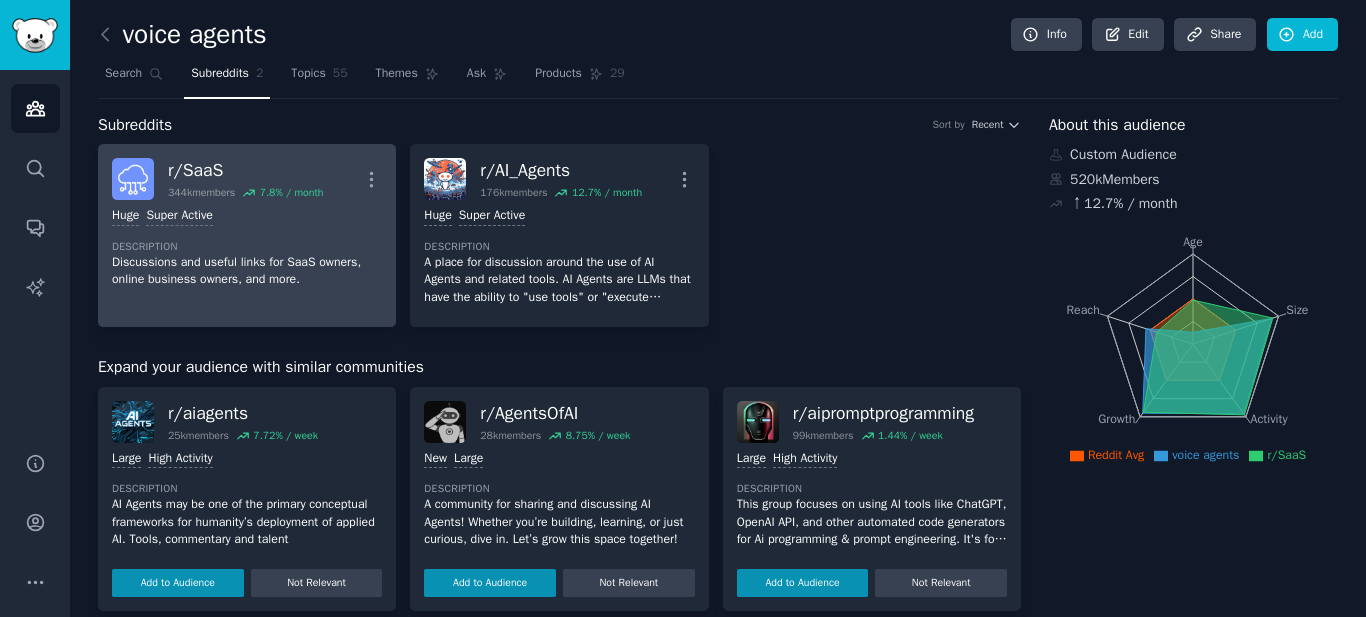 click on "Huge Super Active Description Discussions and useful links for SaaS owners, online business owners, and more." at bounding box center (247, 248) 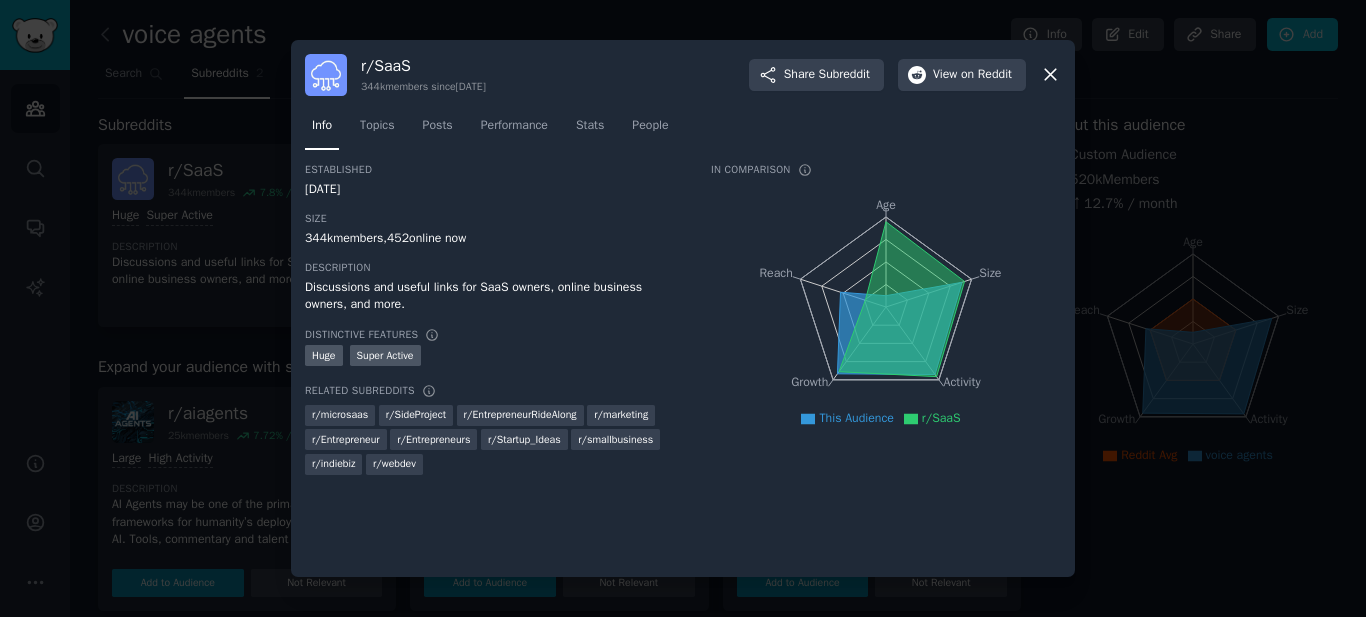 click 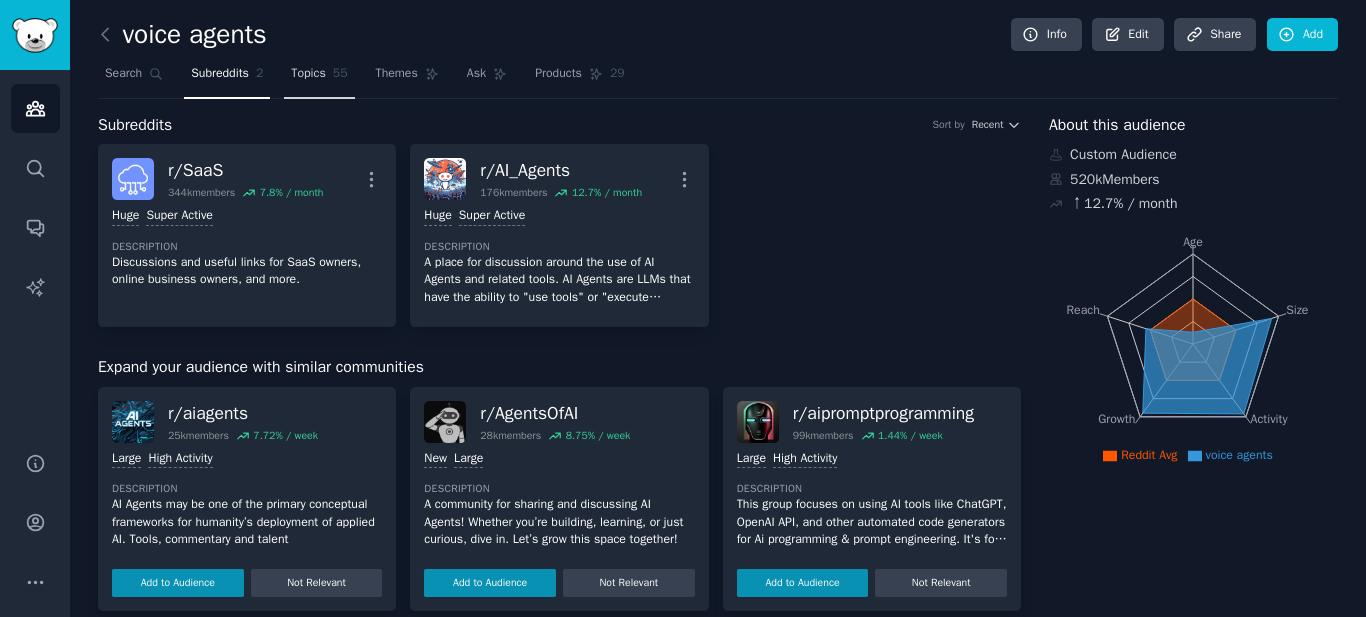 click on "Topics" at bounding box center [308, 74] 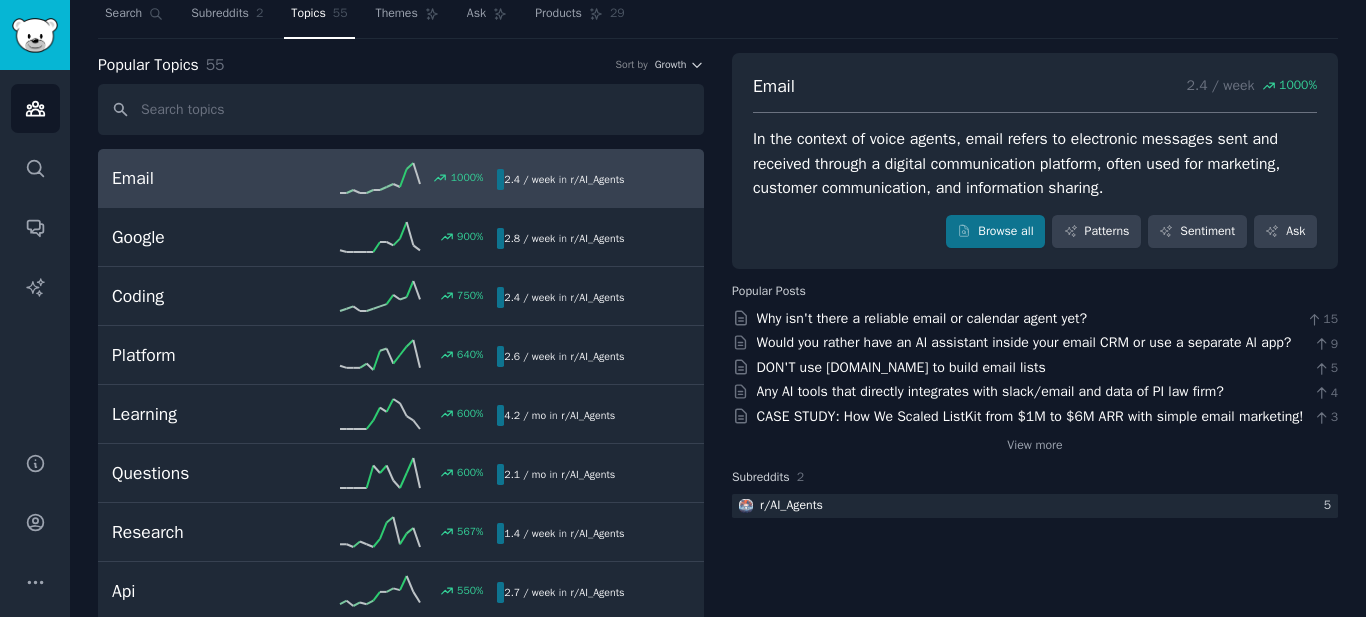 scroll, scrollTop: 0, scrollLeft: 0, axis: both 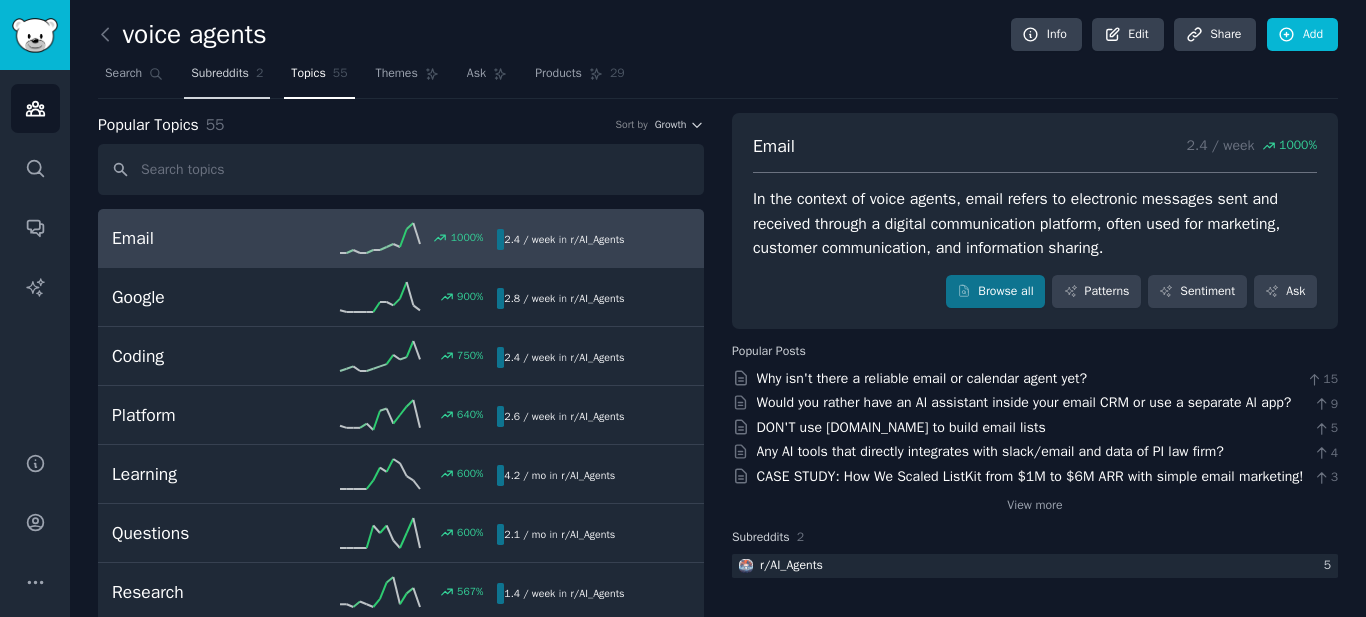 click on "Subreddits" at bounding box center [220, 74] 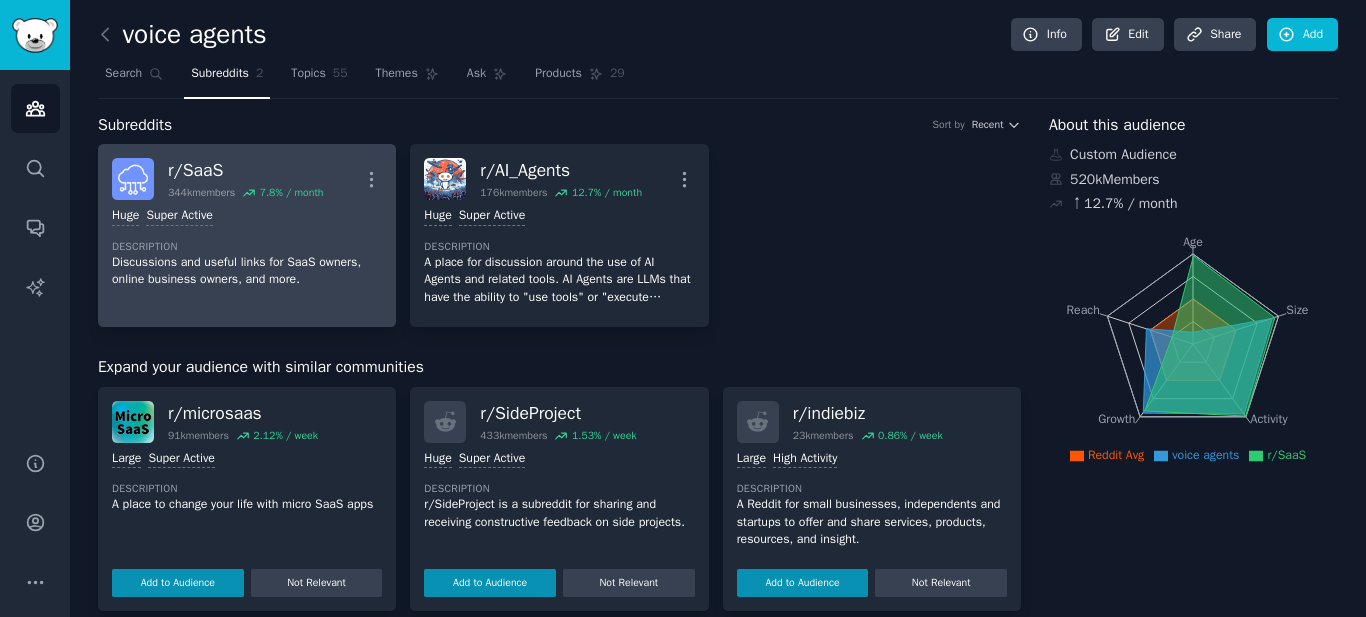 click on "Description" at bounding box center [247, 247] 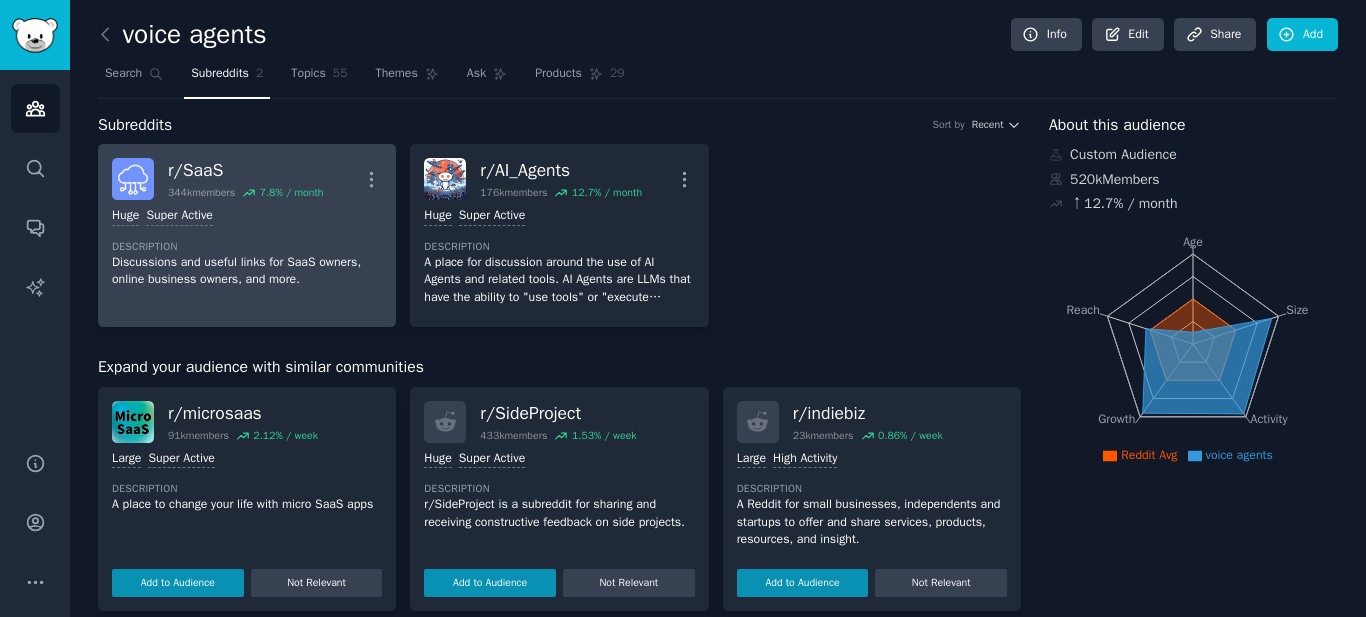 click on "Description" at bounding box center [247, 247] 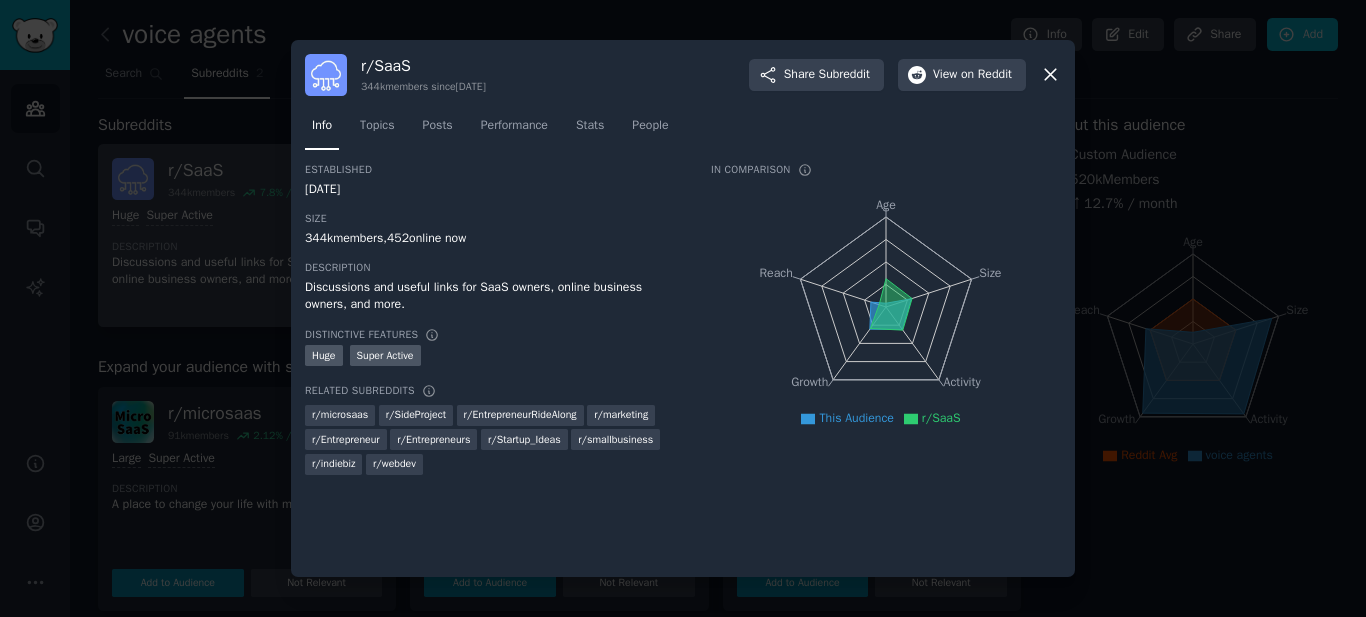 click at bounding box center [683, 308] 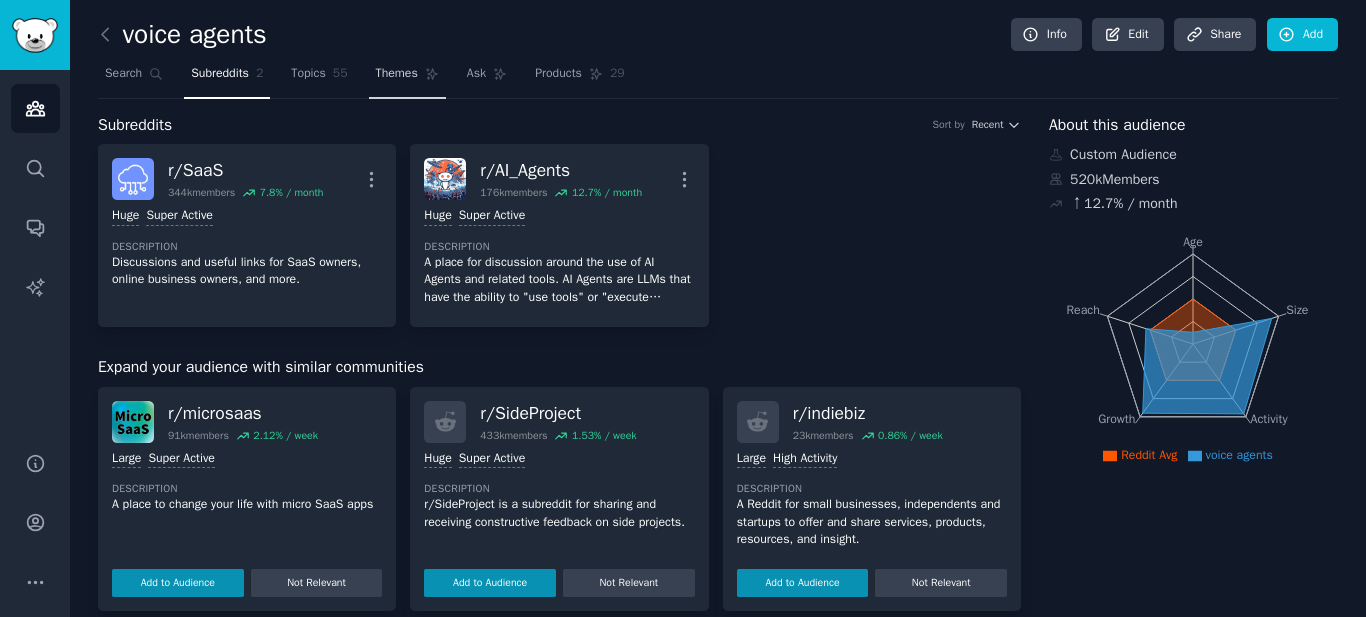 click on "Topics" at bounding box center [308, 74] 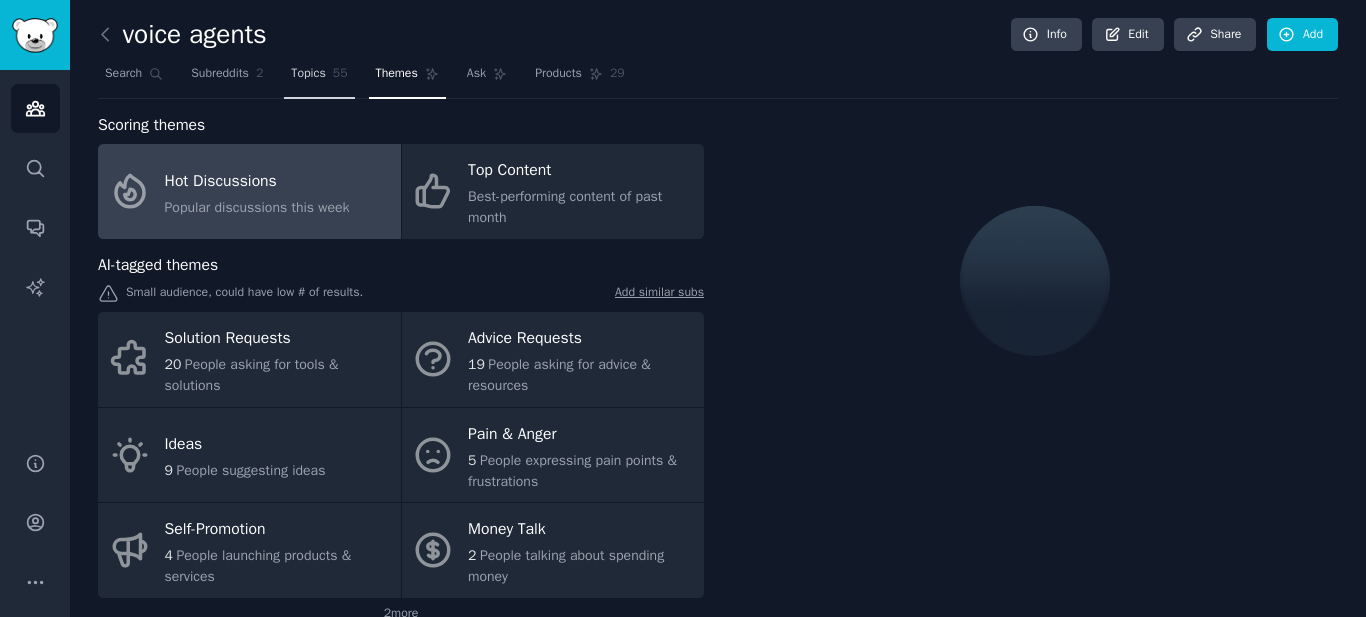 click on "Topics" at bounding box center (308, 74) 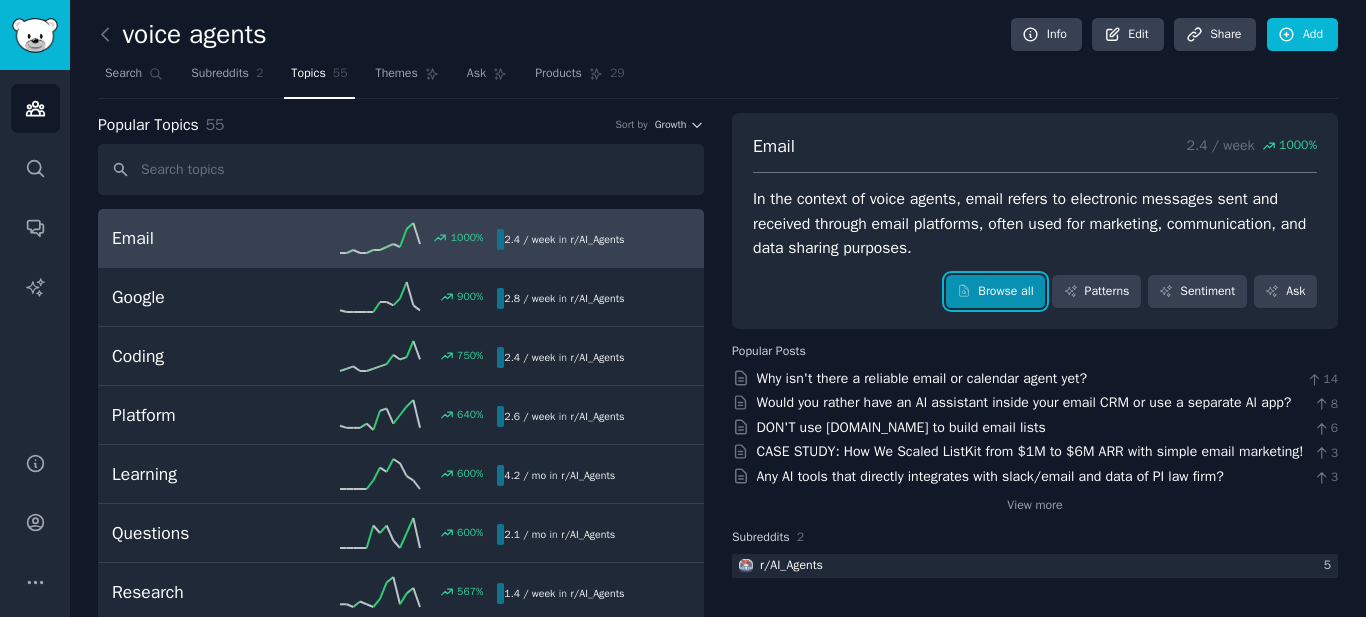 click on "Browse all" at bounding box center [995, 292] 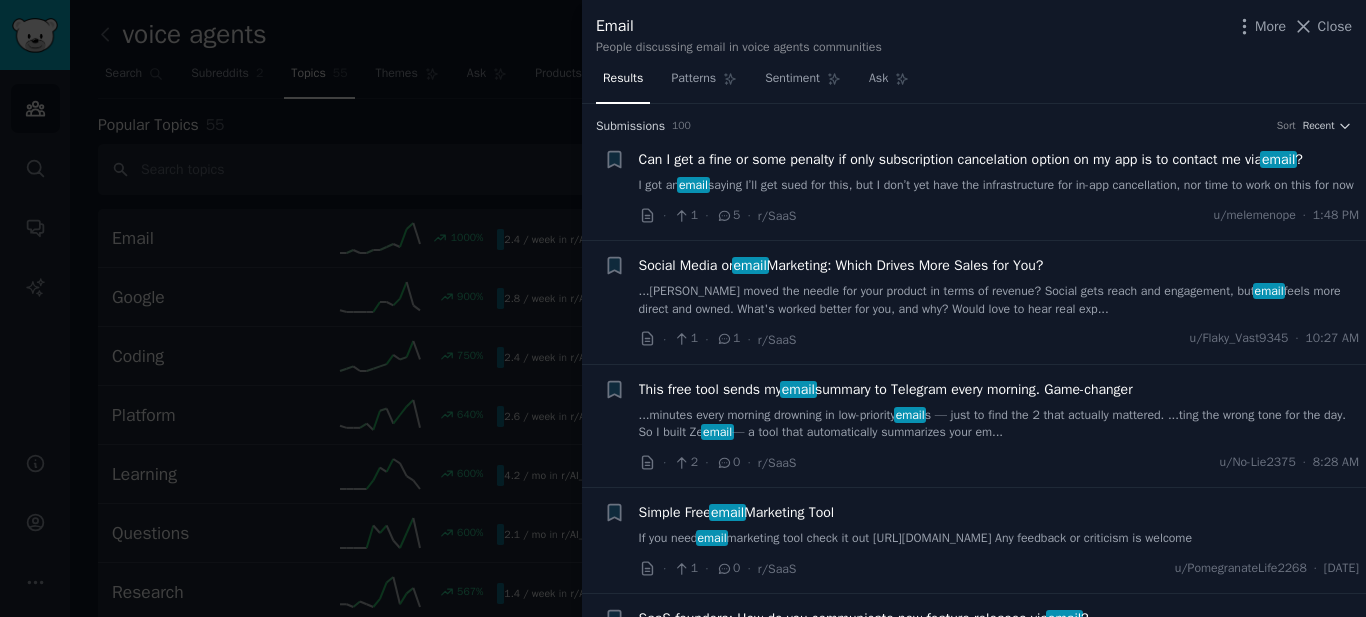 click at bounding box center [683, 308] 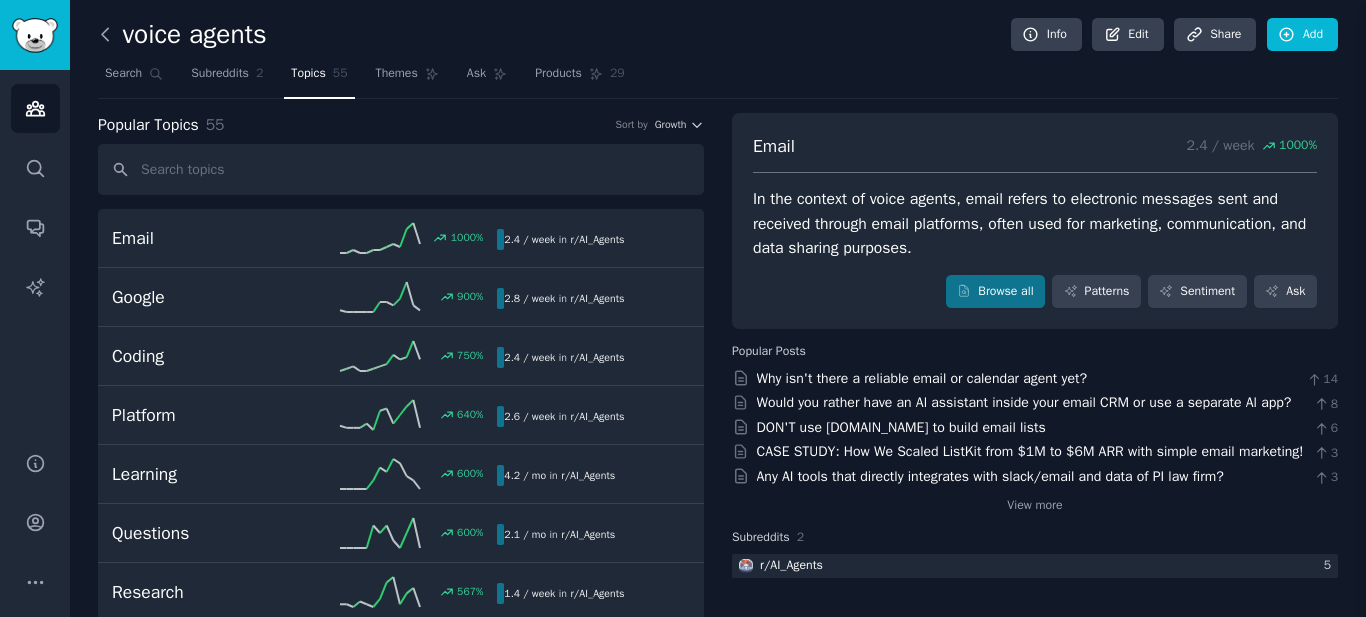 click 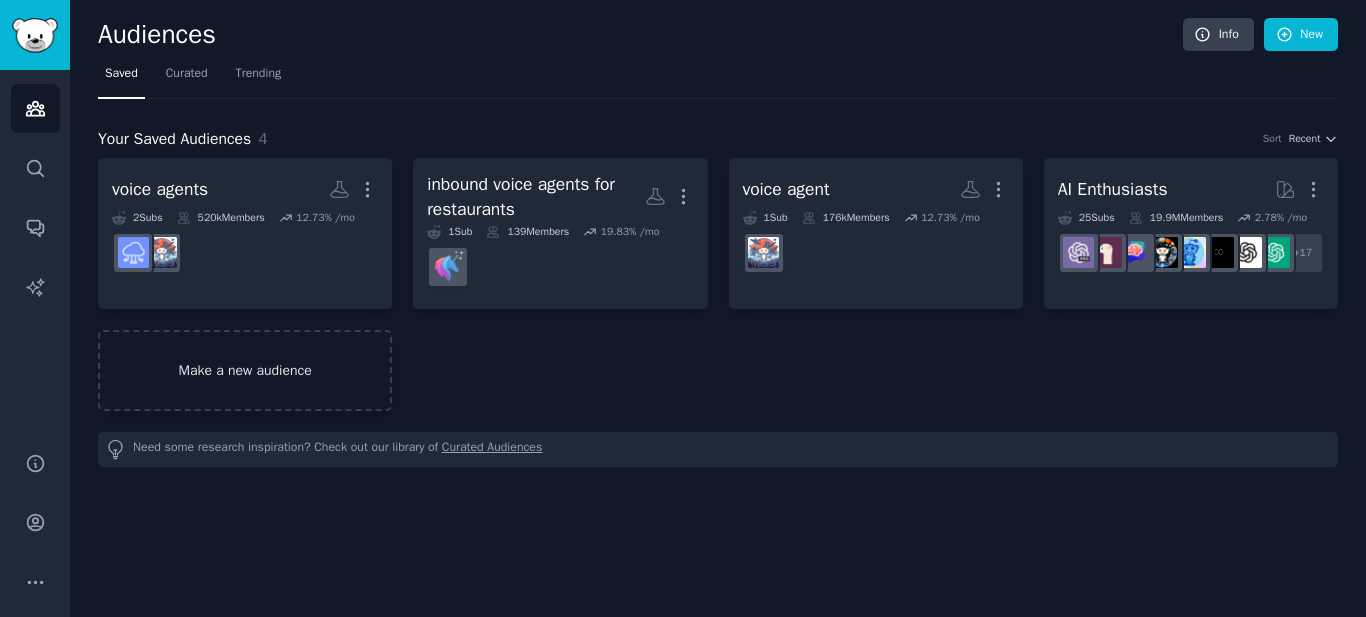 click on "Make a new audience" at bounding box center (245, 370) 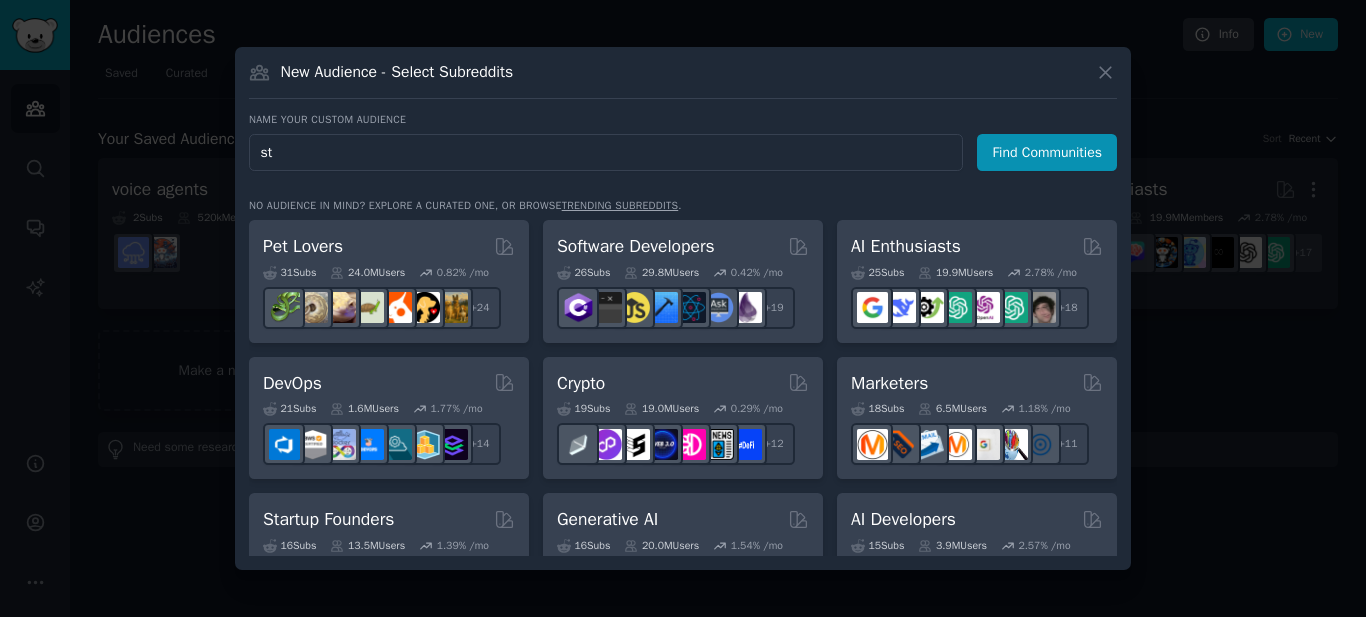 type on "s" 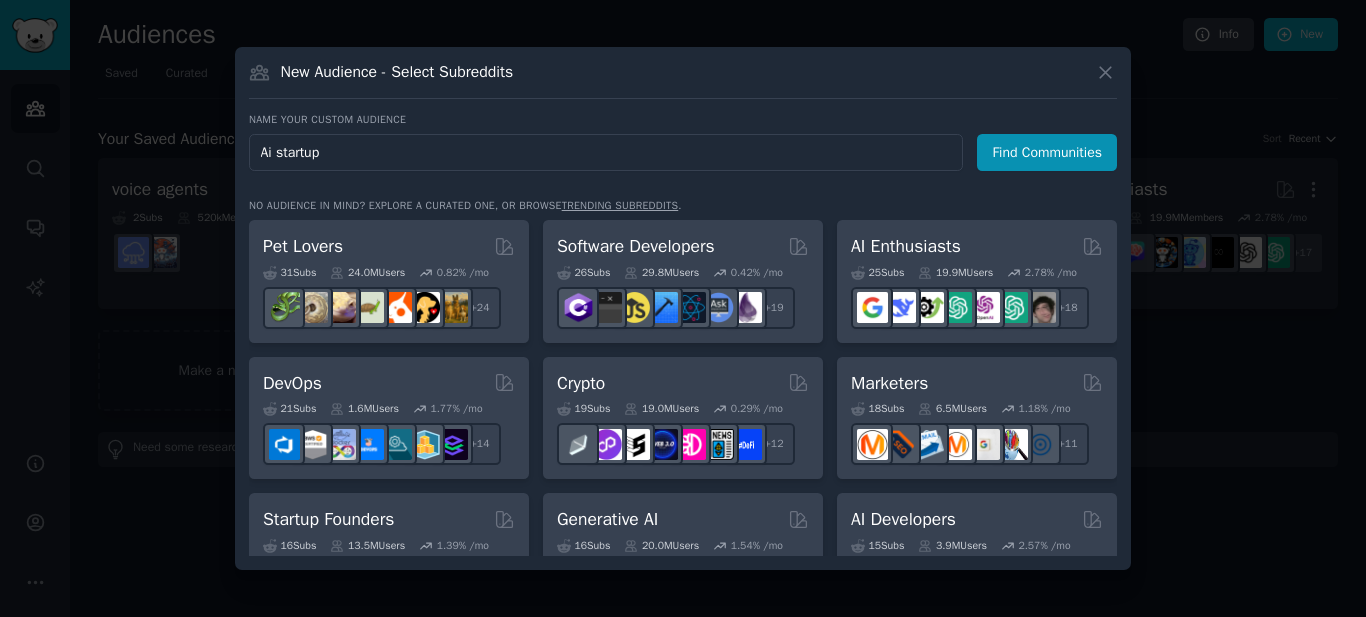 type on "Ai startups" 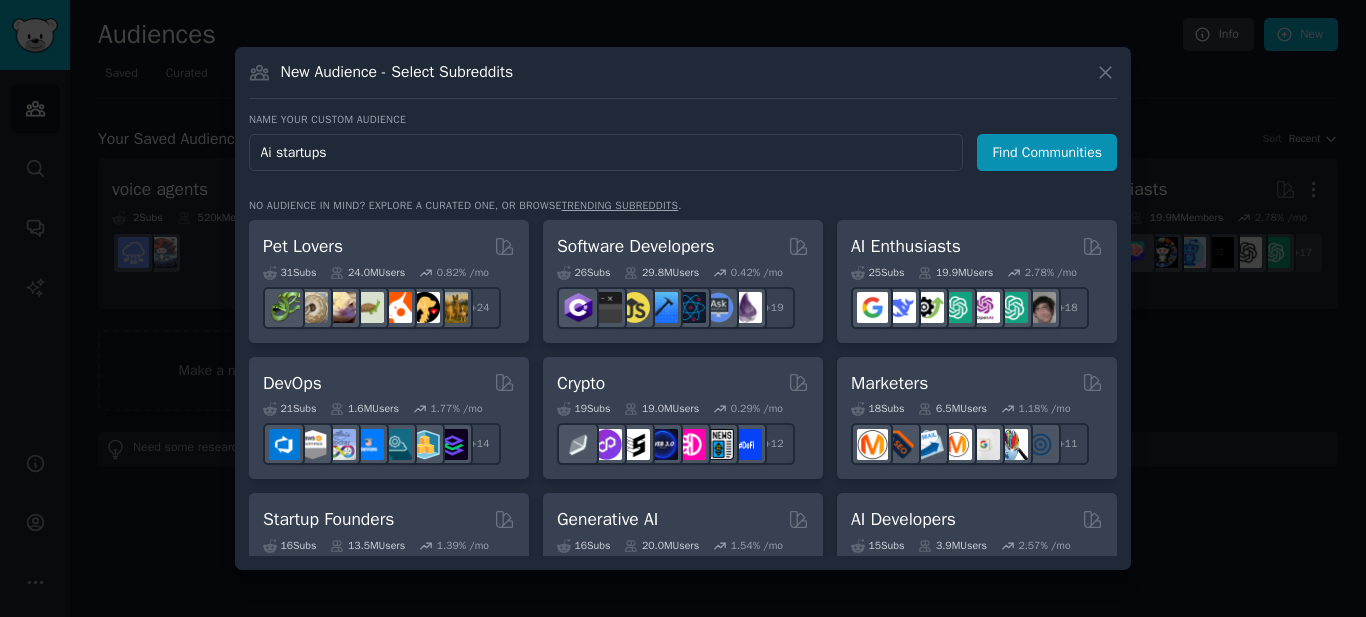 click on "Find Communities" at bounding box center [1047, 152] 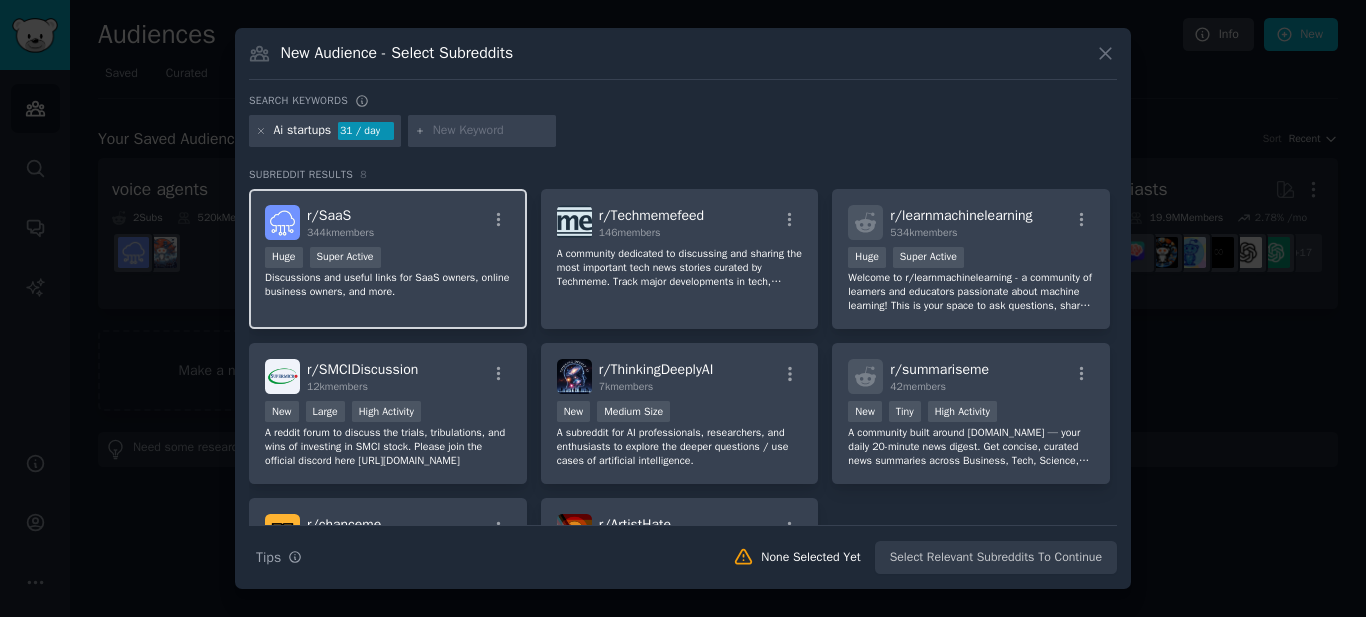 click on "Huge Super Active" at bounding box center [388, 259] 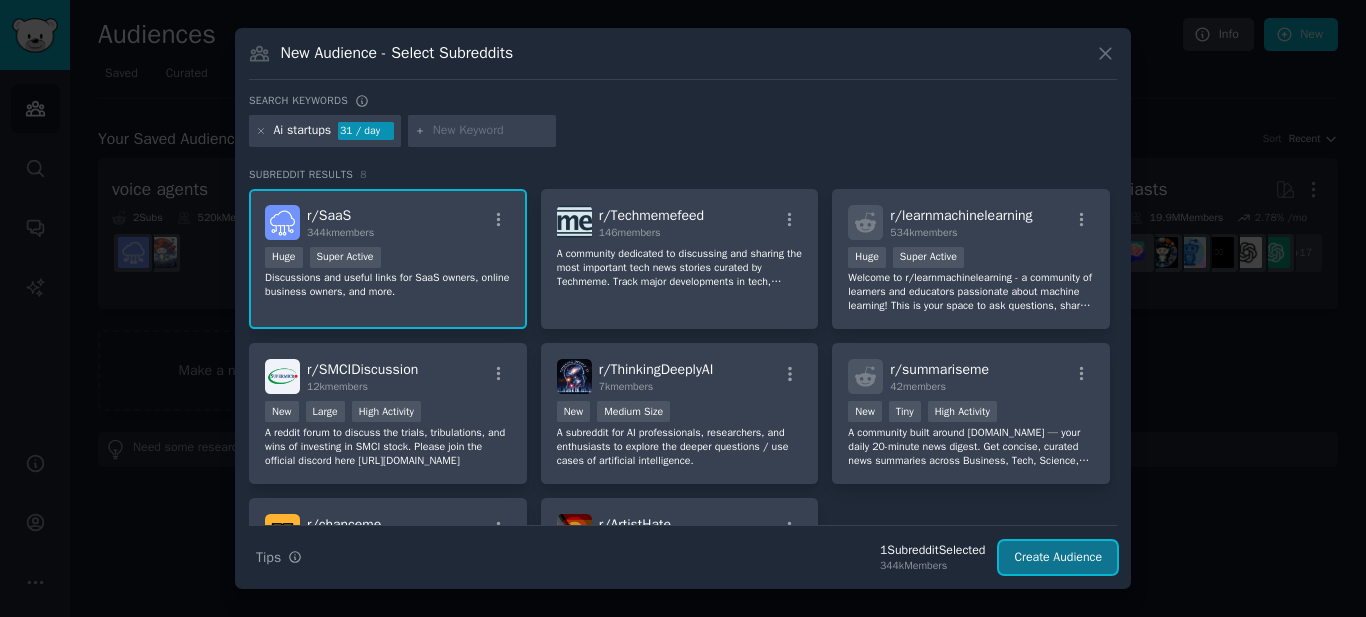 click on "Create Audience" at bounding box center [1058, 558] 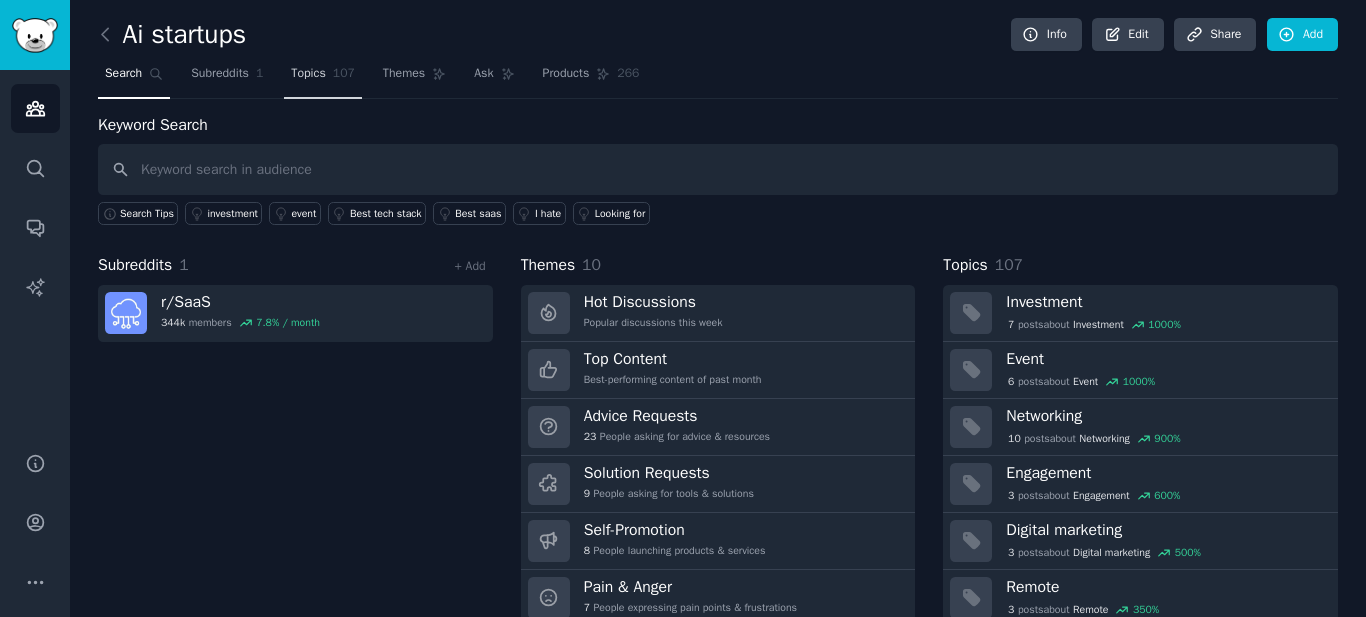 click on "Topics" at bounding box center (308, 74) 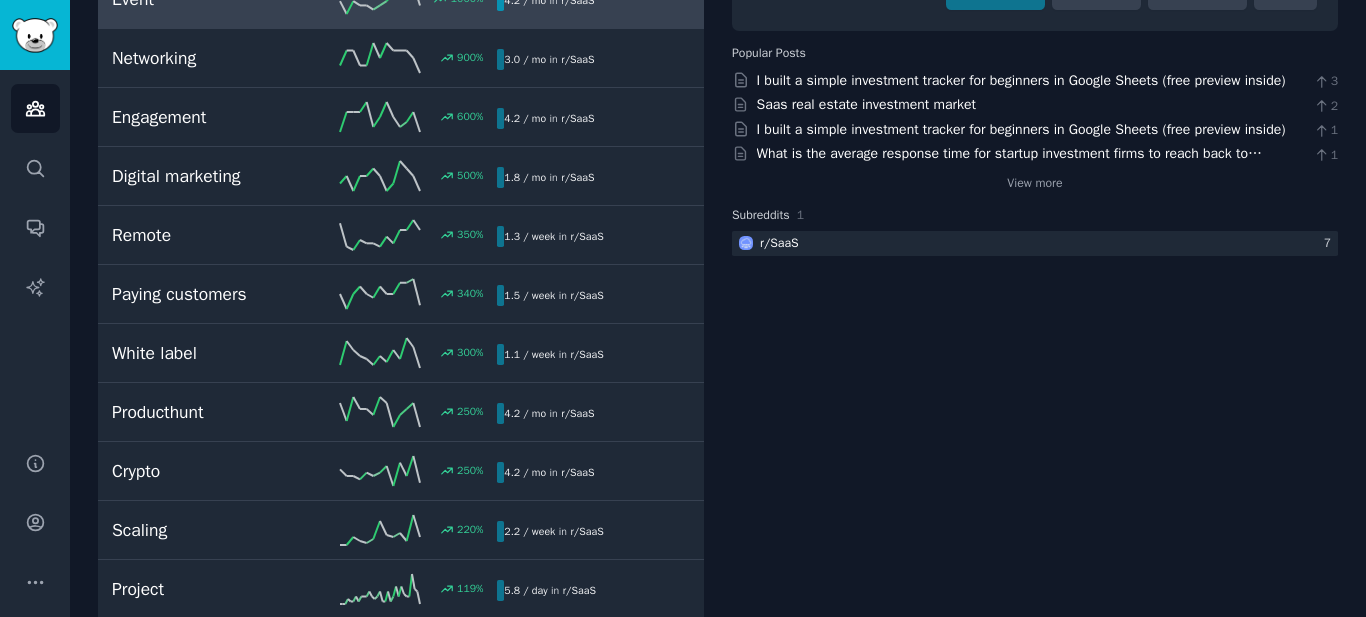 scroll, scrollTop: 300, scrollLeft: 0, axis: vertical 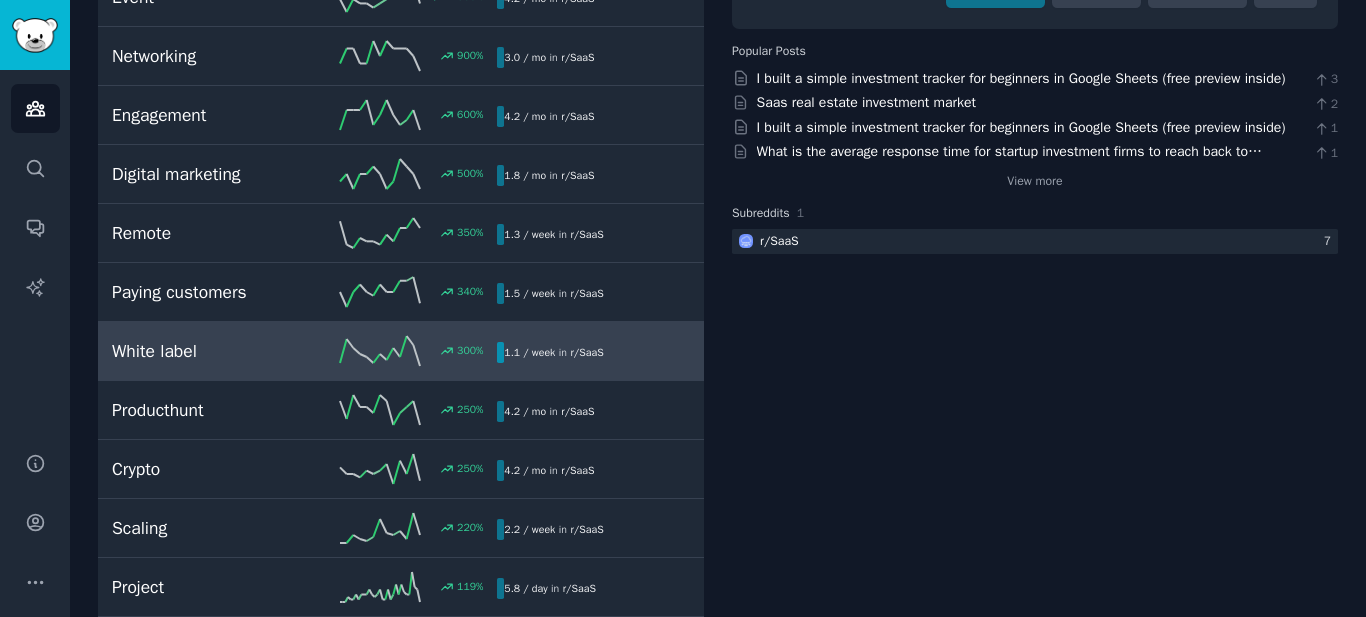click 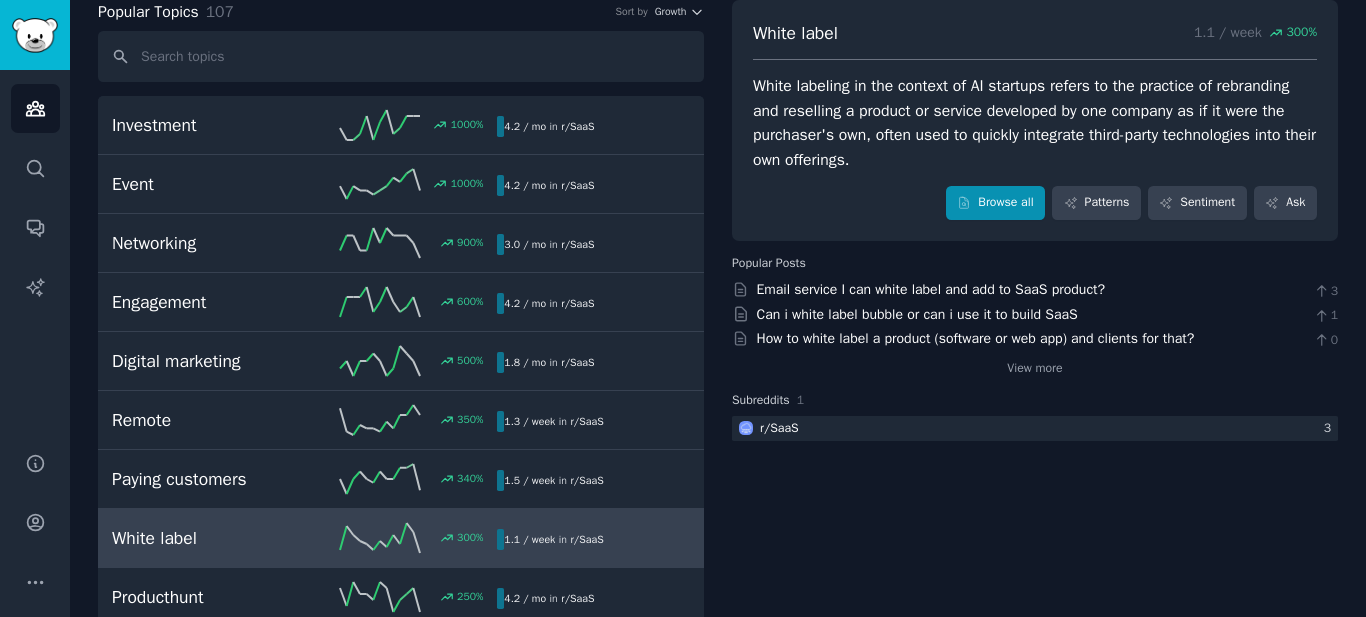 scroll, scrollTop: 13, scrollLeft: 0, axis: vertical 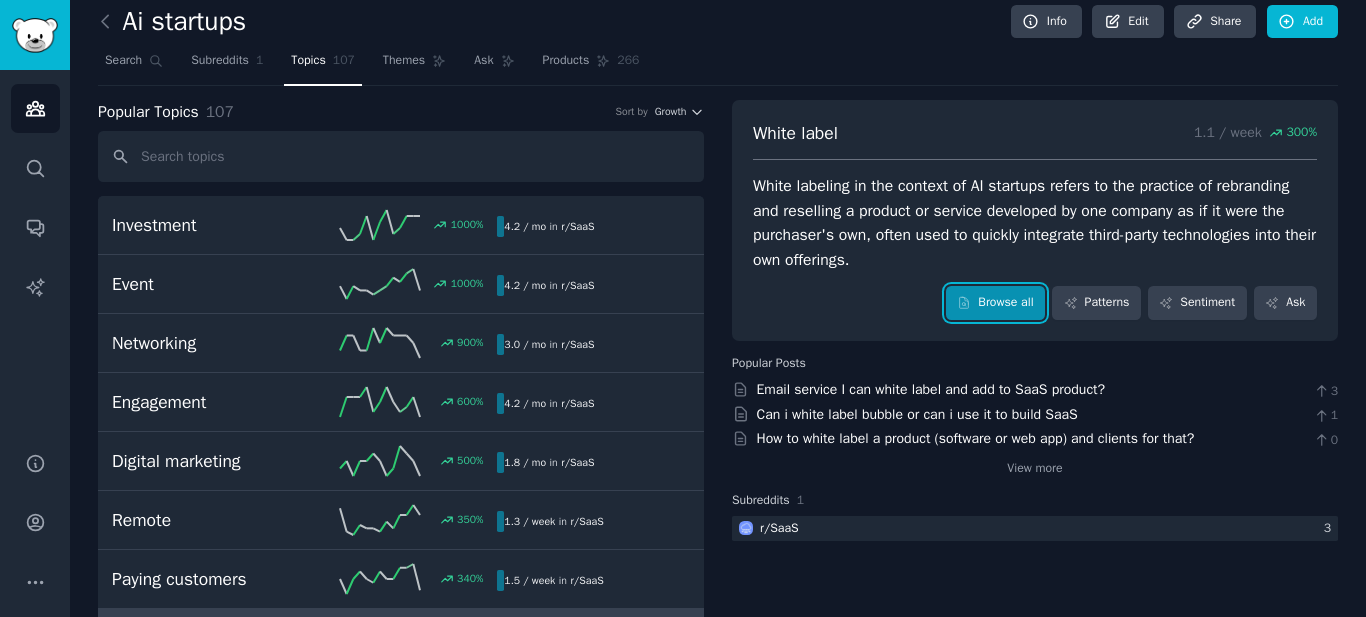 click on "Browse all" at bounding box center [995, 303] 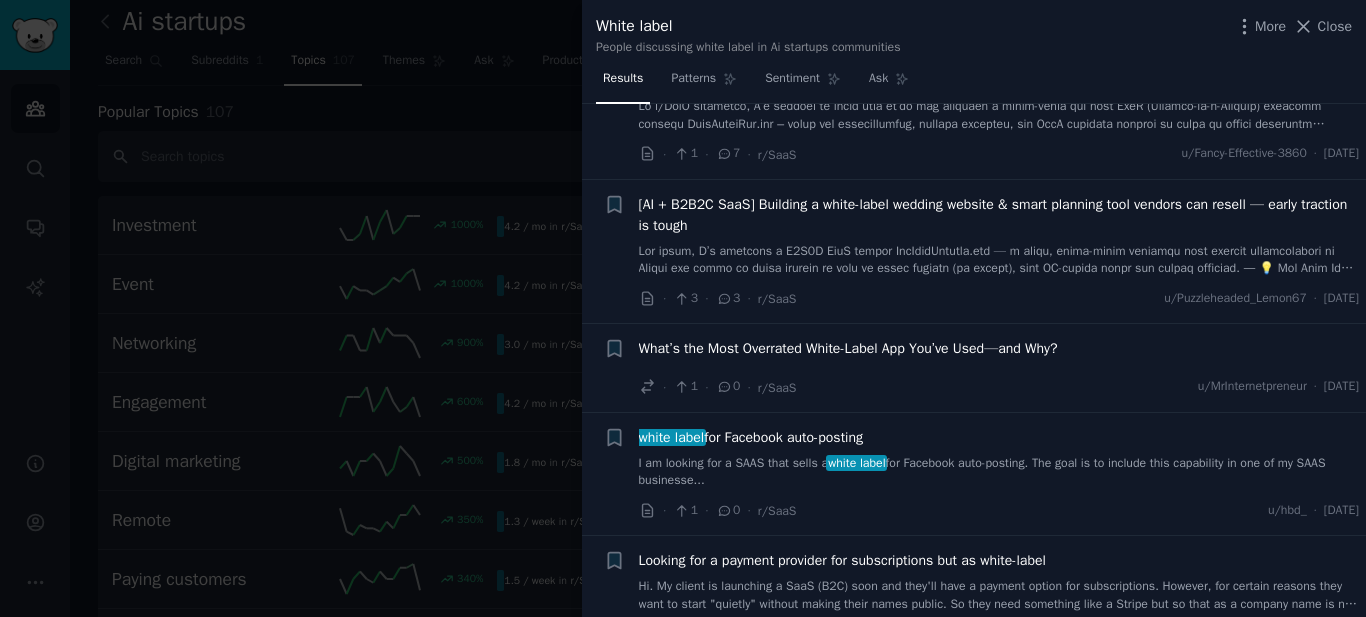 scroll, scrollTop: 200, scrollLeft: 0, axis: vertical 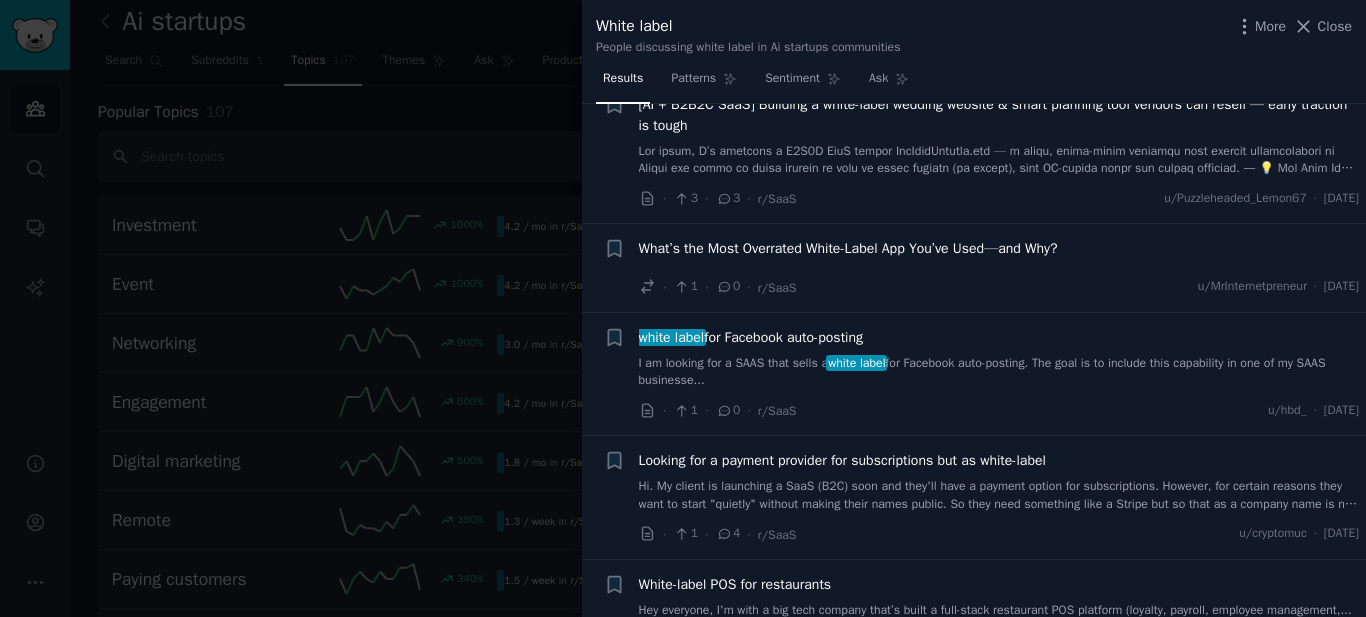 click at bounding box center (683, 308) 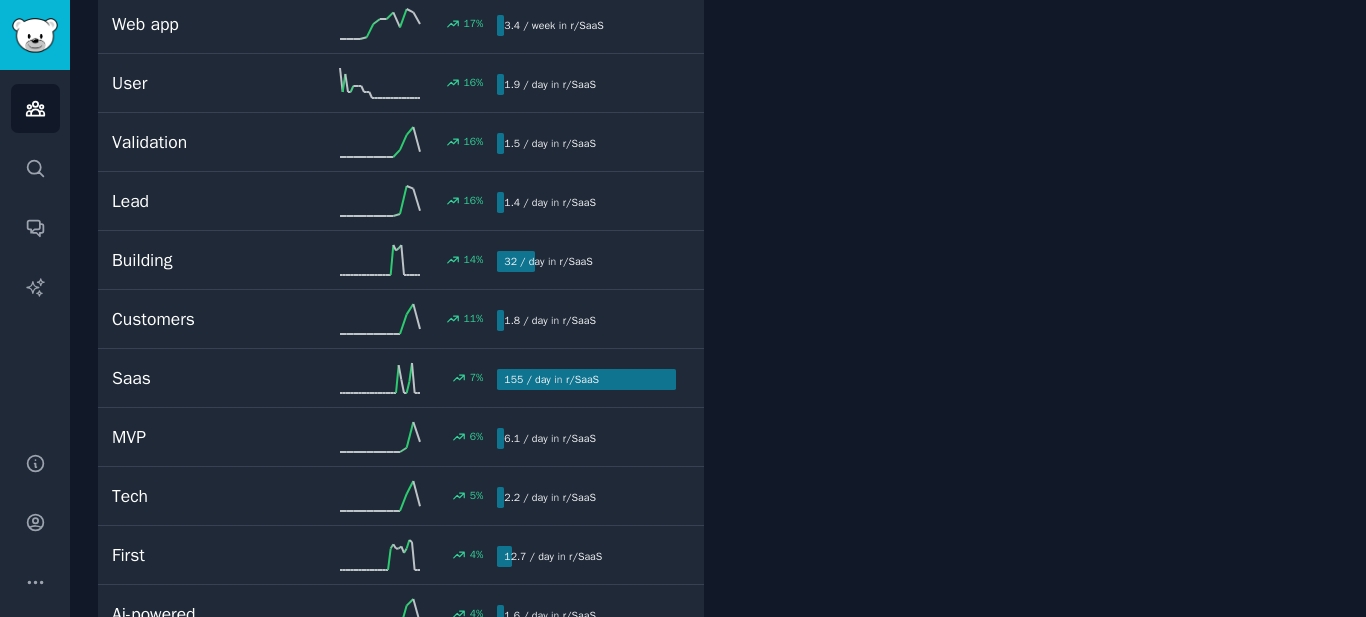scroll, scrollTop: 3613, scrollLeft: 0, axis: vertical 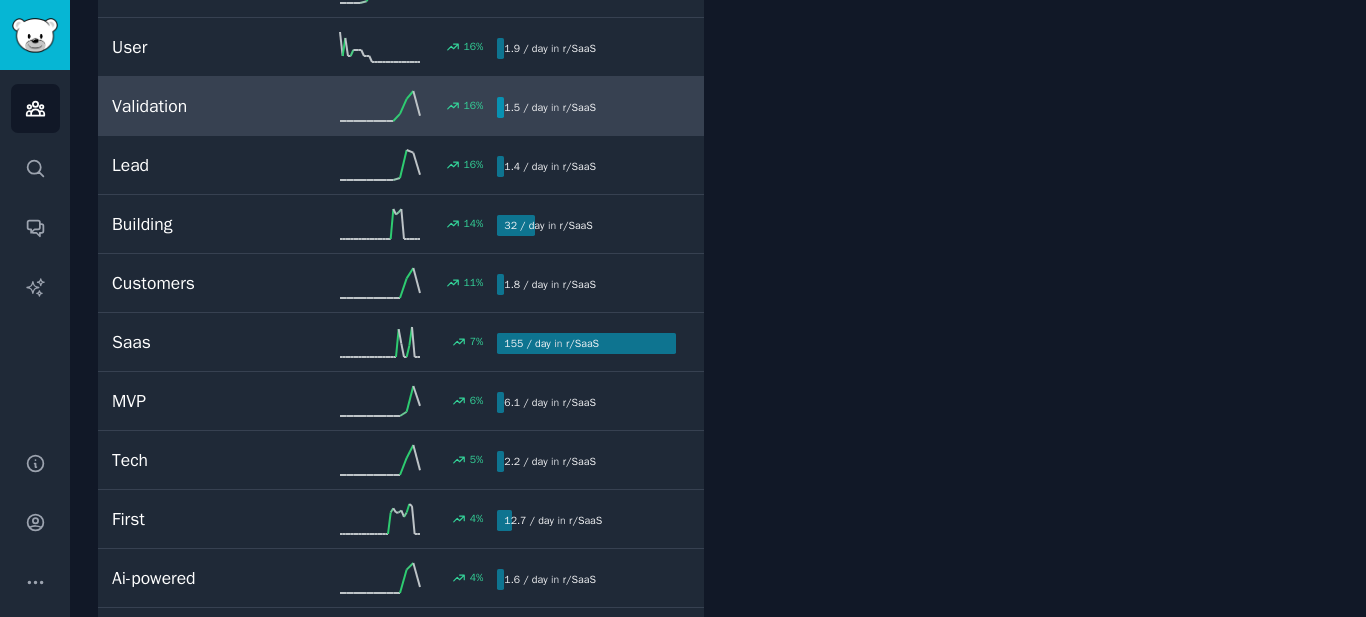 click on "16 %" at bounding box center (401, 106) 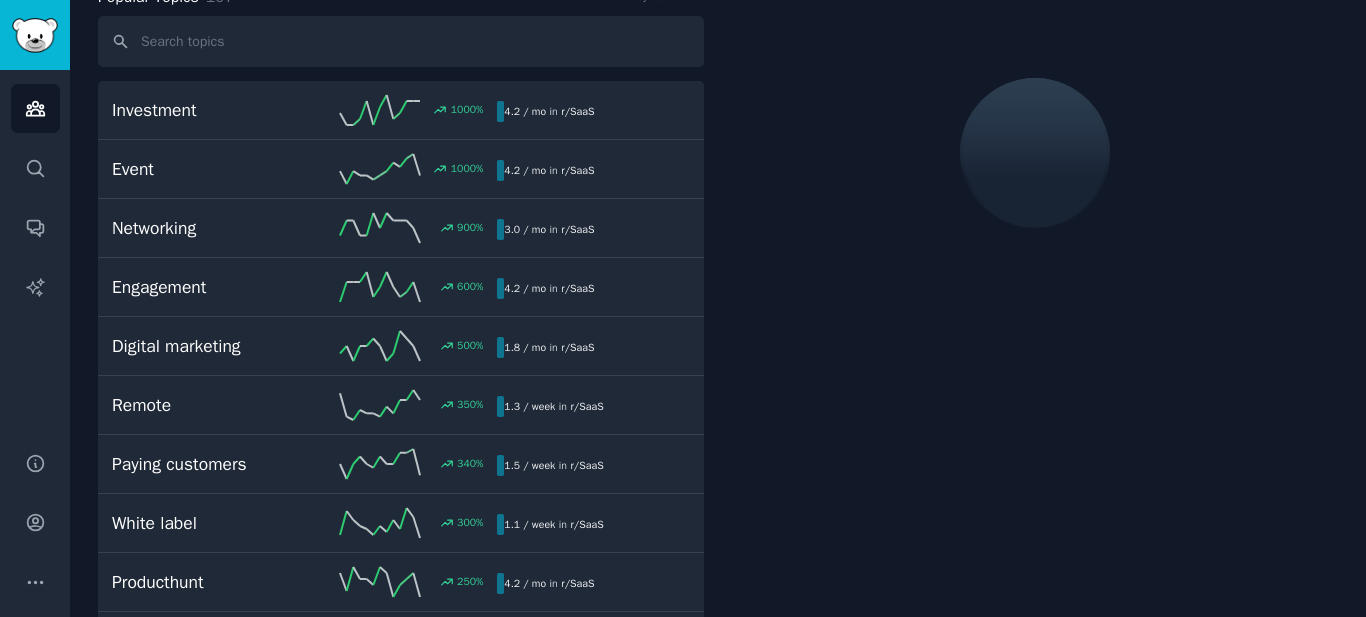 scroll, scrollTop: 113, scrollLeft: 0, axis: vertical 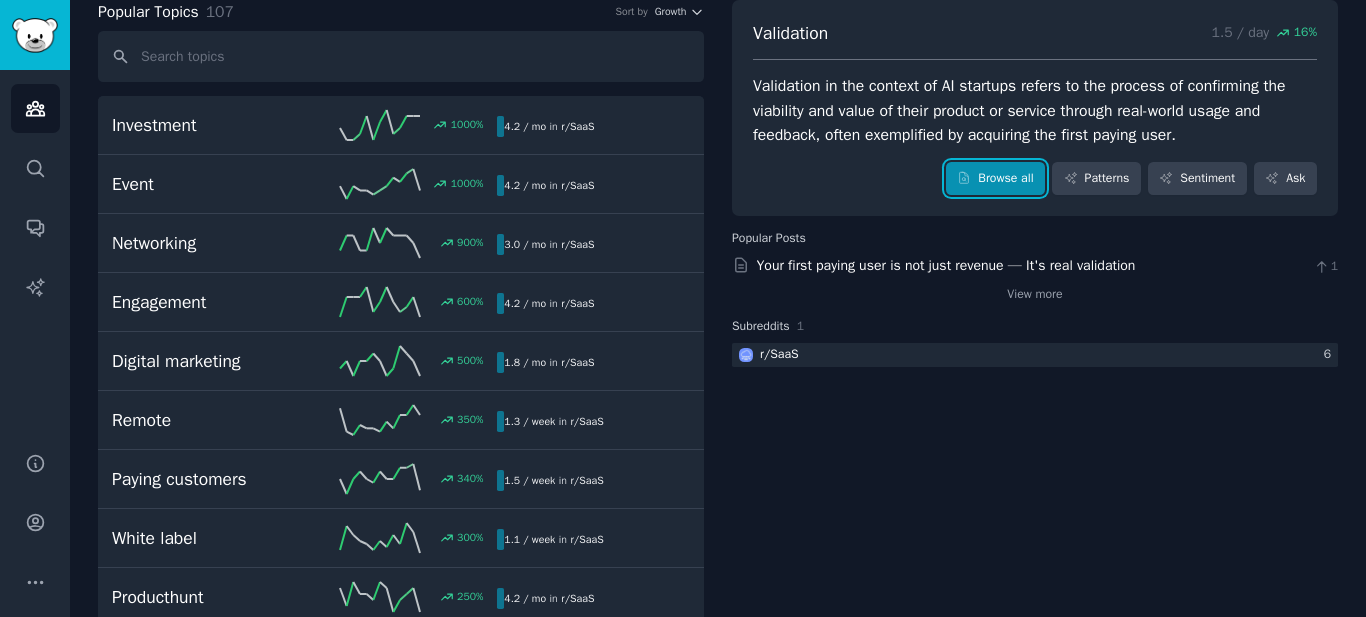 click on "Browse all" at bounding box center (995, 179) 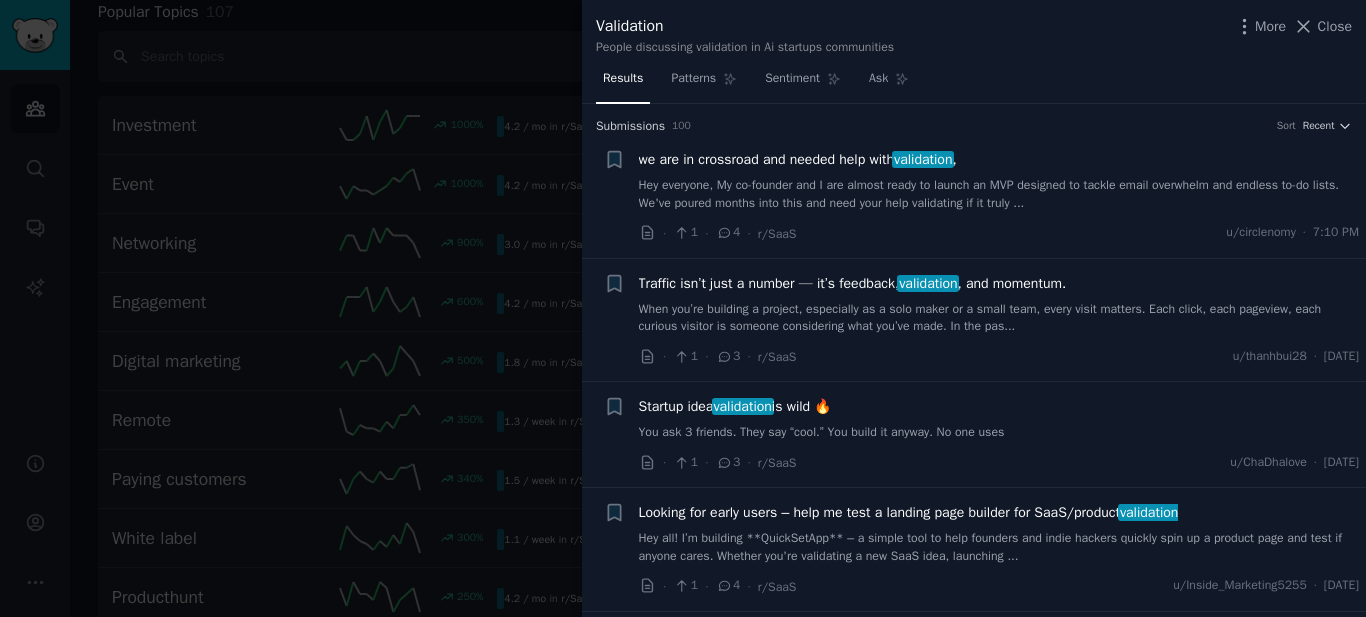 click on "Startup idea  validation  is wild 🔥" at bounding box center [735, 406] 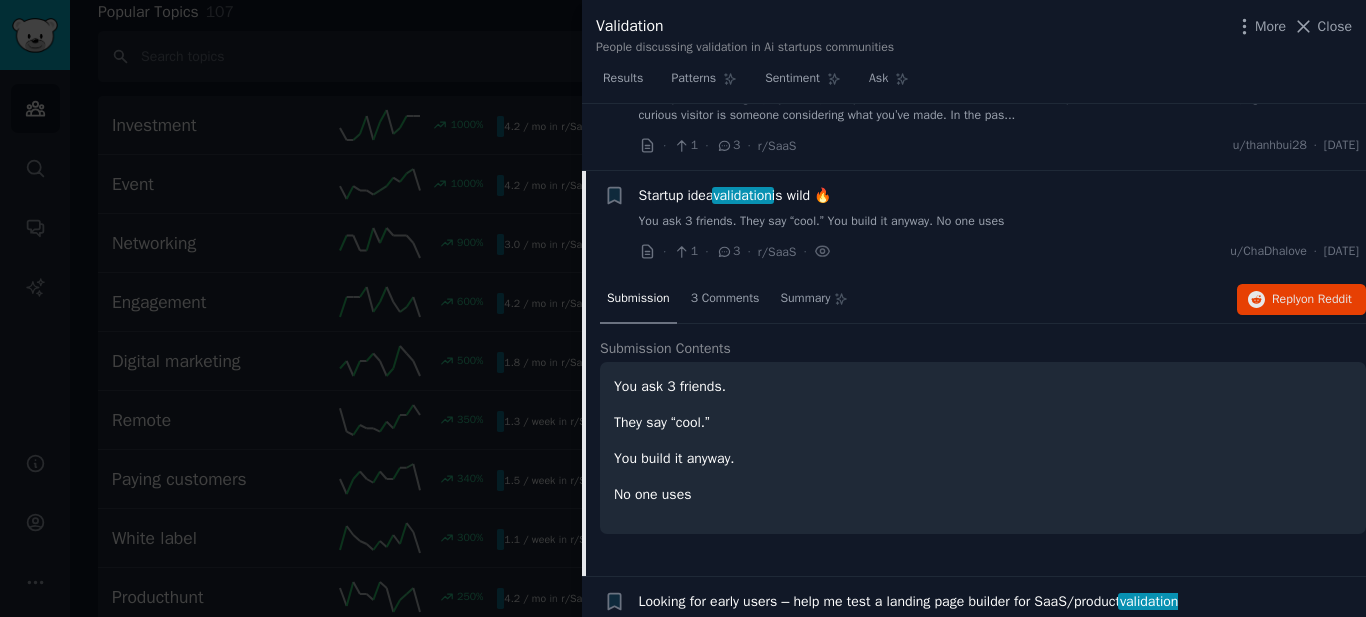 scroll, scrollTop: 279, scrollLeft: 0, axis: vertical 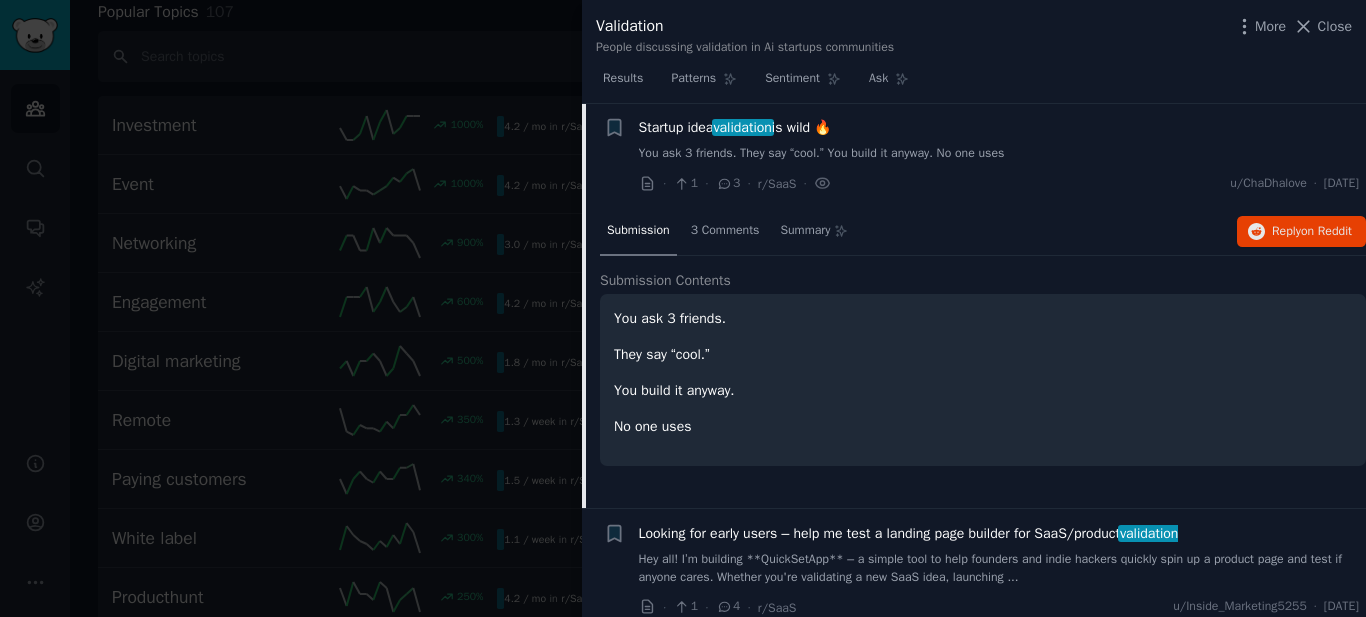 click on "You ask 3 friends.
They say “cool.”
You build it anyway.
No one uses" at bounding box center (999, 154) 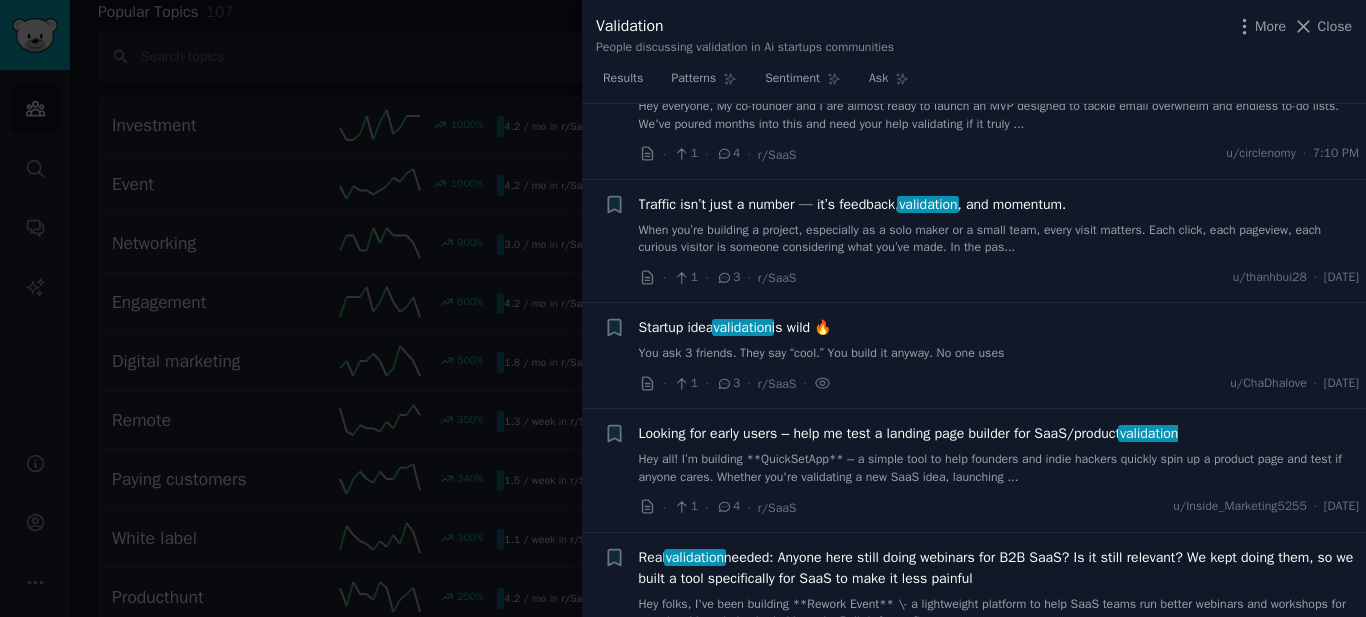 scroll, scrollTop: 0, scrollLeft: 0, axis: both 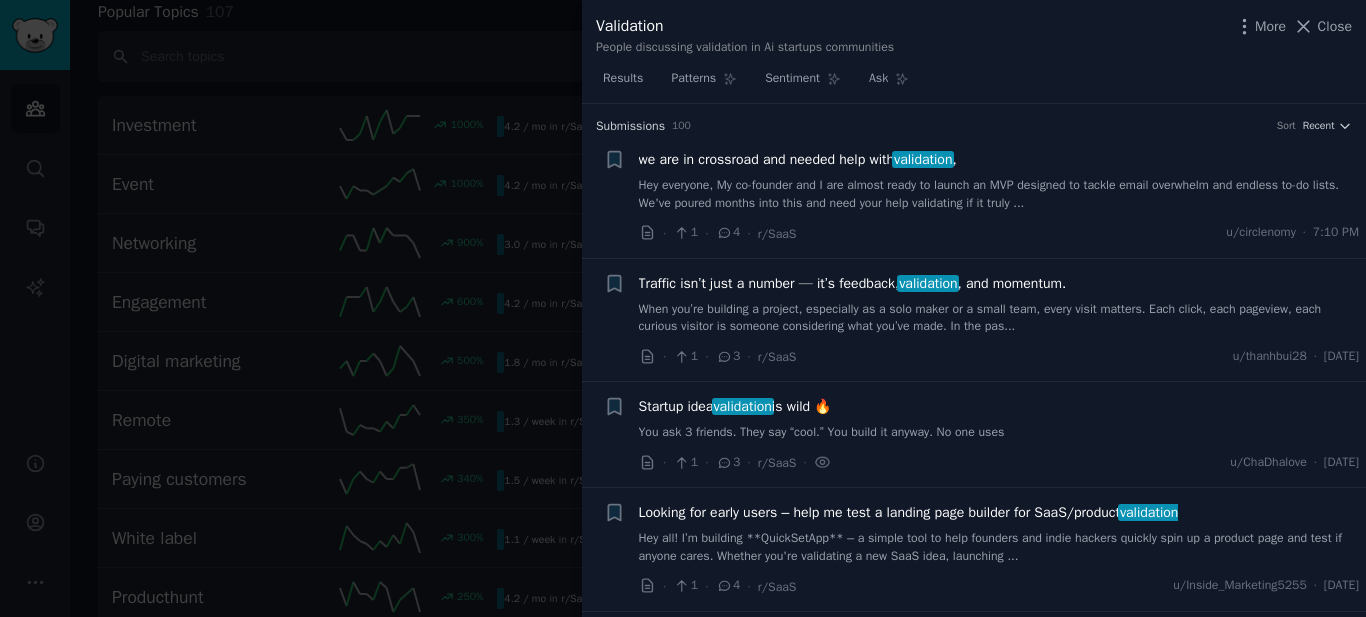 click on "we are in crossroad and needed help with  validation ," at bounding box center (798, 159) 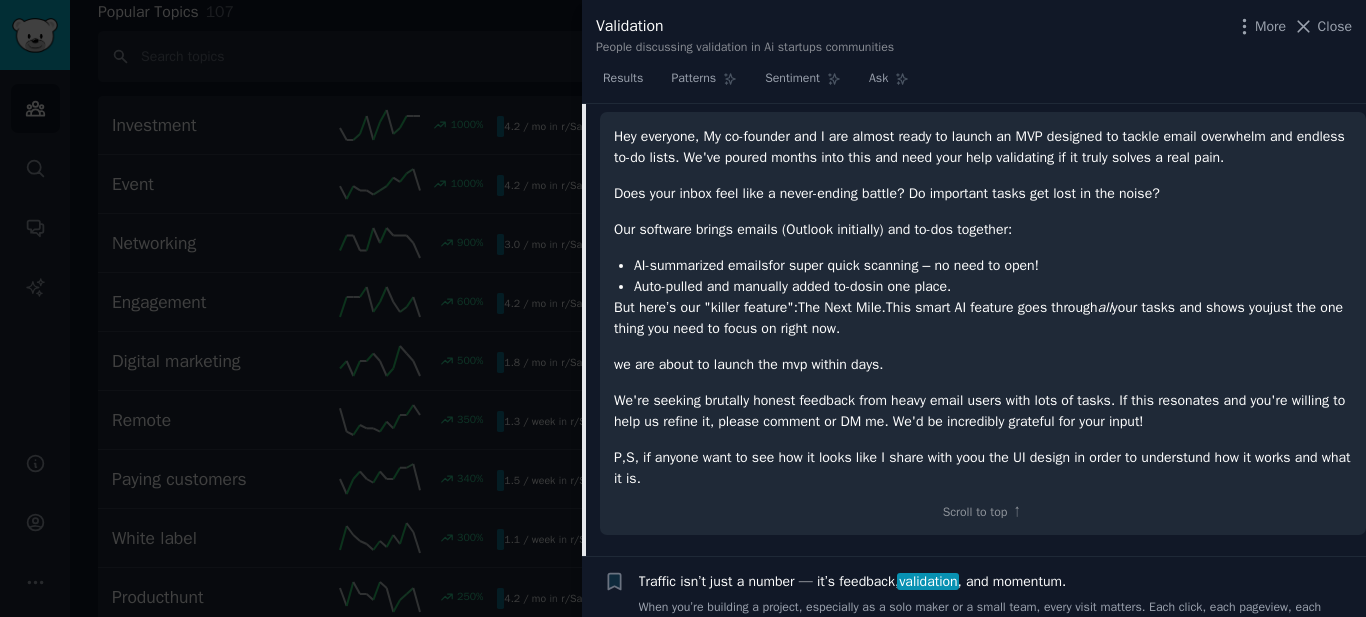 scroll, scrollTop: 0, scrollLeft: 0, axis: both 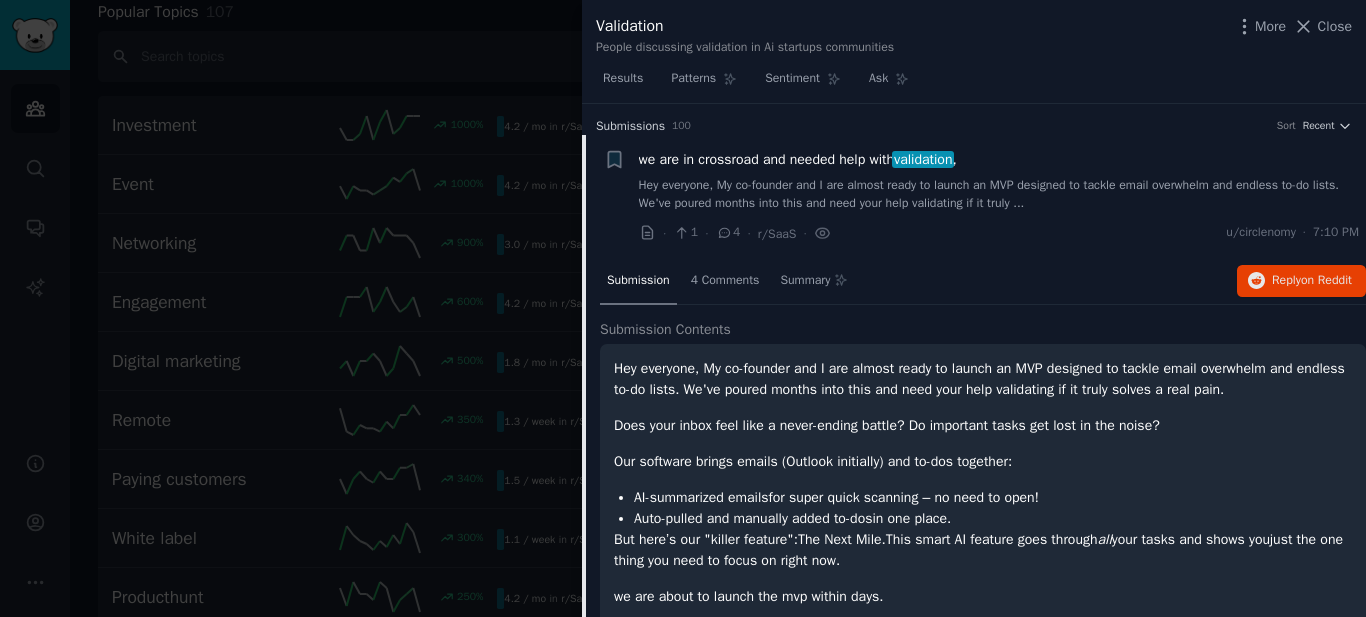 click on "Hey everyone, My co-founder and I are almost ready to launch an MVP designed to tackle email overwhelm and endless to-do lists. We've poured months into this and need your help validating if it truly ..." at bounding box center (999, 194) 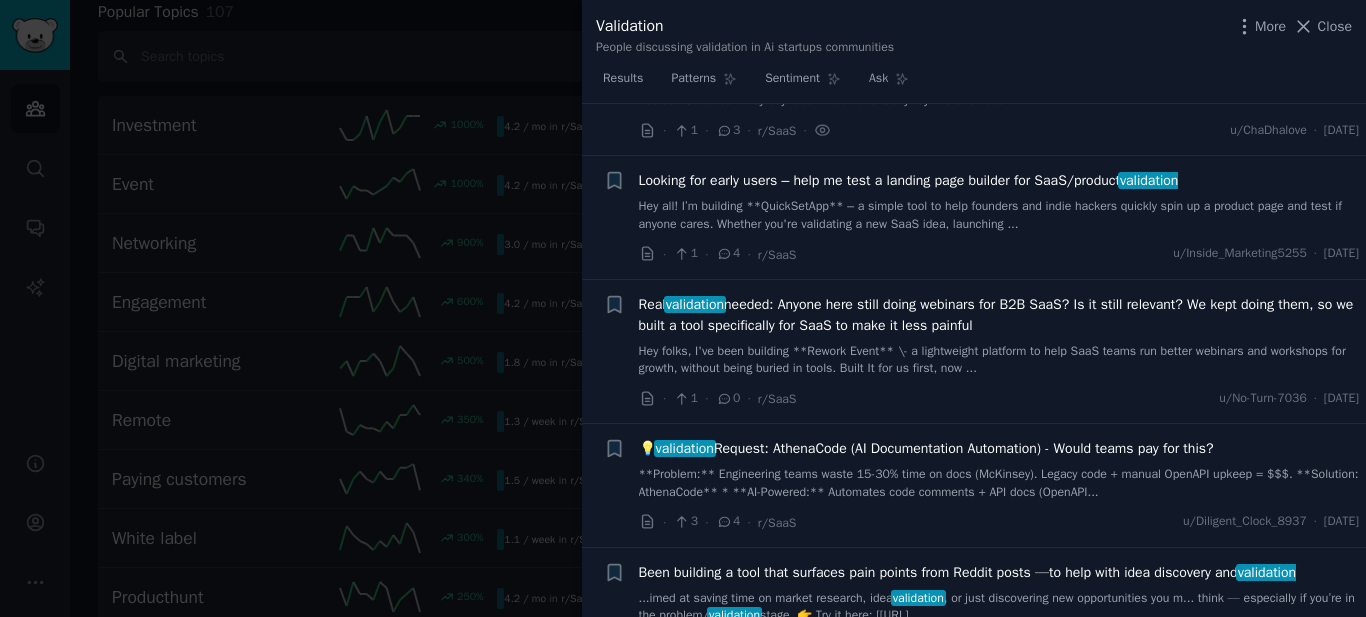 scroll, scrollTop: 432, scrollLeft: 0, axis: vertical 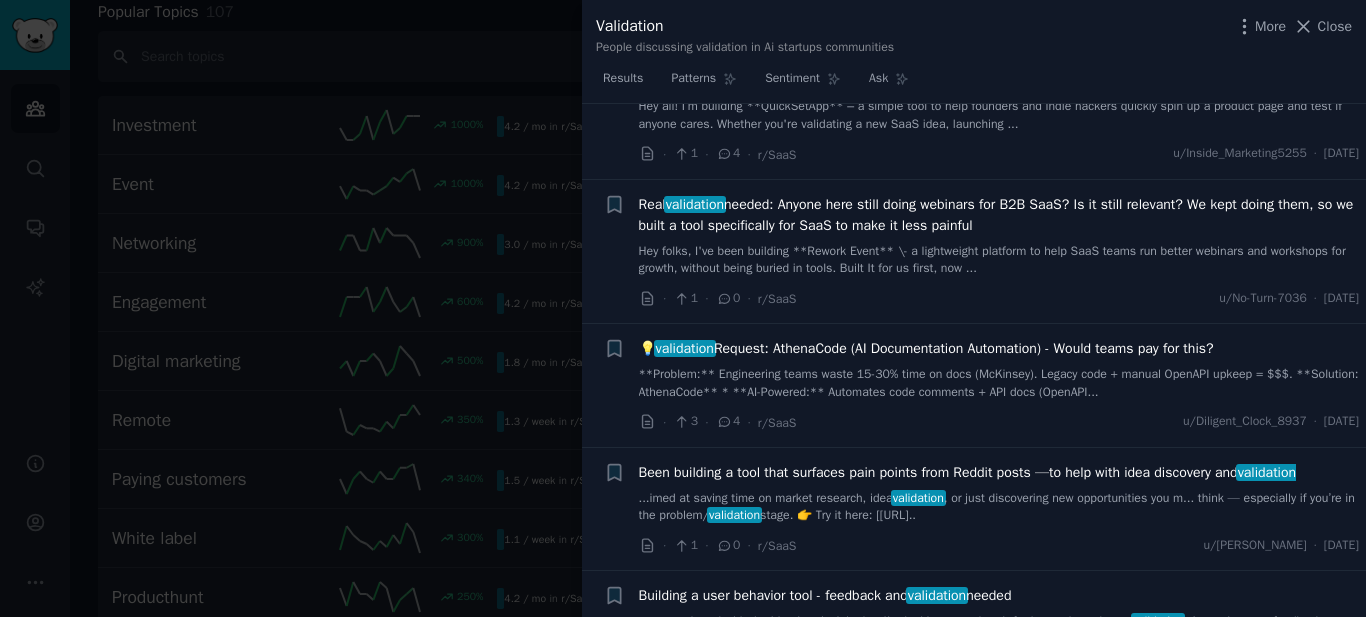click on "Hey folks,
I've been building **Rework Event** \- a lightweight platform to help SaaS teams run better webinars and workshops for growth, without being buried in tools.
Built It for us first, now ..." at bounding box center (999, 260) 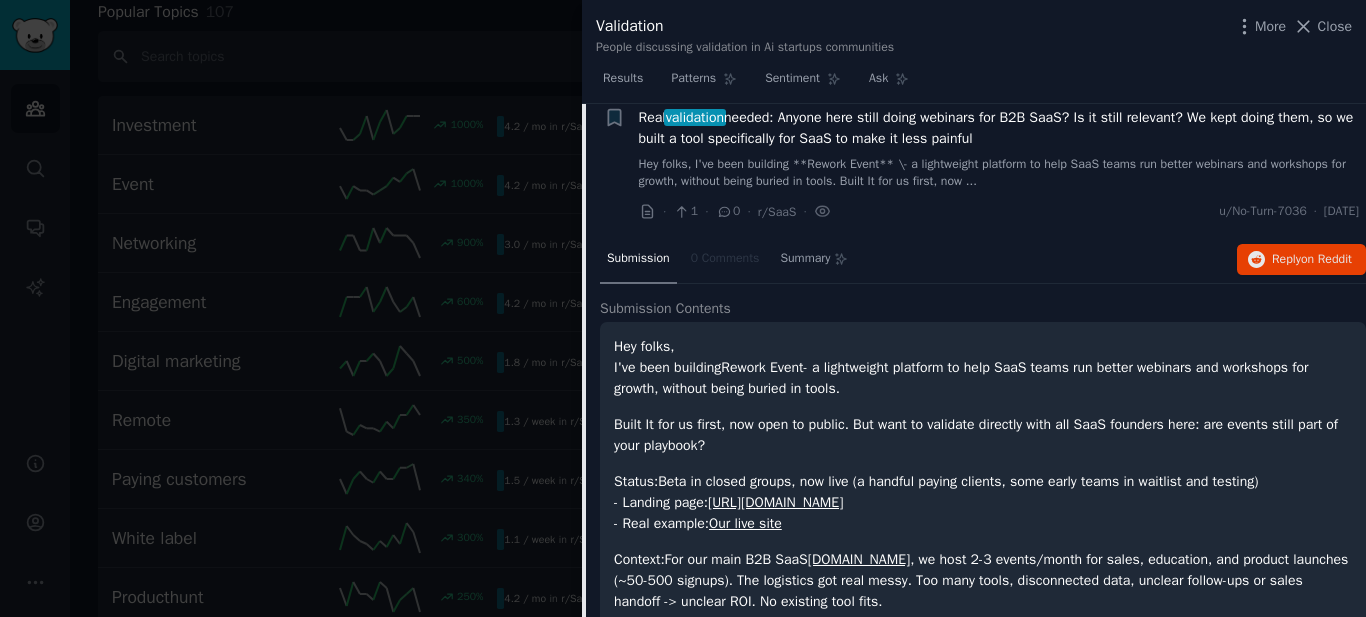 scroll, scrollTop: 408, scrollLeft: 0, axis: vertical 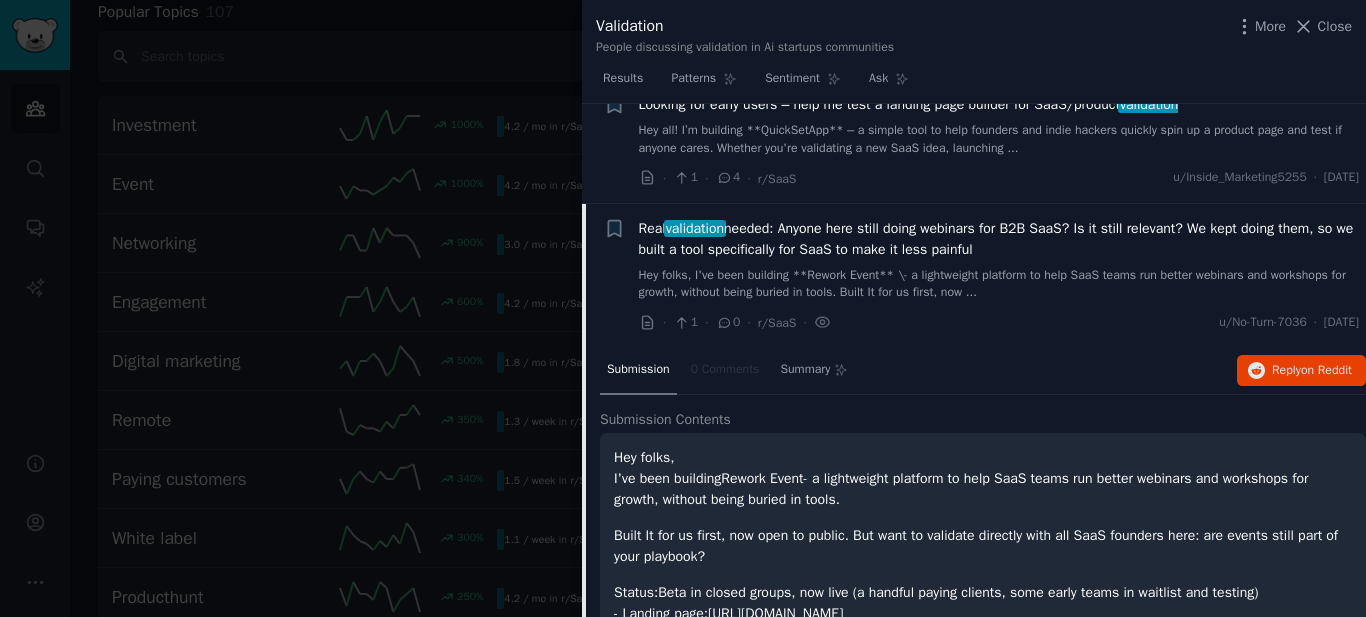 click on "Real  validation  needed: Anyone here still doing webinars for B2B SaaS? Is it still relevant? We kept doing them, so we built a tool specifically for SaaS to make it less painful" at bounding box center [999, 239] 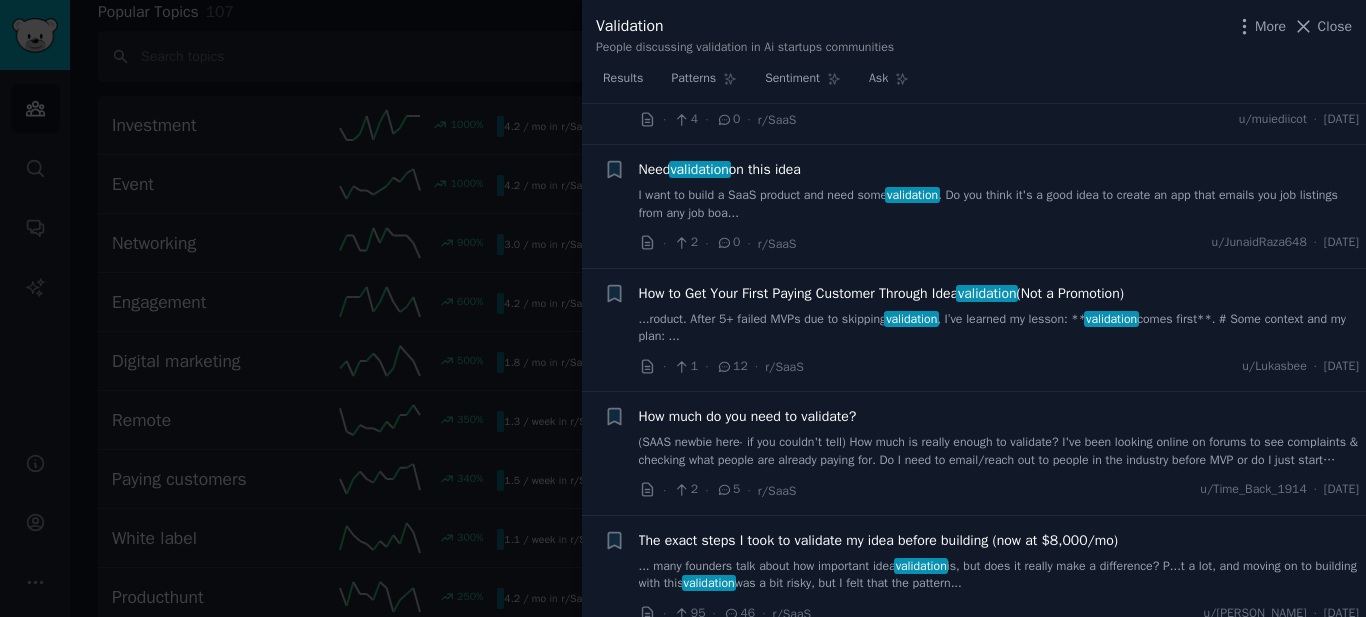 scroll, scrollTop: 2108, scrollLeft: 0, axis: vertical 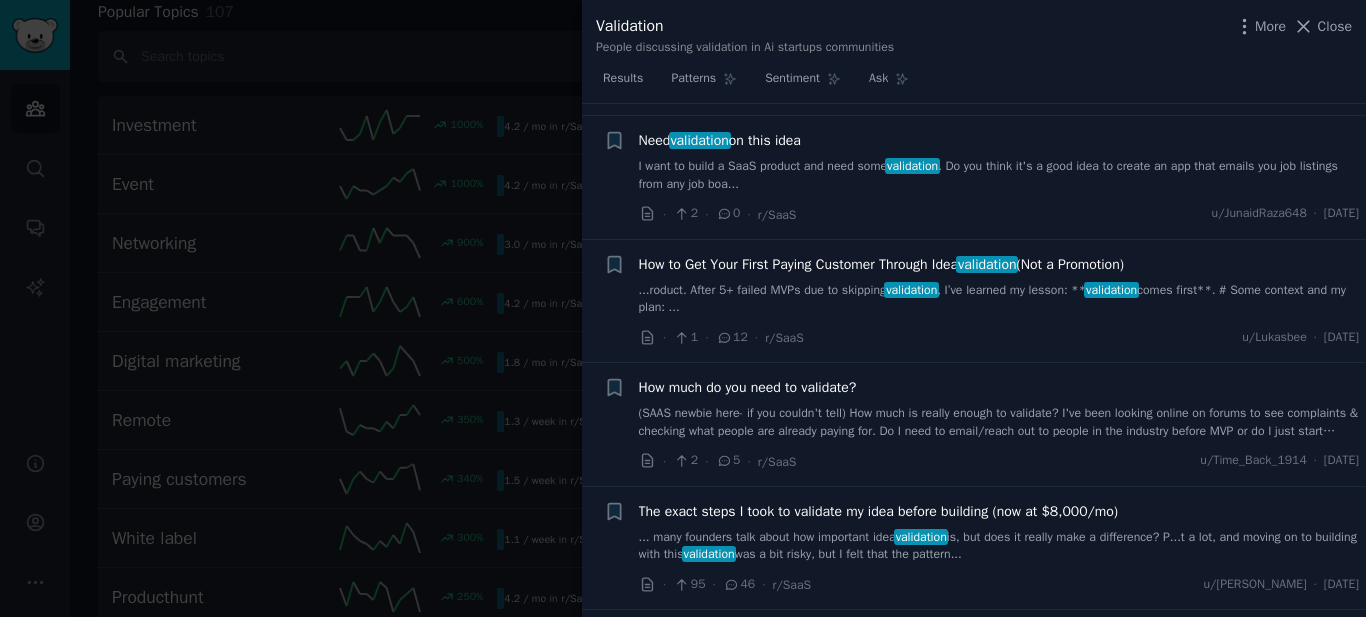 click on "...roduct. After 5+ failed MVPs due to skipping  validation , I’ve learned my lesson: ** validation  comes first**.
# Some context and my plan:
..." at bounding box center [999, 299] 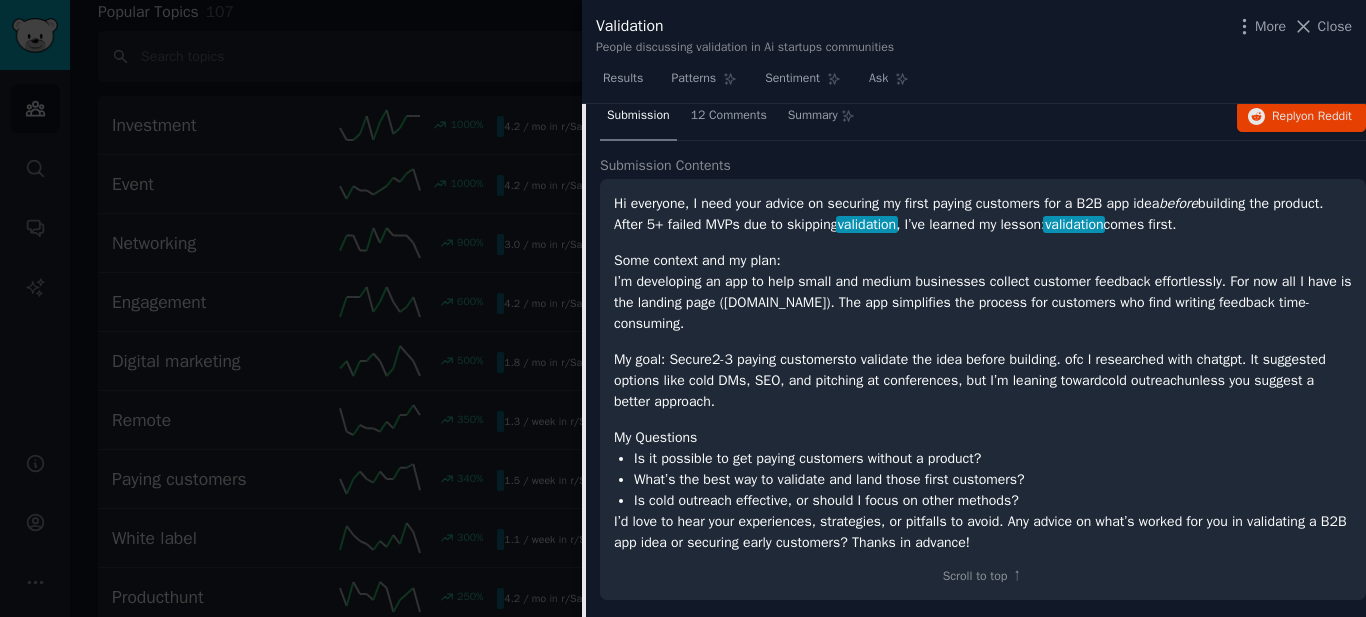 scroll, scrollTop: 2344, scrollLeft: 0, axis: vertical 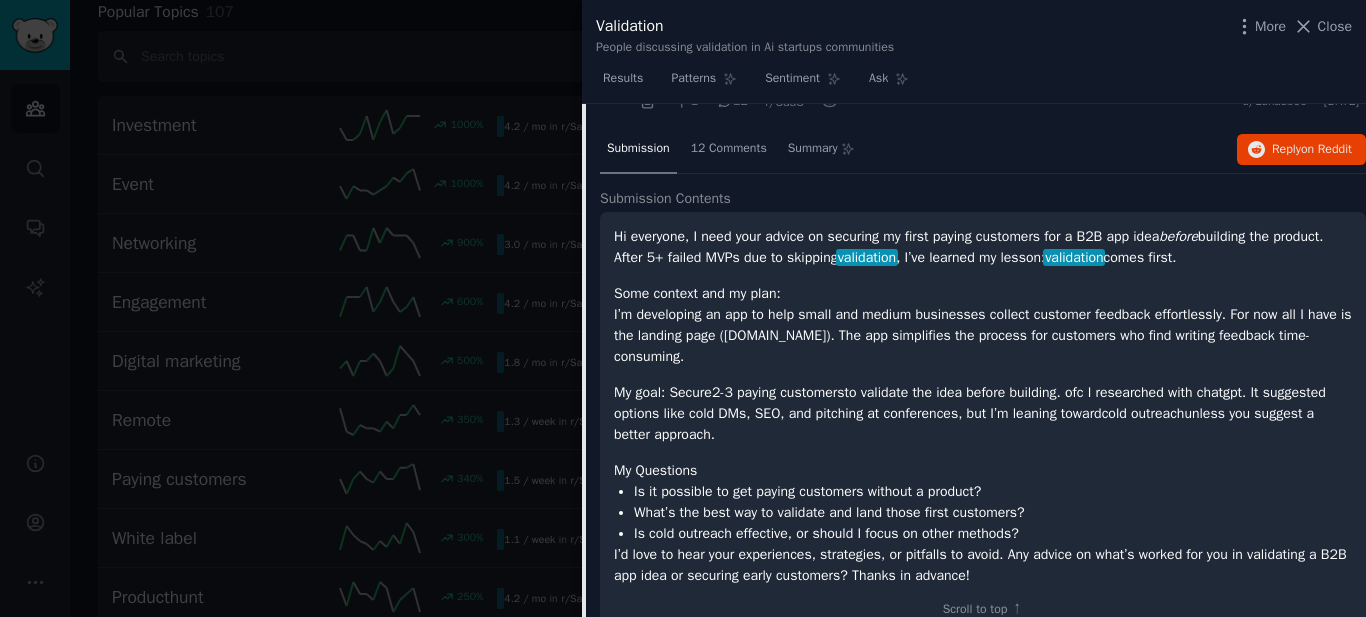click on "Some context and my plan:" at bounding box center (983, 293) 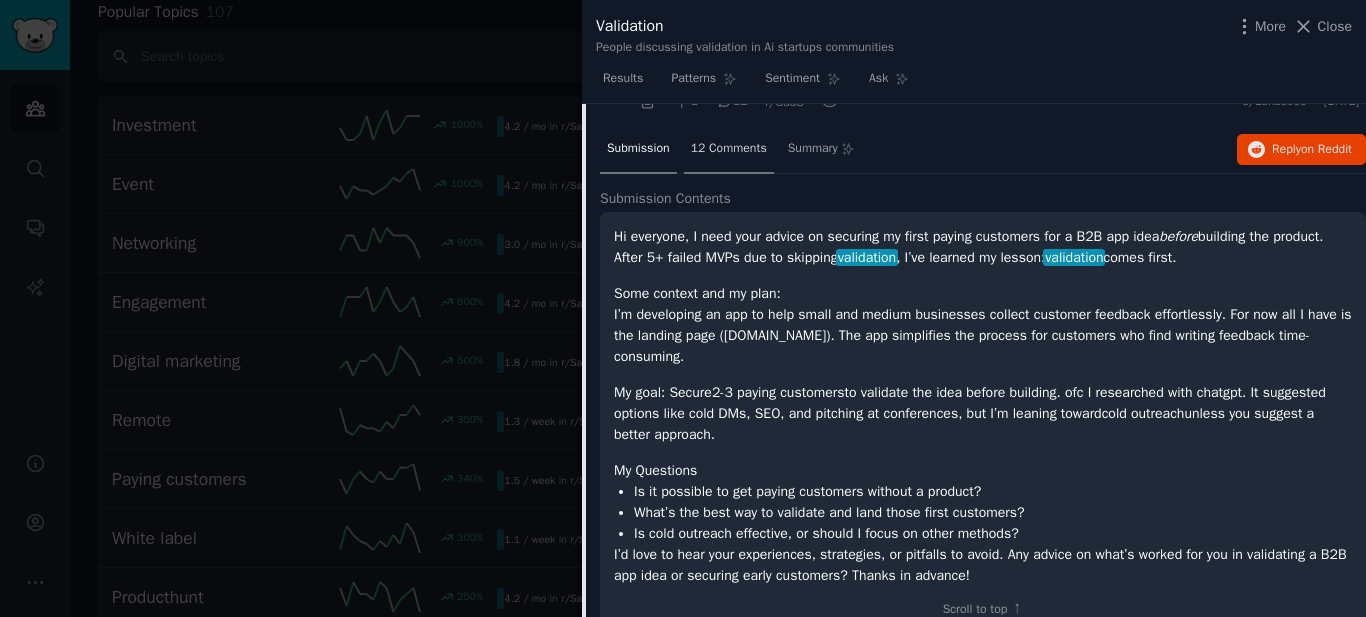 click on "12 Comments" at bounding box center [729, 149] 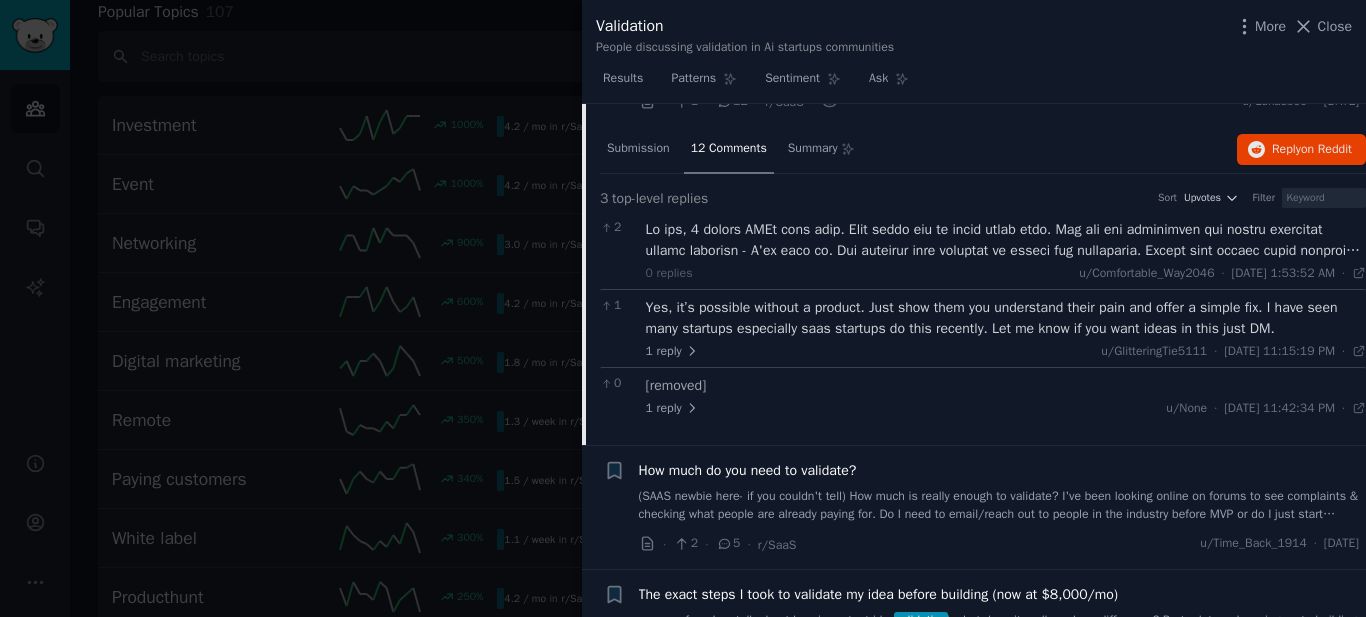 click on "Yes, it’s possible without a product. Just show them you understand their pain and offer a simple fix.
I have seen many startups especially saas startups do this recently.
Let me know if you want  ideas in this just DM." at bounding box center [1006, 318] 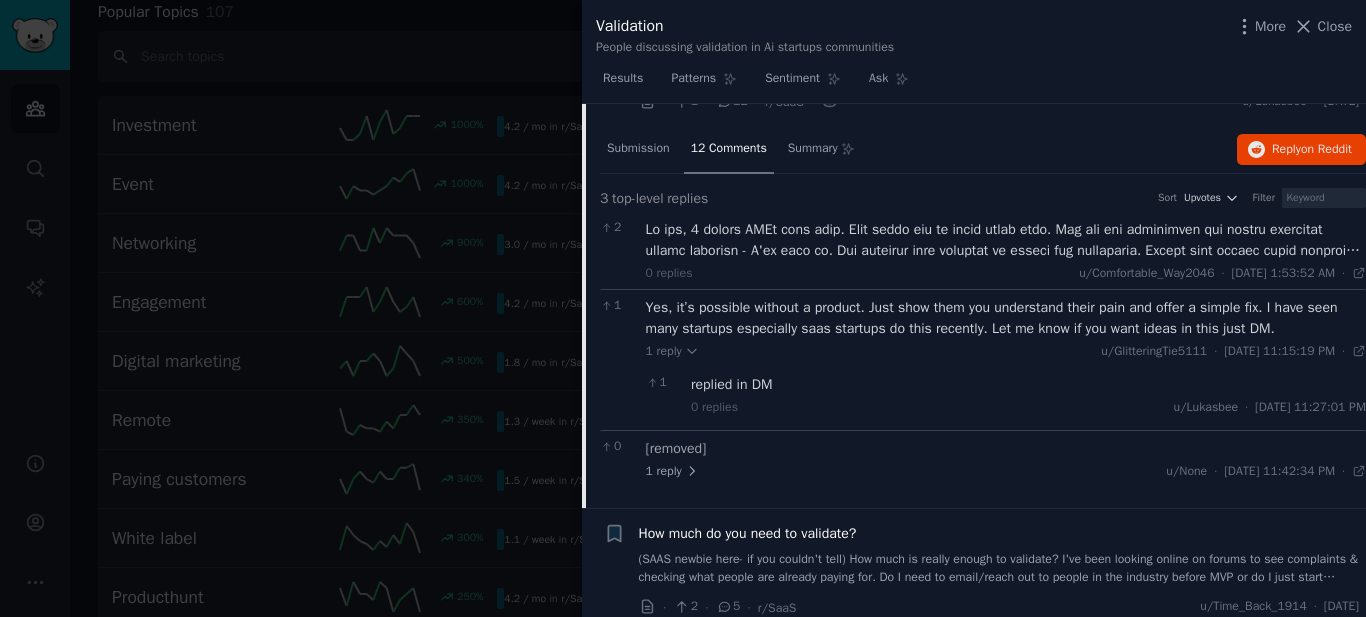 click on "replied in DM" at bounding box center [1028, 384] 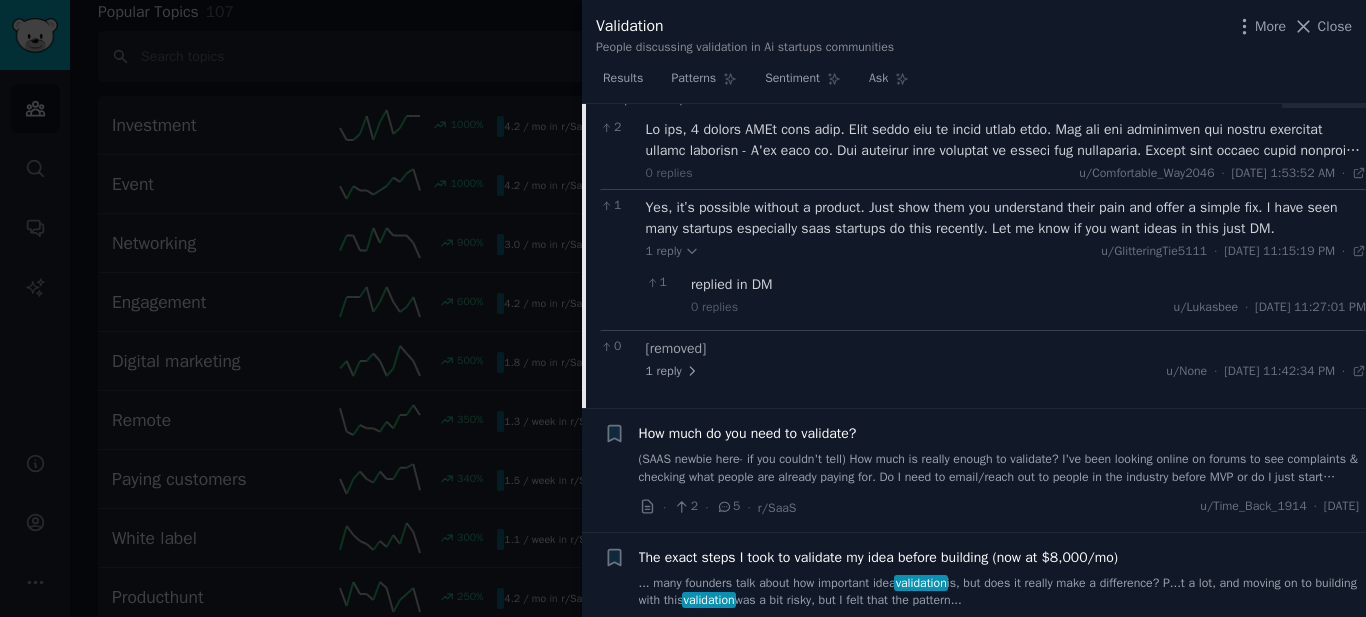 scroll, scrollTop: 2544, scrollLeft: 0, axis: vertical 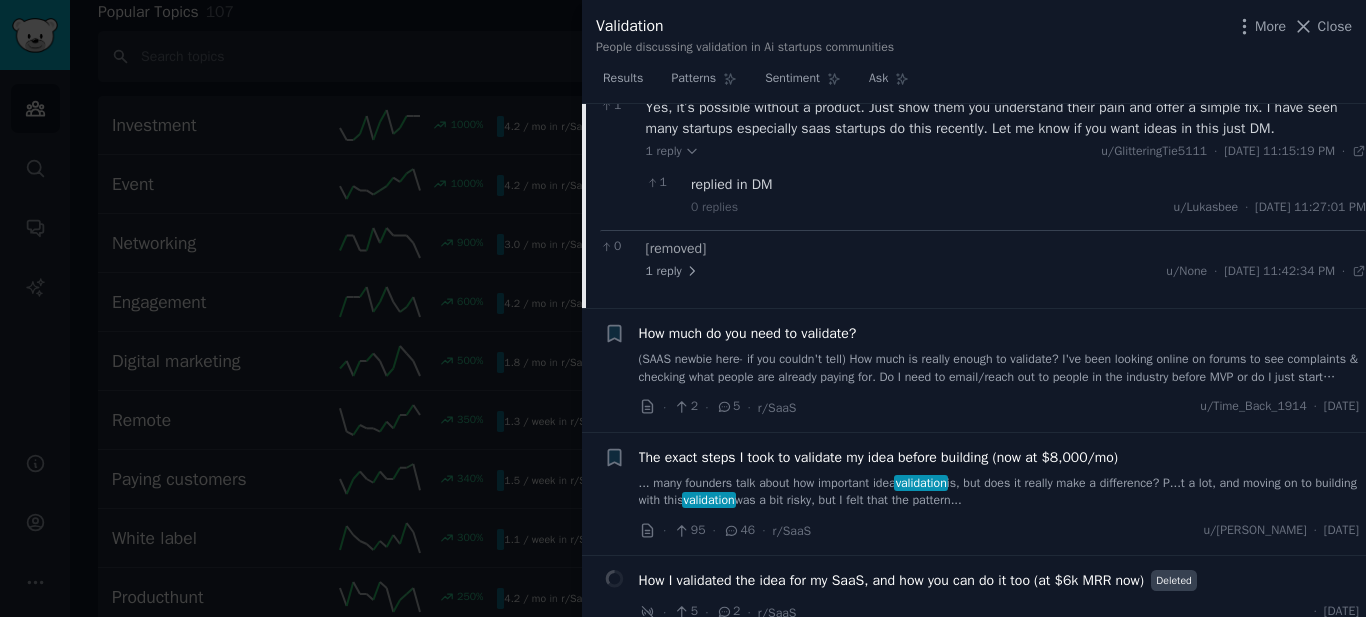 click on "(SAAS newbie here- if you couldn't tell) How much is really enough to validate?
I've been looking online on forums to see complaints & checking what people are already paying for. Do I need to email/reach out to people in the industry before MVP or do I just start building?" at bounding box center (999, 368) 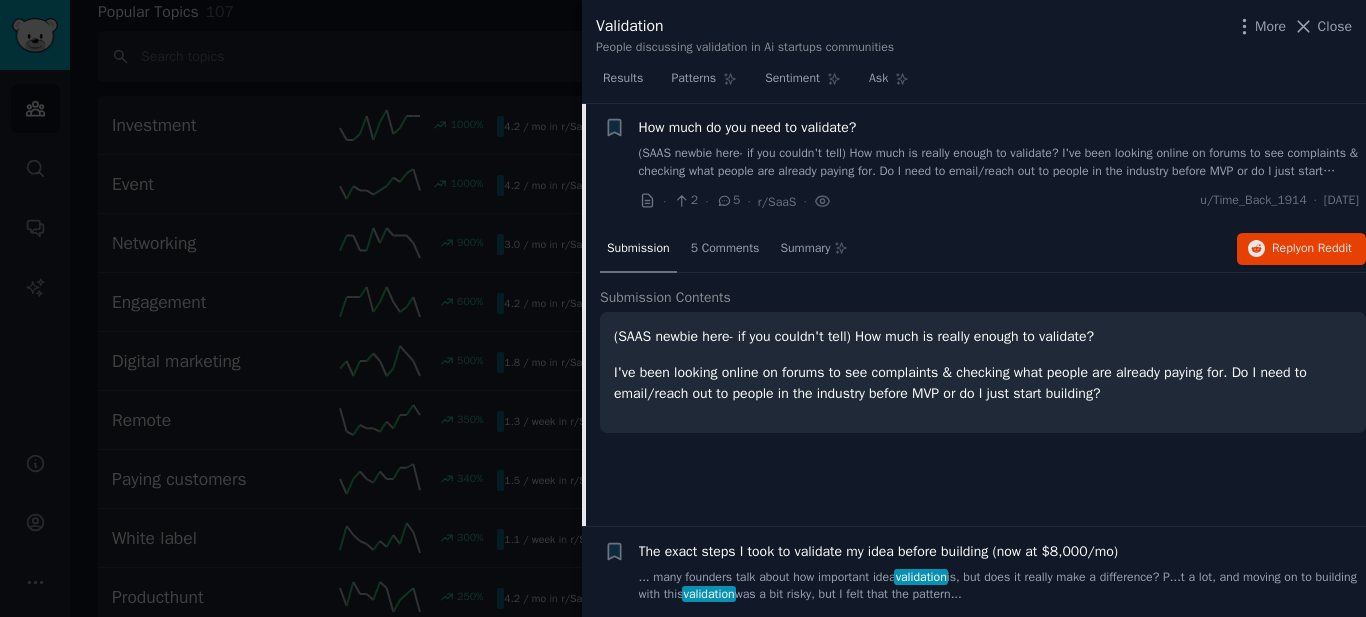 scroll, scrollTop: 2268, scrollLeft: 0, axis: vertical 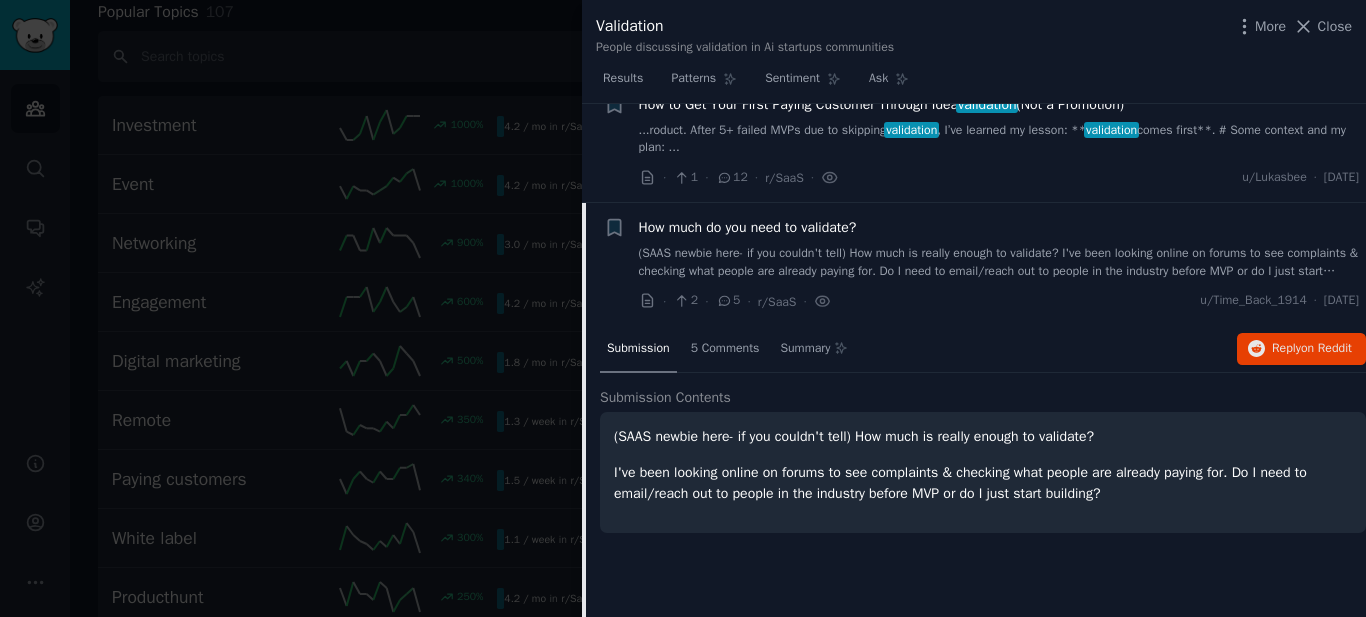 click on "How much do you need to validate? (SAAS newbie here- if you couldn't tell) How much is really enough to validate?
I've been looking online on forums to see complaints & checking what people are already paying for. Do I need to email/reach out to people in the industry before MVP or do I just start building? · 2 · 5 · r/SaaS · u/Time_Back_1914 · Sat 7/5/2025" at bounding box center (999, 264) 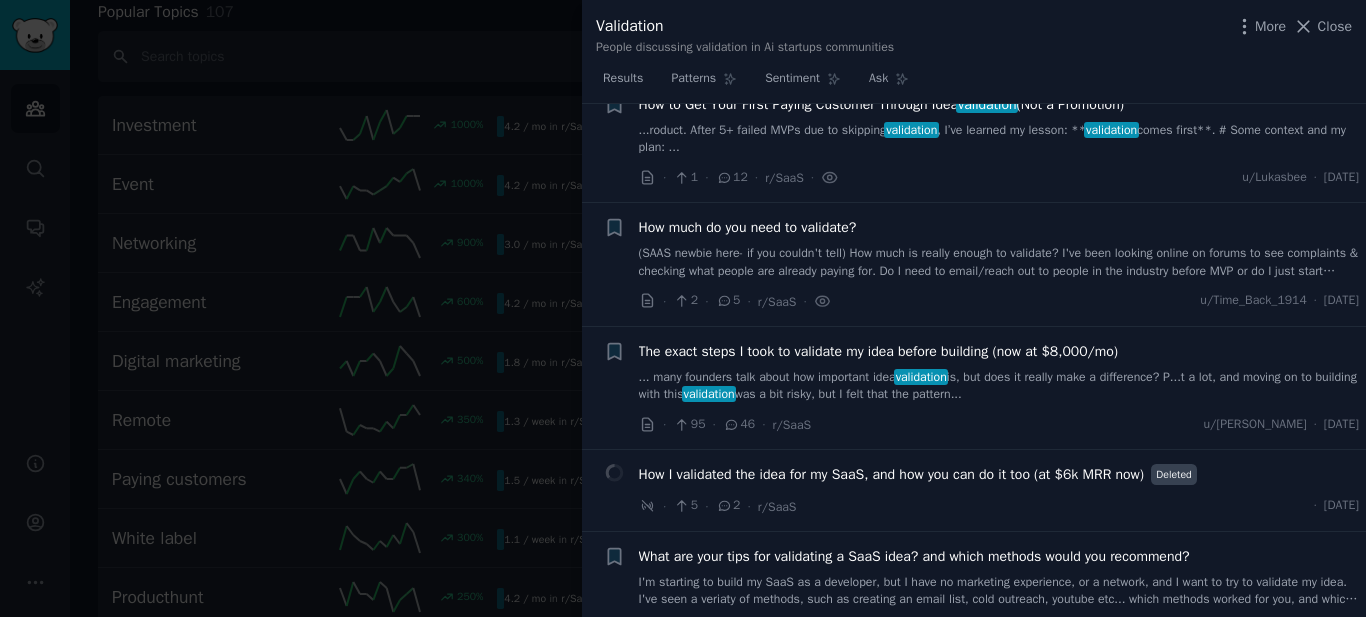scroll, scrollTop: 2368, scrollLeft: 0, axis: vertical 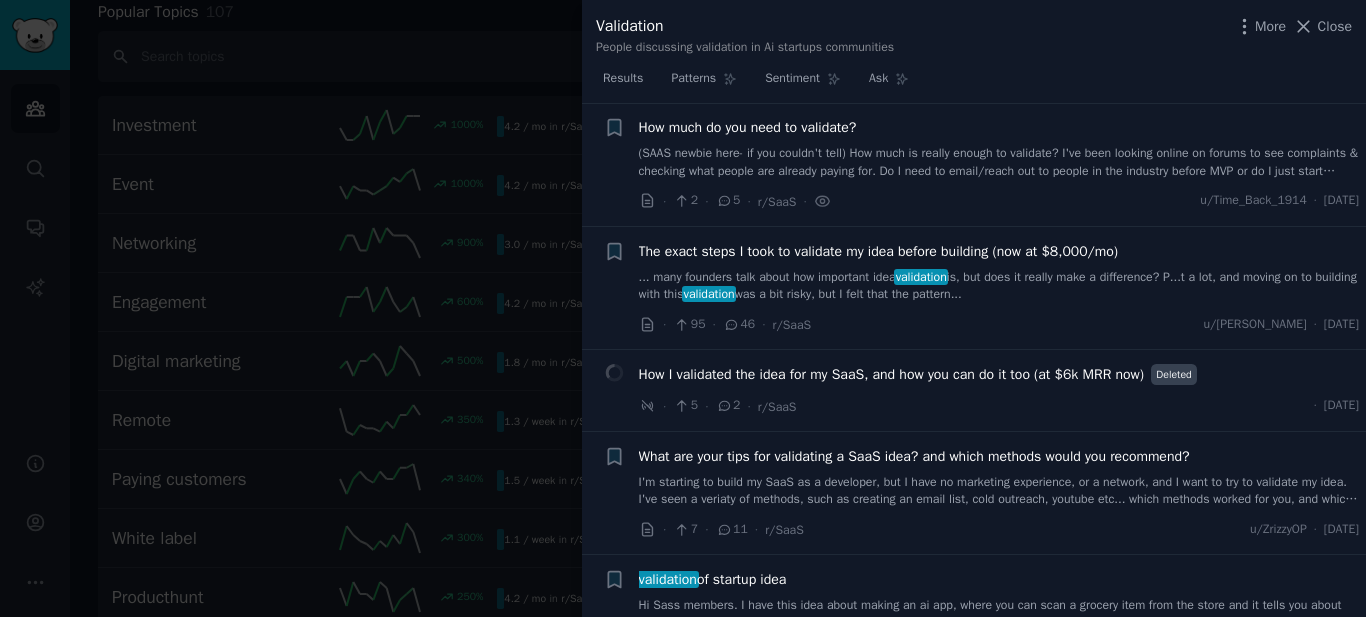 click at bounding box center (683, 308) 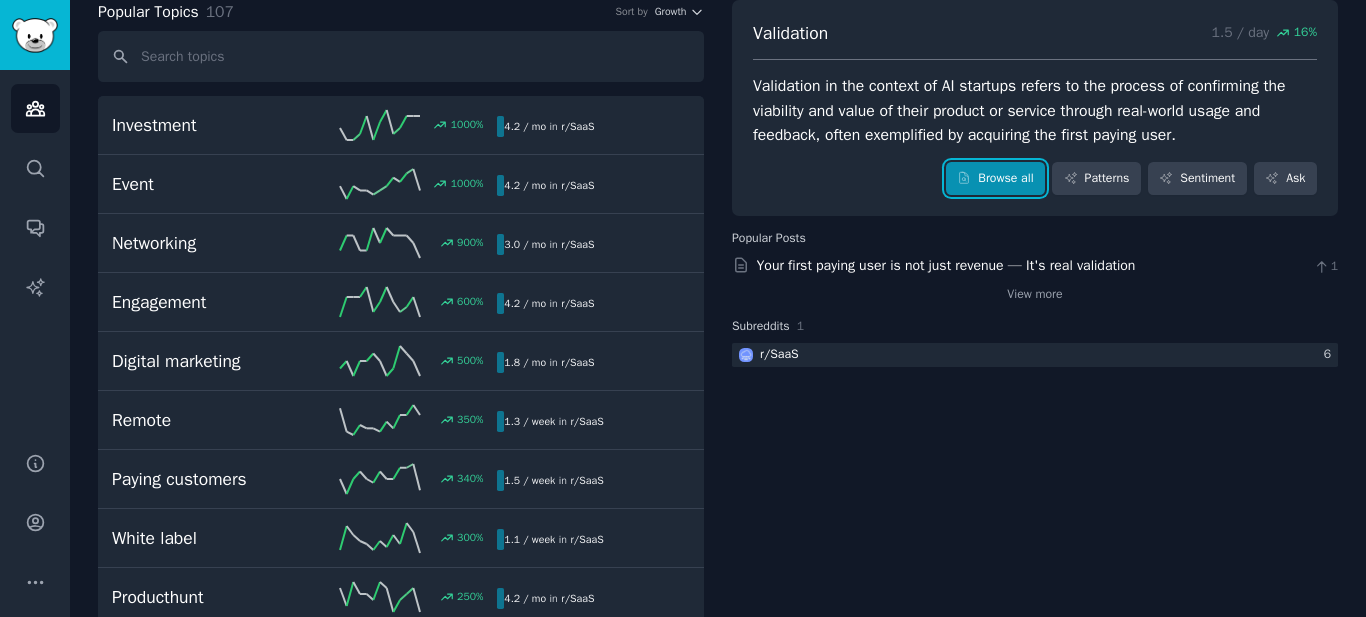 click on "Browse all" at bounding box center [995, 179] 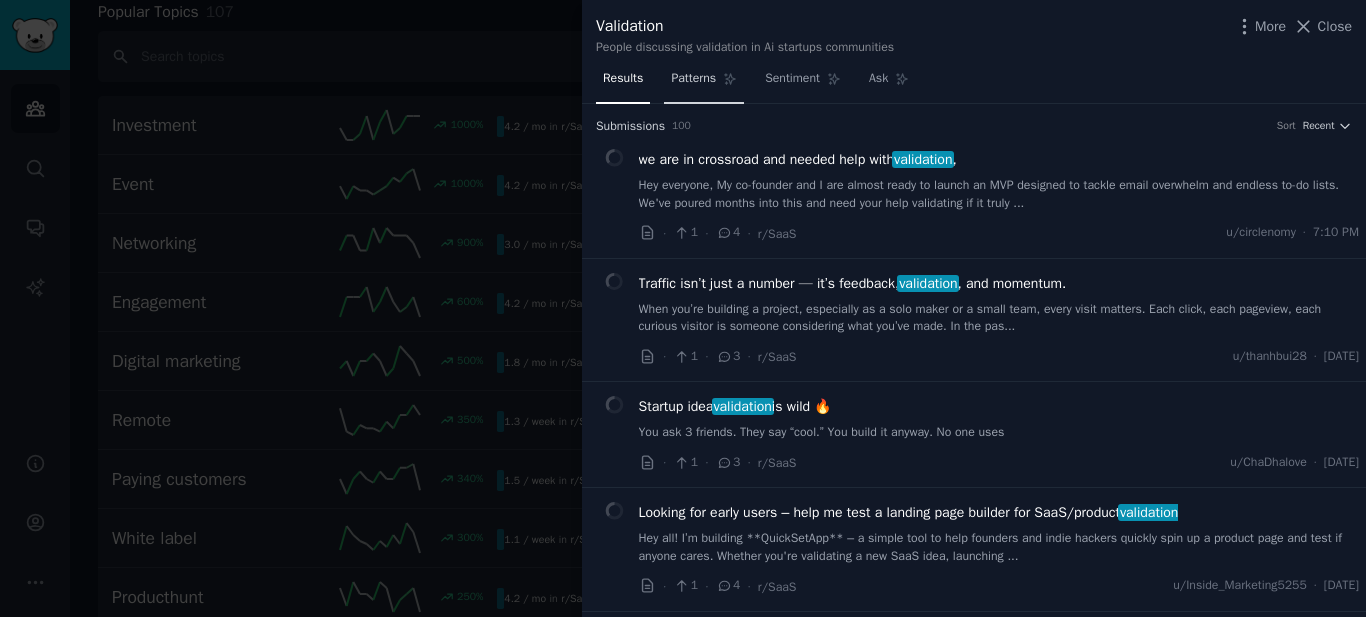 click on "Patterns" at bounding box center [693, 79] 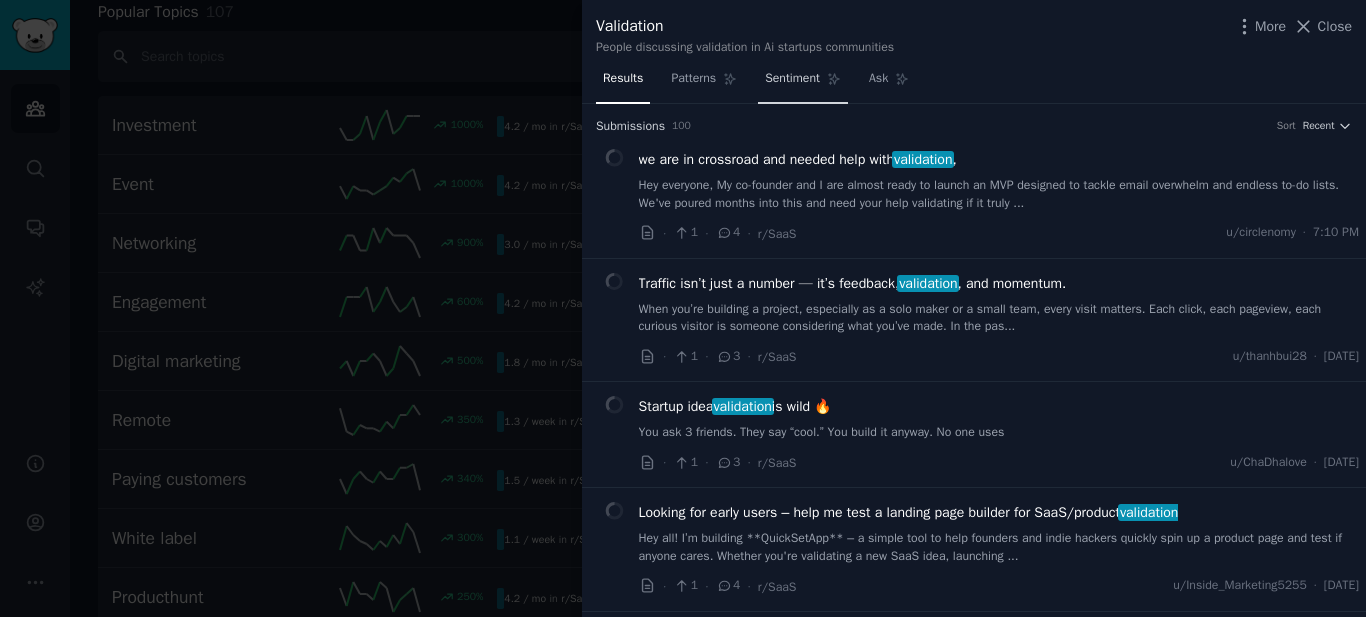 click 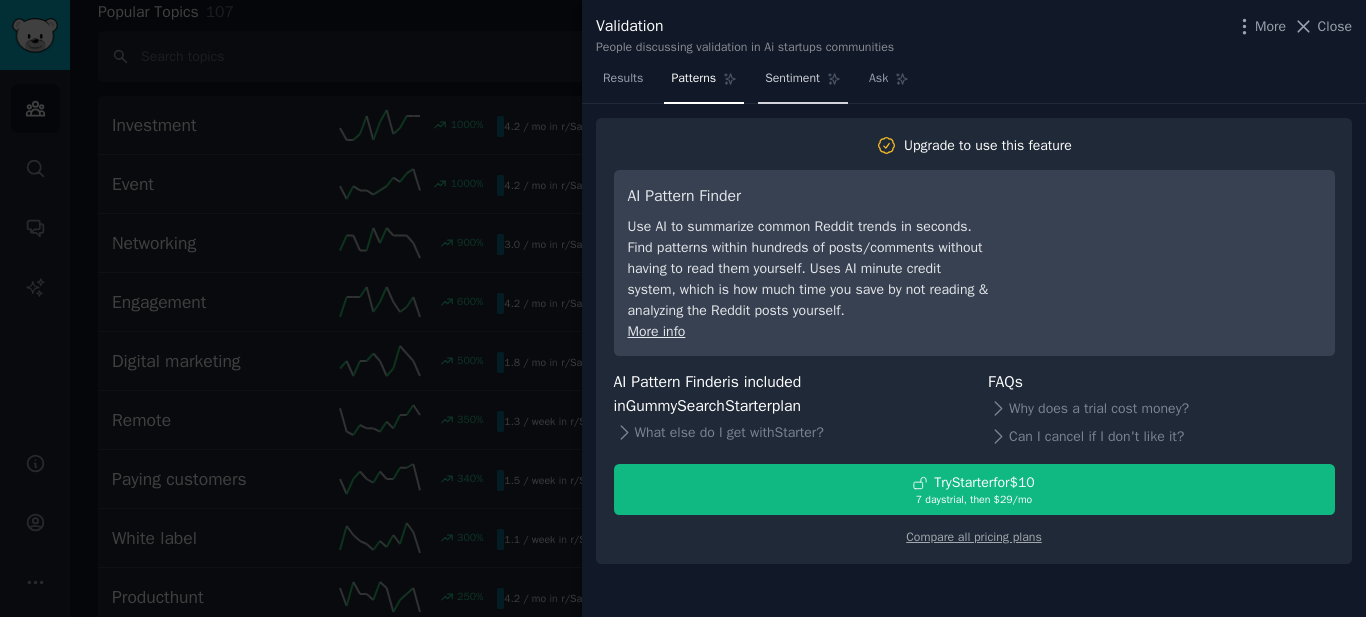 click on "Sentiment" at bounding box center (792, 79) 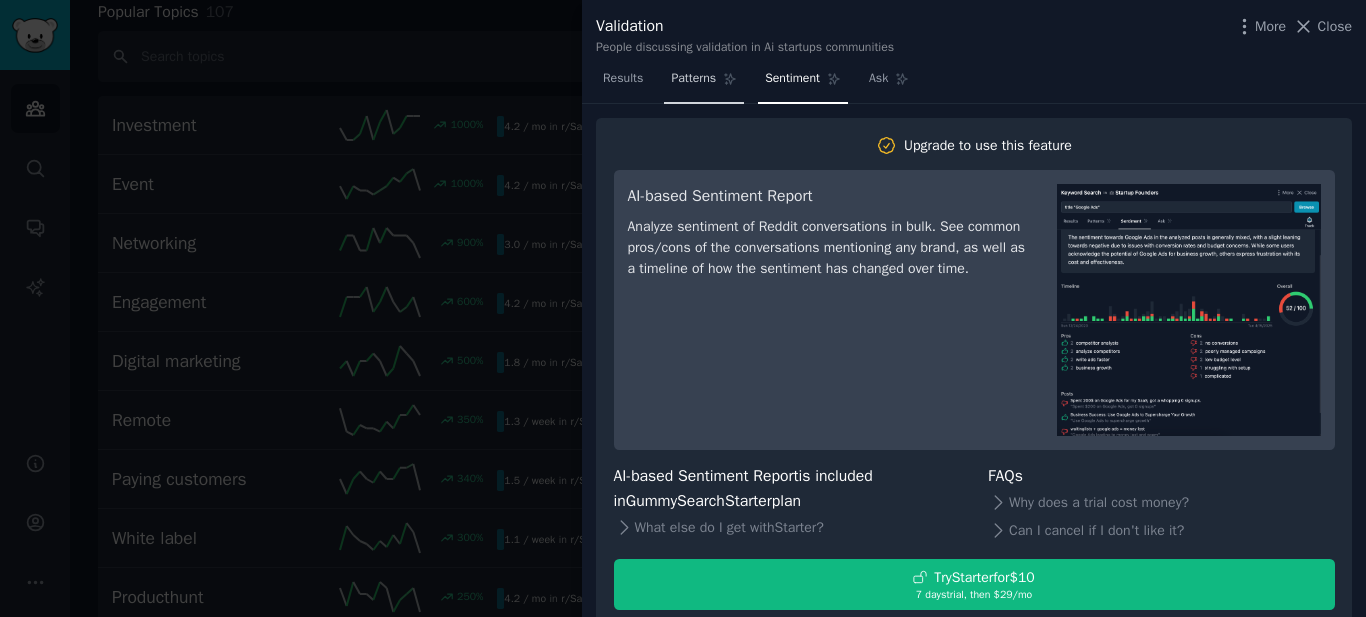 click on "Patterns" at bounding box center [693, 79] 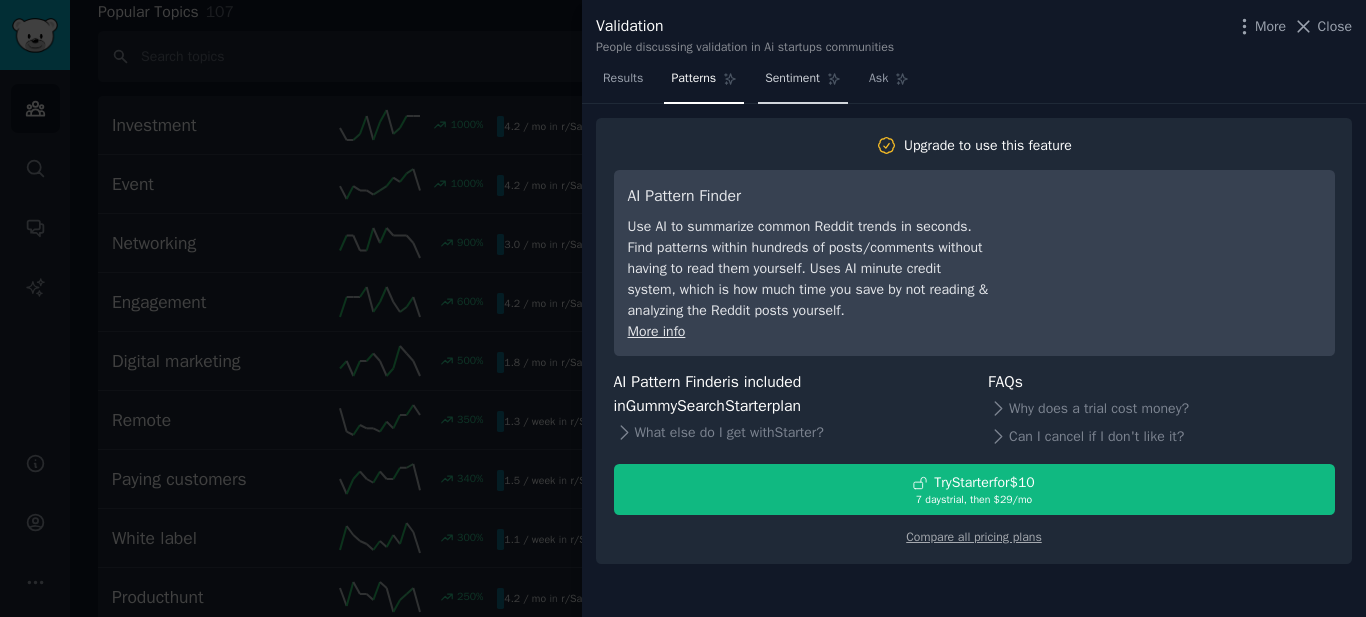 click on "Sentiment" at bounding box center [792, 79] 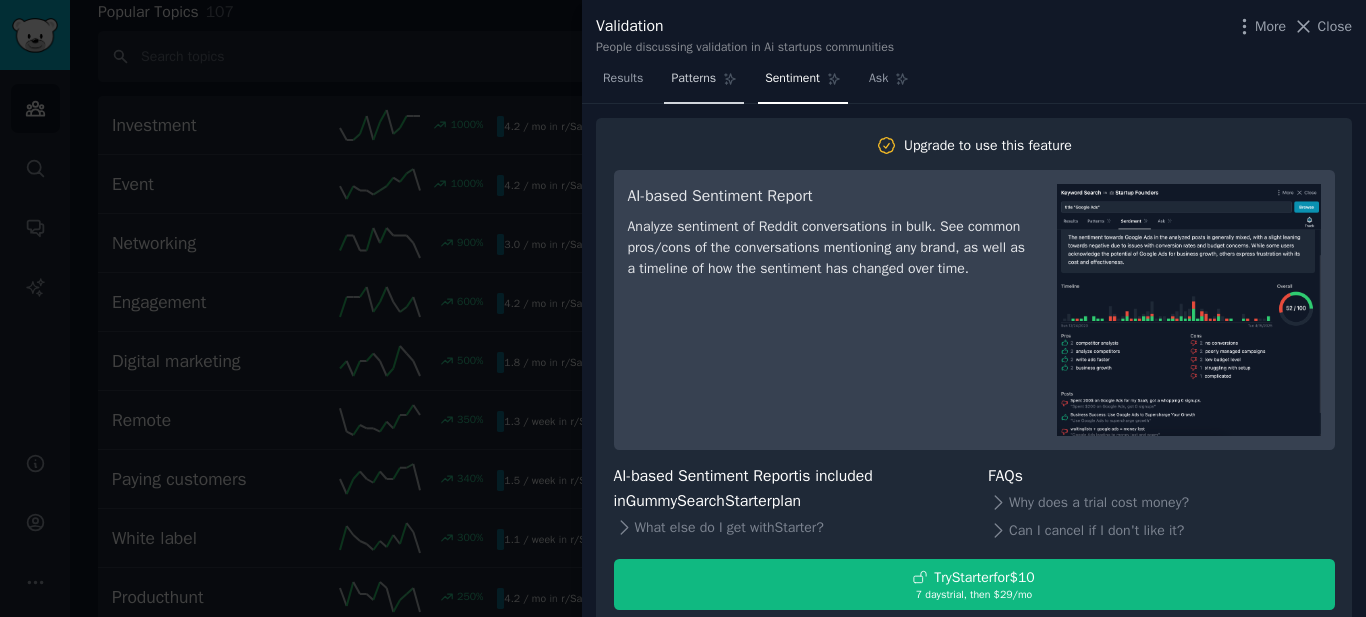 click on "Patterns" at bounding box center [704, 83] 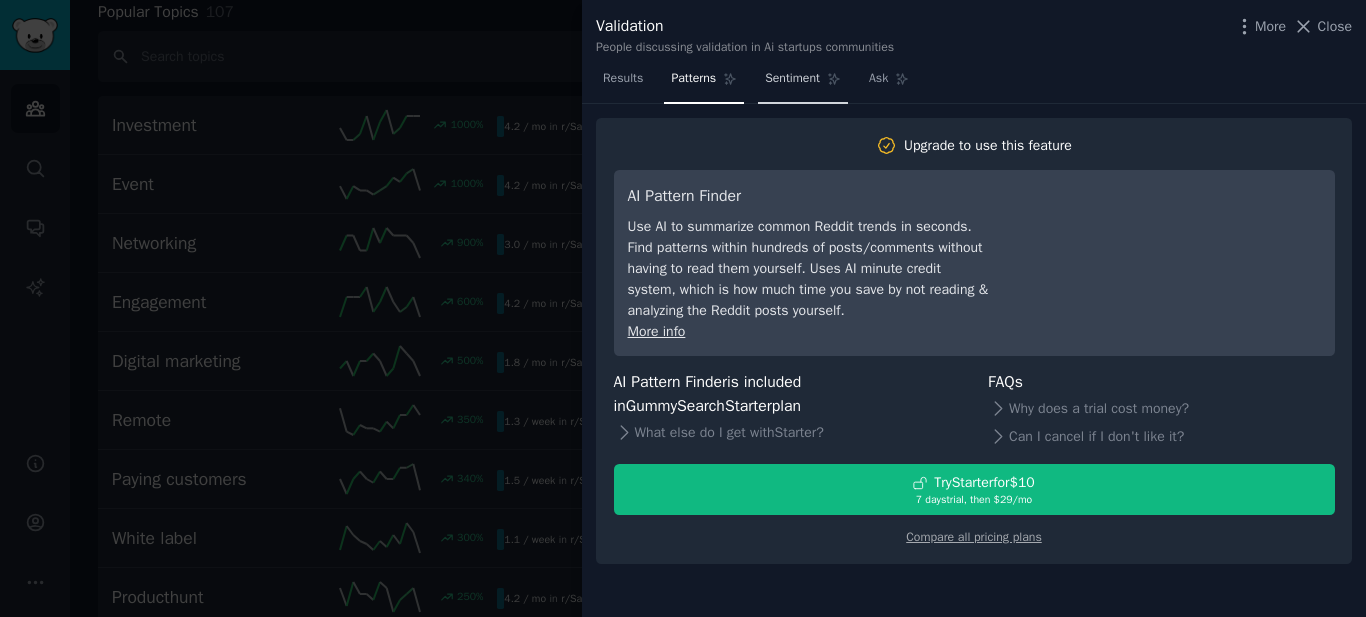 click on "Sentiment" at bounding box center (792, 79) 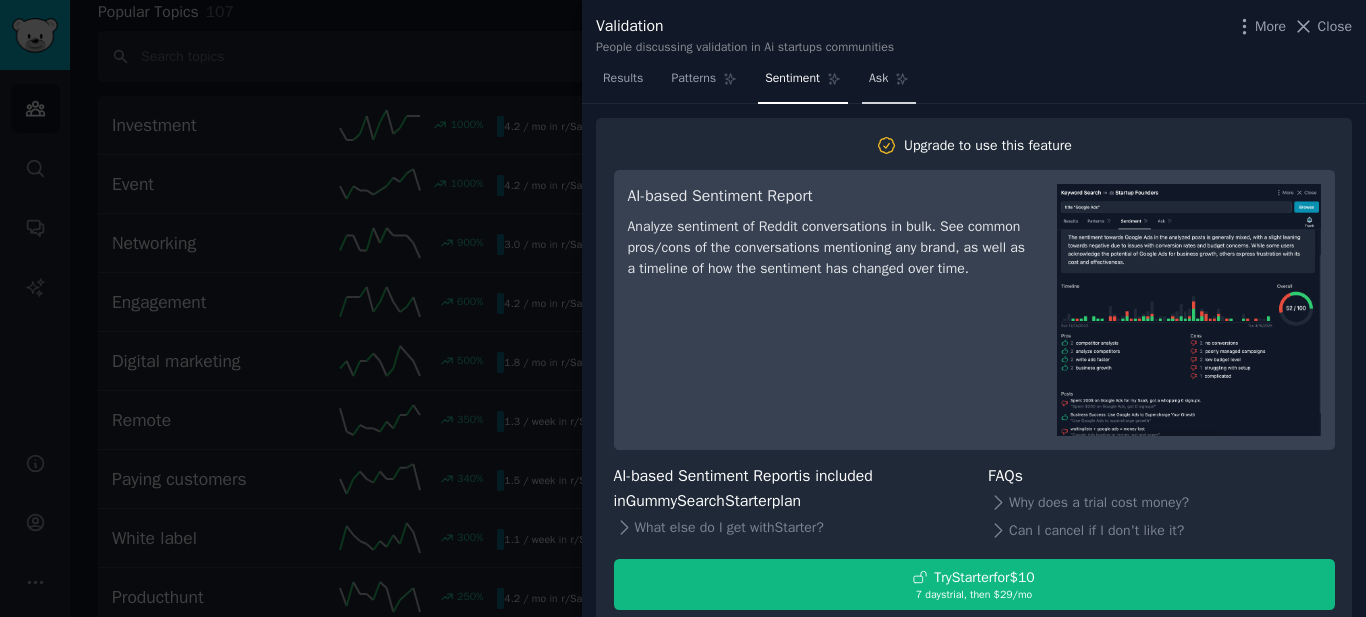click on "Ask" at bounding box center (878, 79) 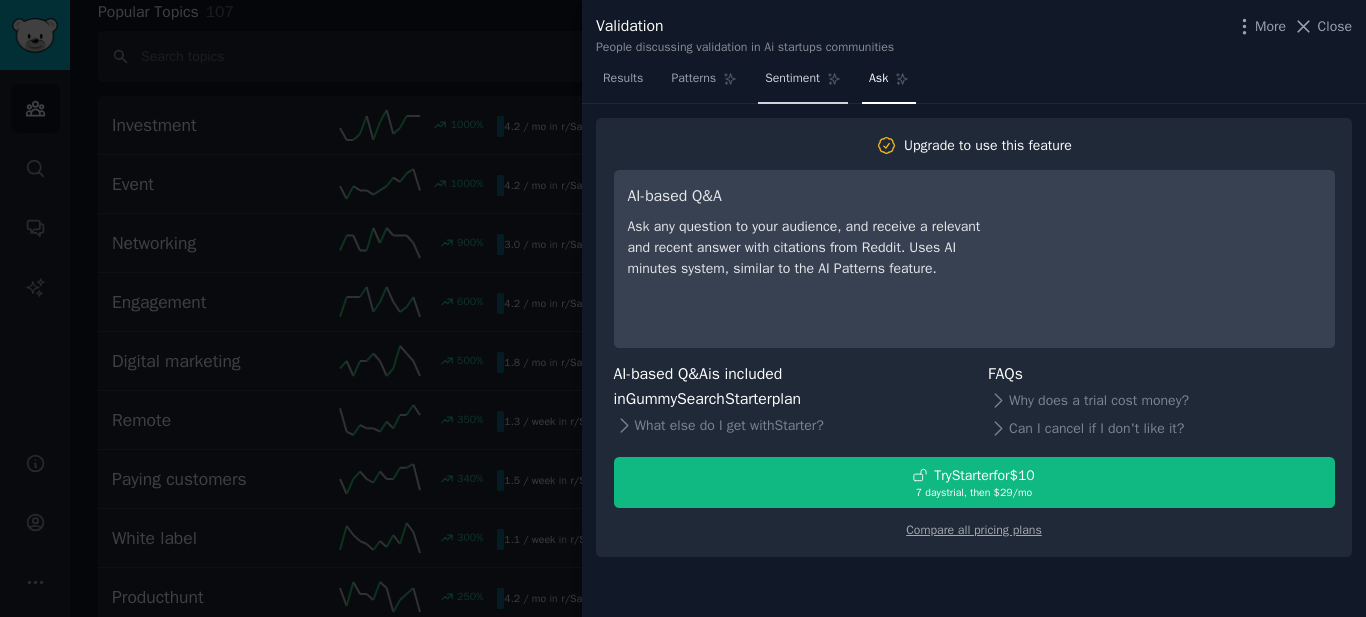 click on "Sentiment" at bounding box center [792, 79] 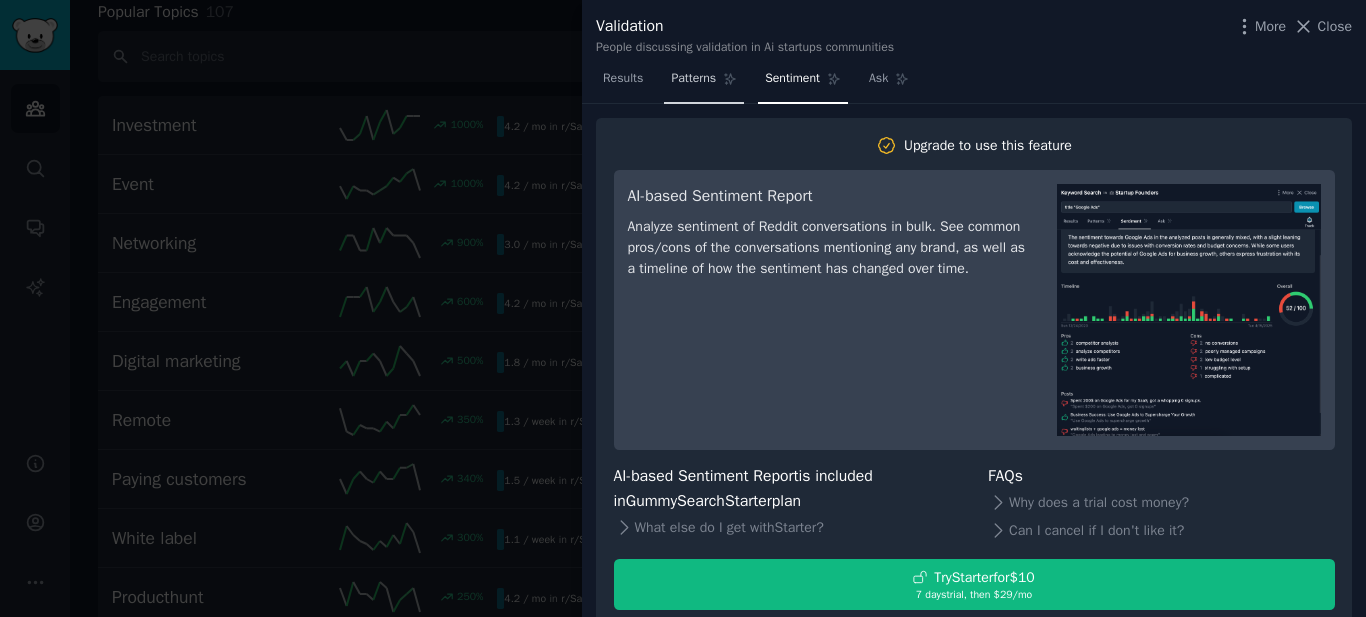 click on "Patterns" at bounding box center [693, 79] 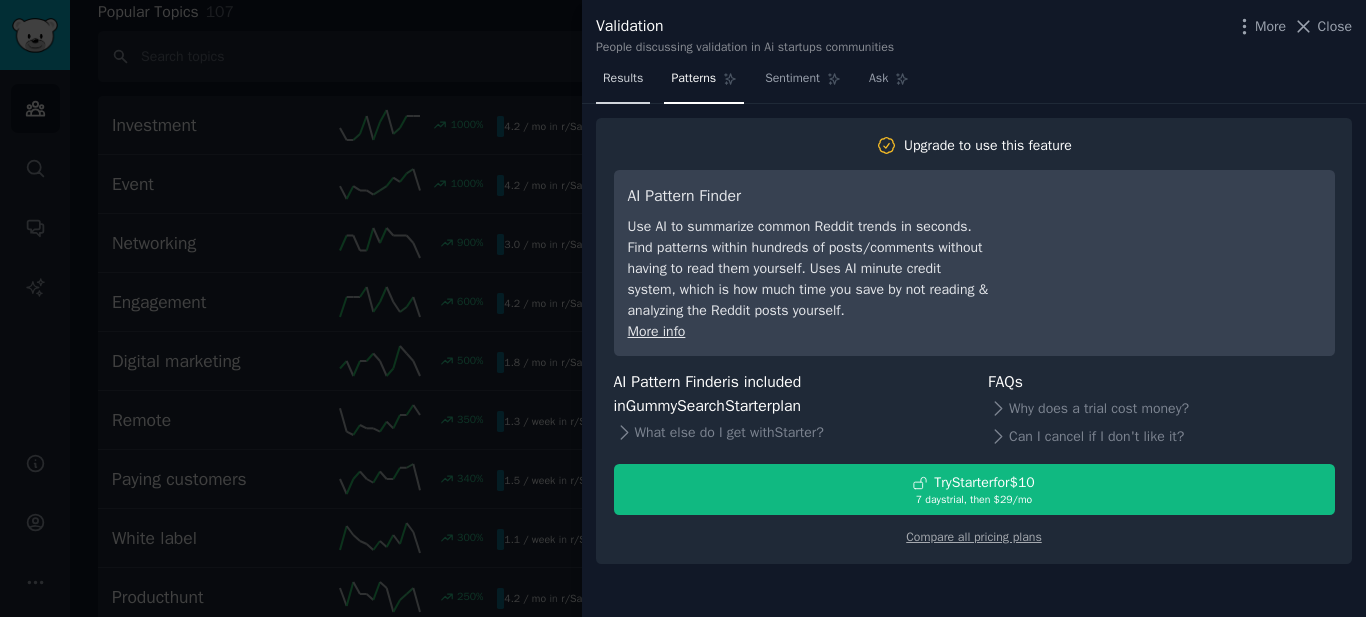 click on "Results" at bounding box center [623, 79] 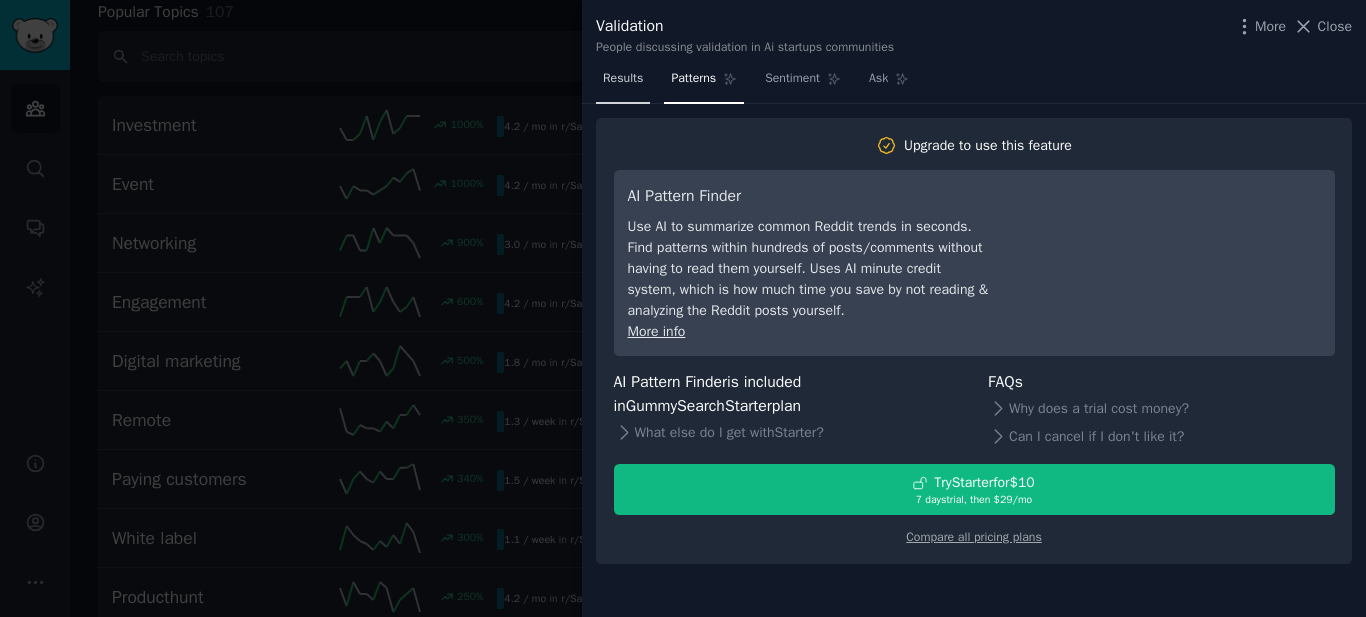 click on "Results" at bounding box center [623, 79] 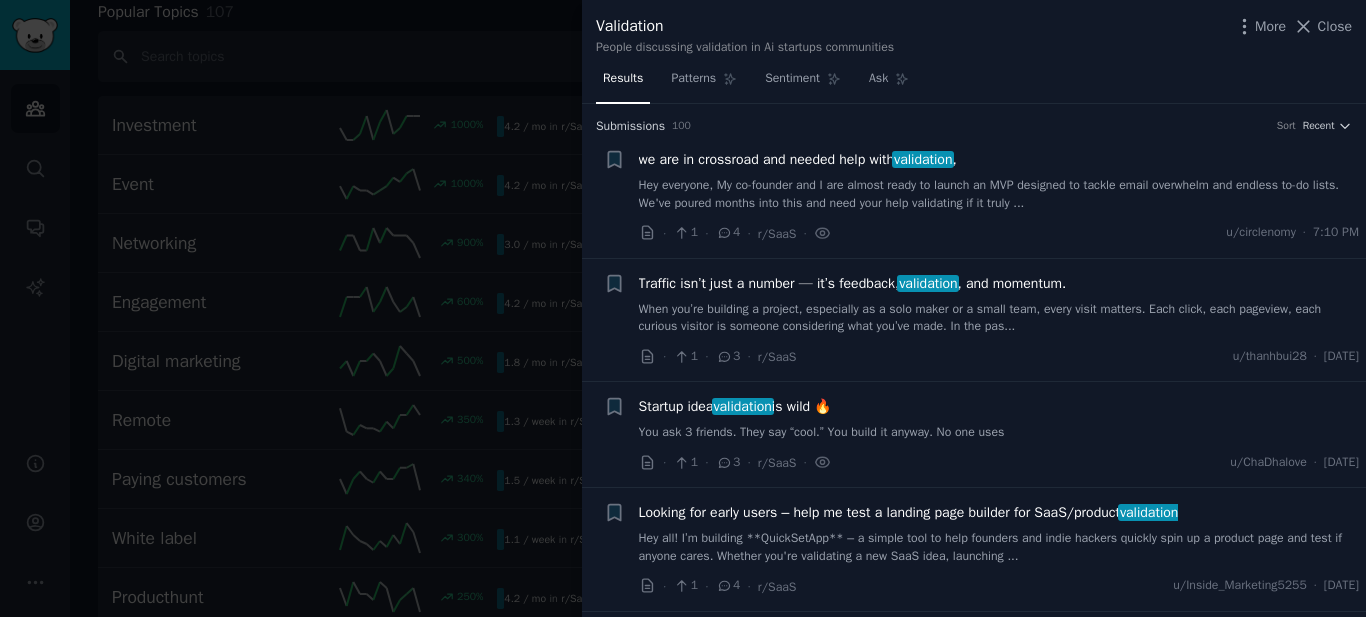 click on "Results" at bounding box center [623, 83] 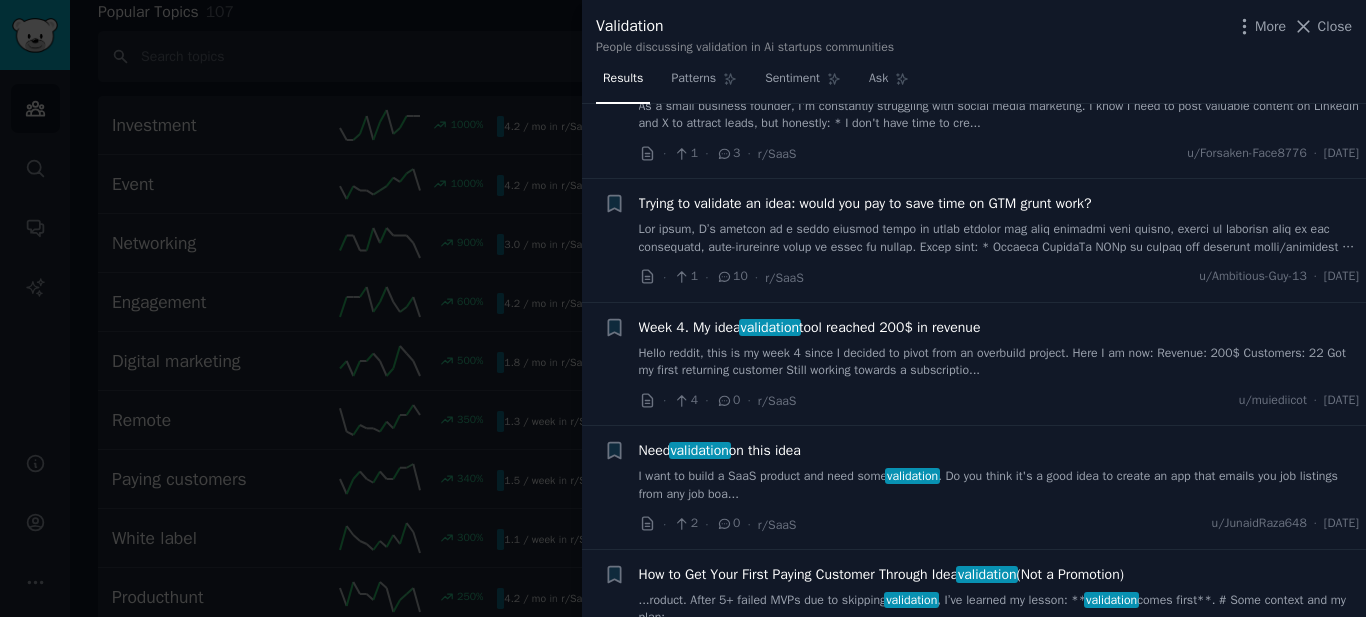 scroll, scrollTop: 1800, scrollLeft: 0, axis: vertical 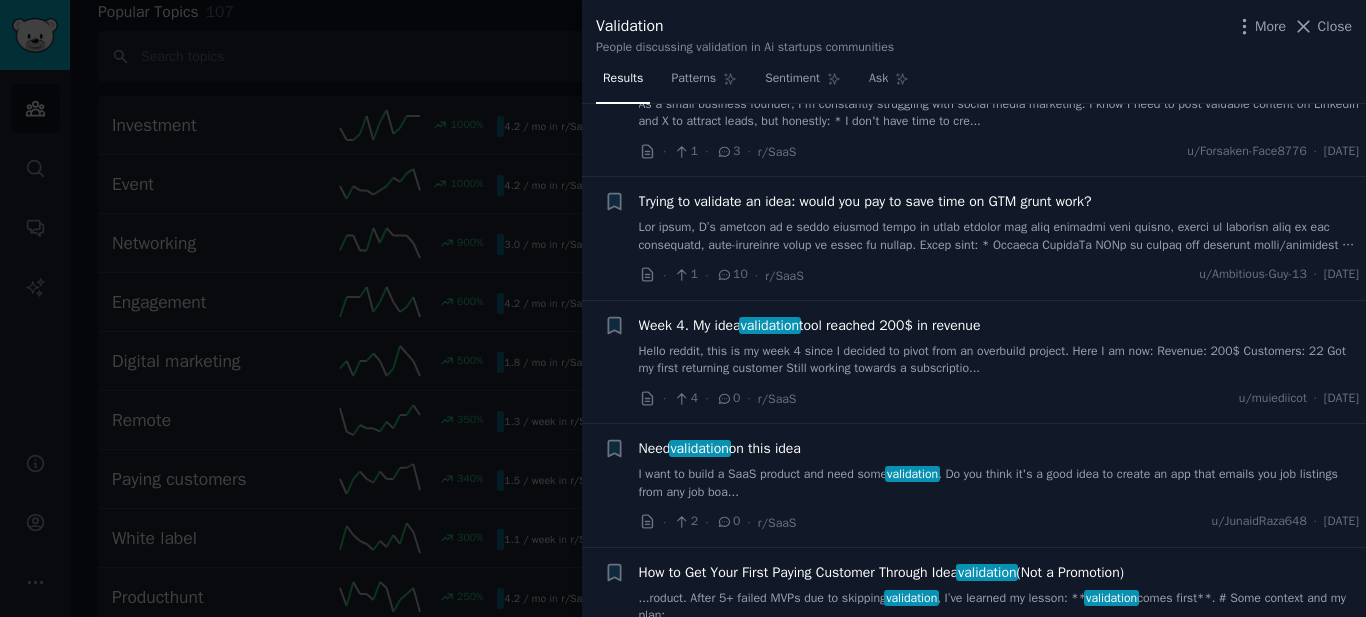 click on "Hello reddit, this is my week 4 since I decided to pivot from an overbuild project. Here I am now:
Revenue: 200$
Customers: 22
Got my first returning customer
Still working towards a subscriptio..." at bounding box center [999, 360] 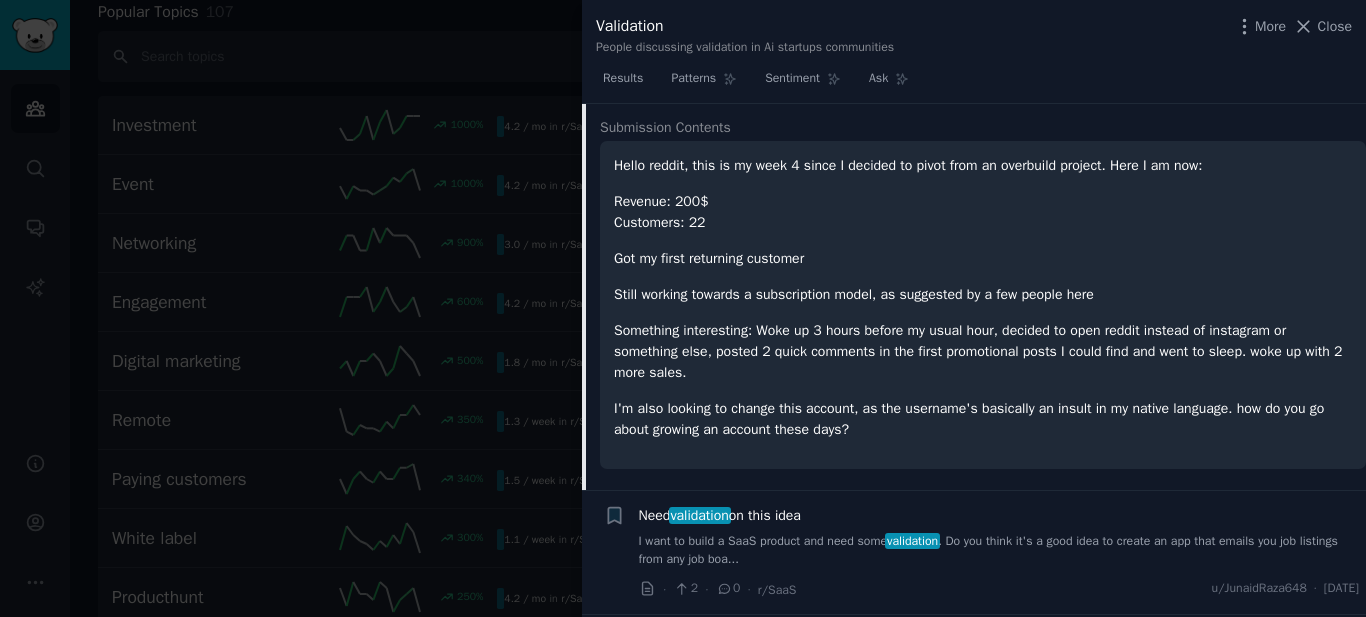 scroll, scrollTop: 2097, scrollLeft: 0, axis: vertical 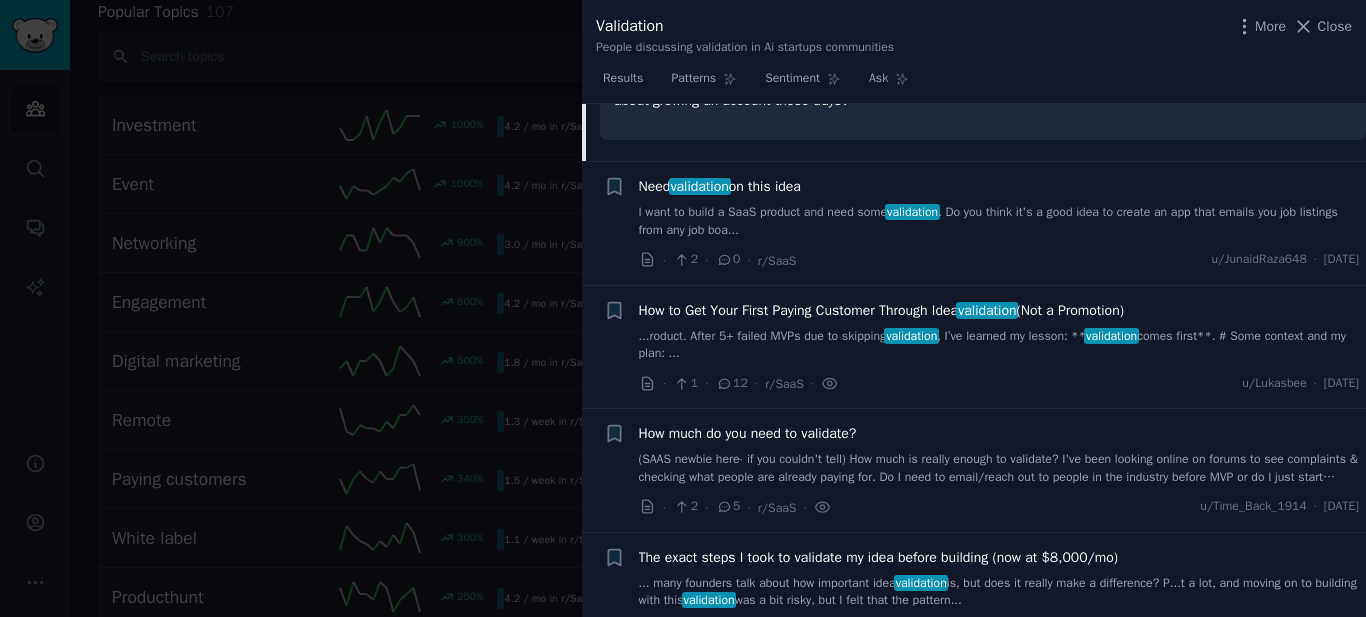 click on "...roduct. After 5+ failed MVPs due to skipping  validation , I’ve learned my lesson: ** validation  comes first**.
# Some context and my plan:
..." at bounding box center [999, 345] 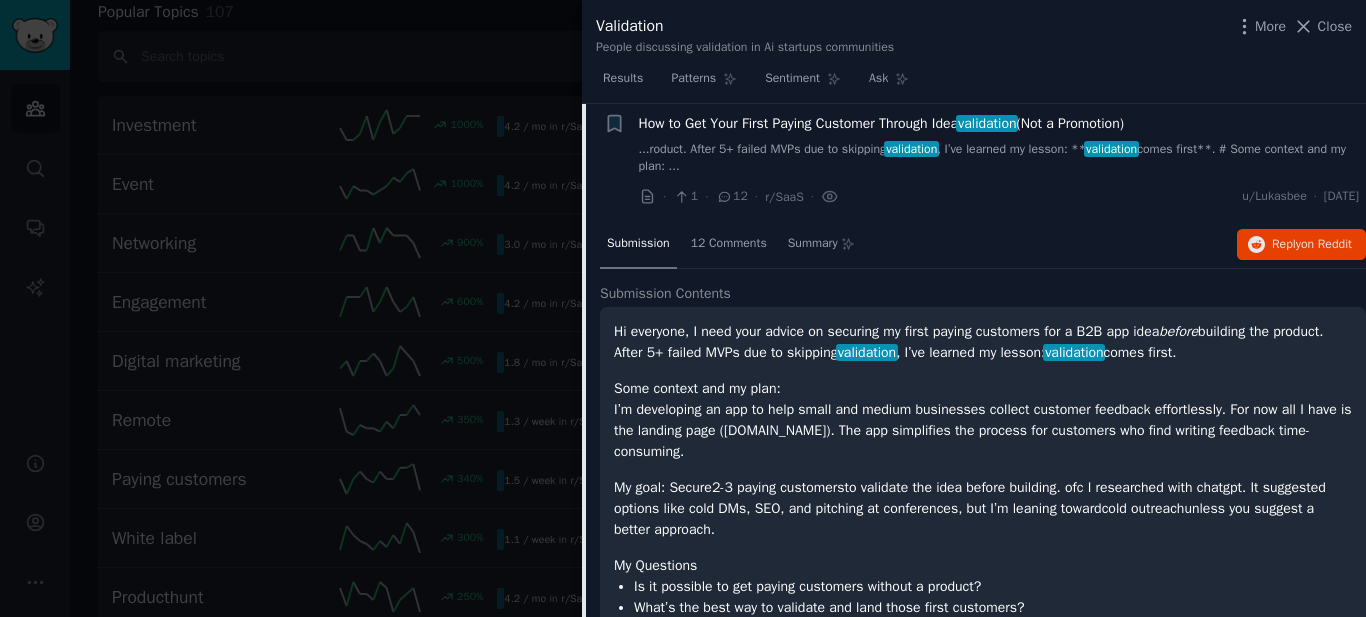 scroll, scrollTop: 2244, scrollLeft: 0, axis: vertical 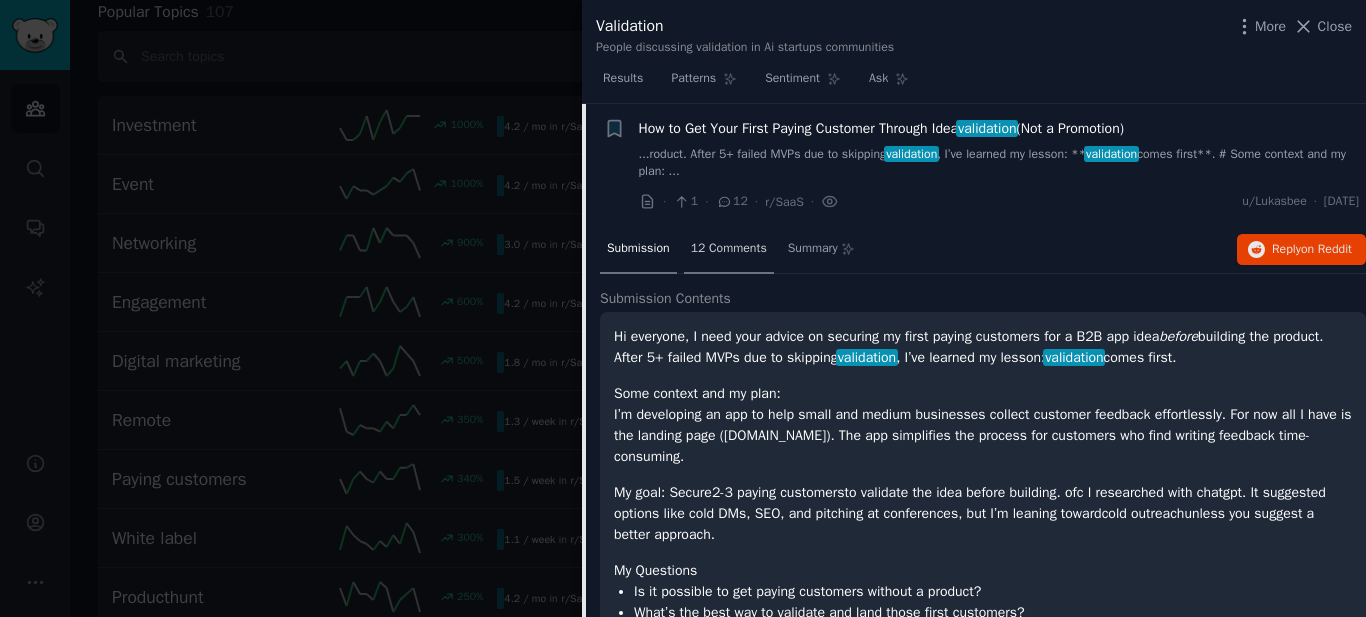 click on "12 Comments" at bounding box center [729, 249] 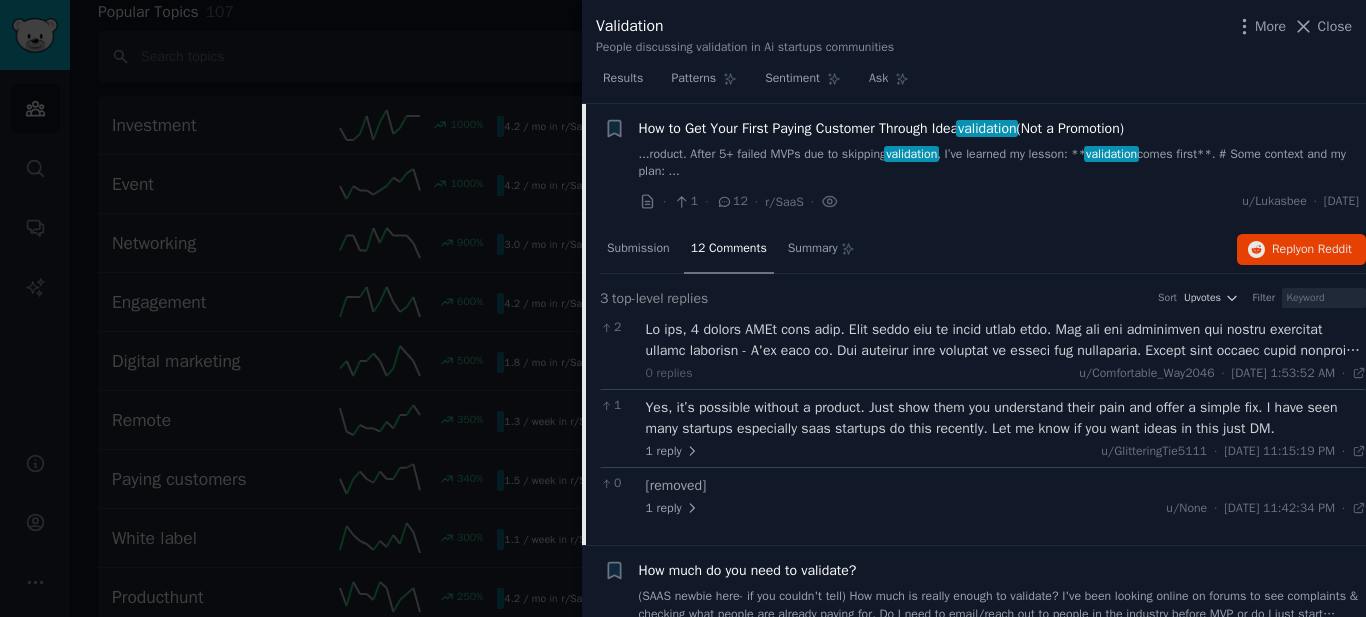 click at bounding box center [1006, 340] 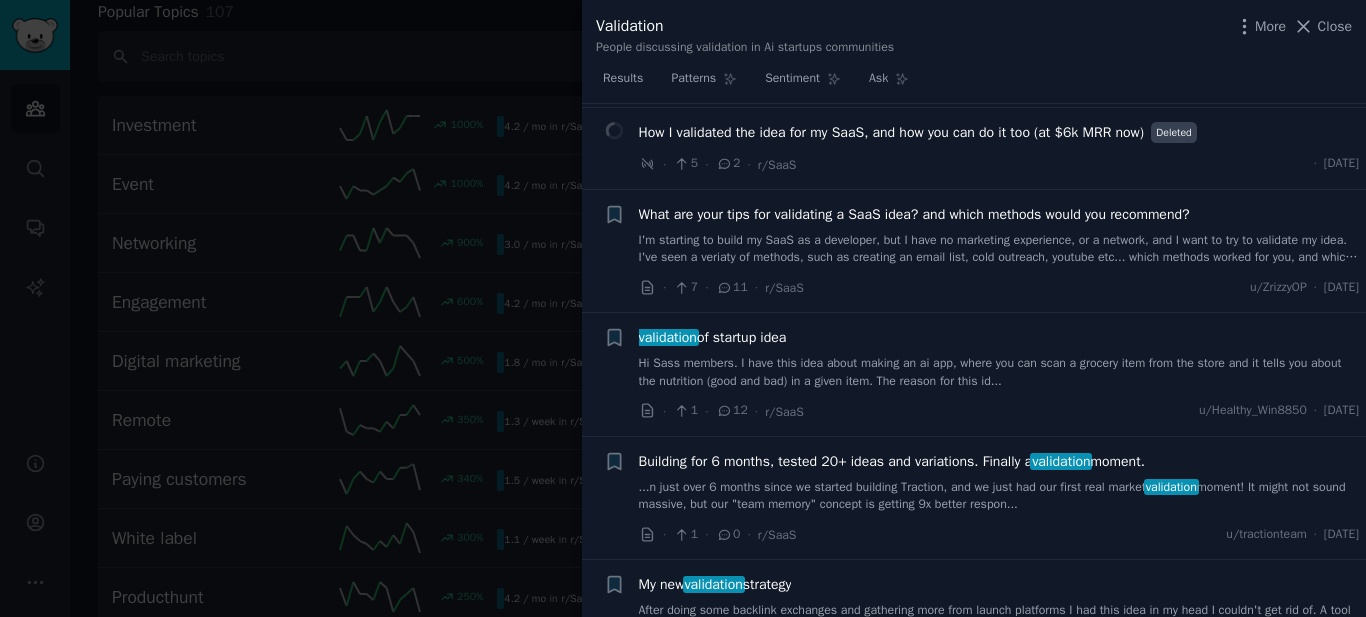 scroll, scrollTop: 3144, scrollLeft: 0, axis: vertical 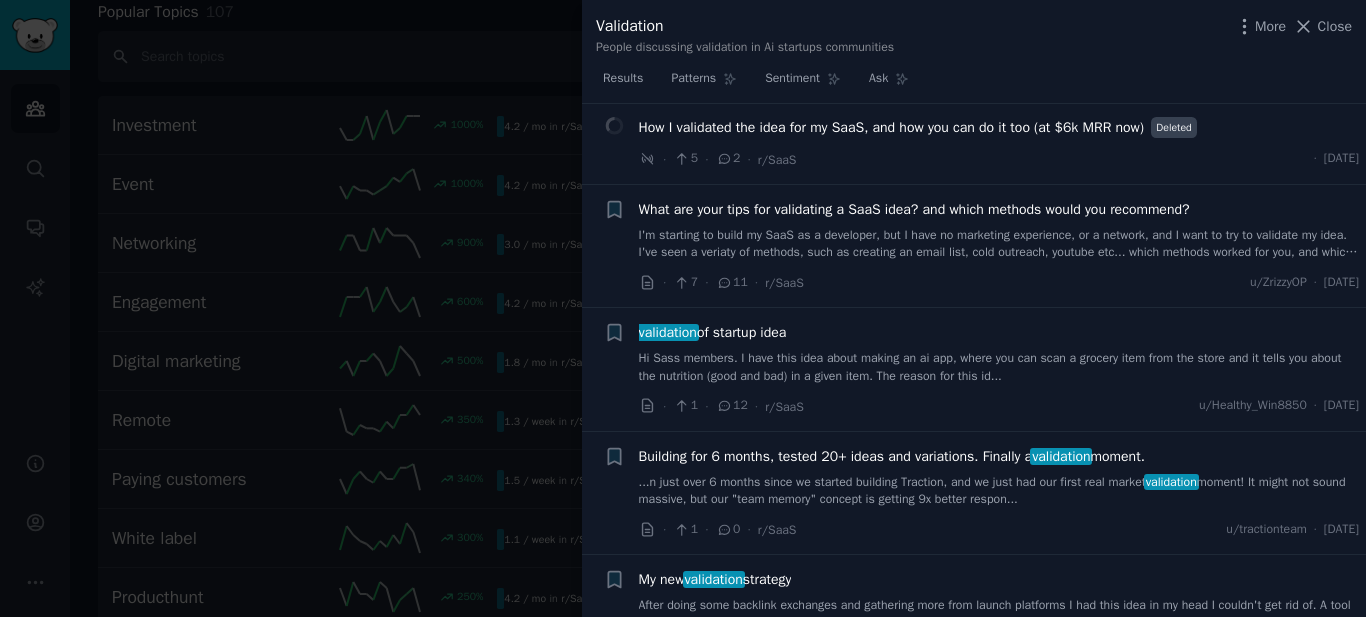 click on "I'm starting to build my SaaS as a developer, but I have no marketing experience, or a network, and I want to try to validate my idea. I've seen a veriaty of methods, such as creating an email list, cold outreach, youtube etc...
which methods worked for you, and which methods would you recommend for validating a SaaS?" at bounding box center [999, 244] 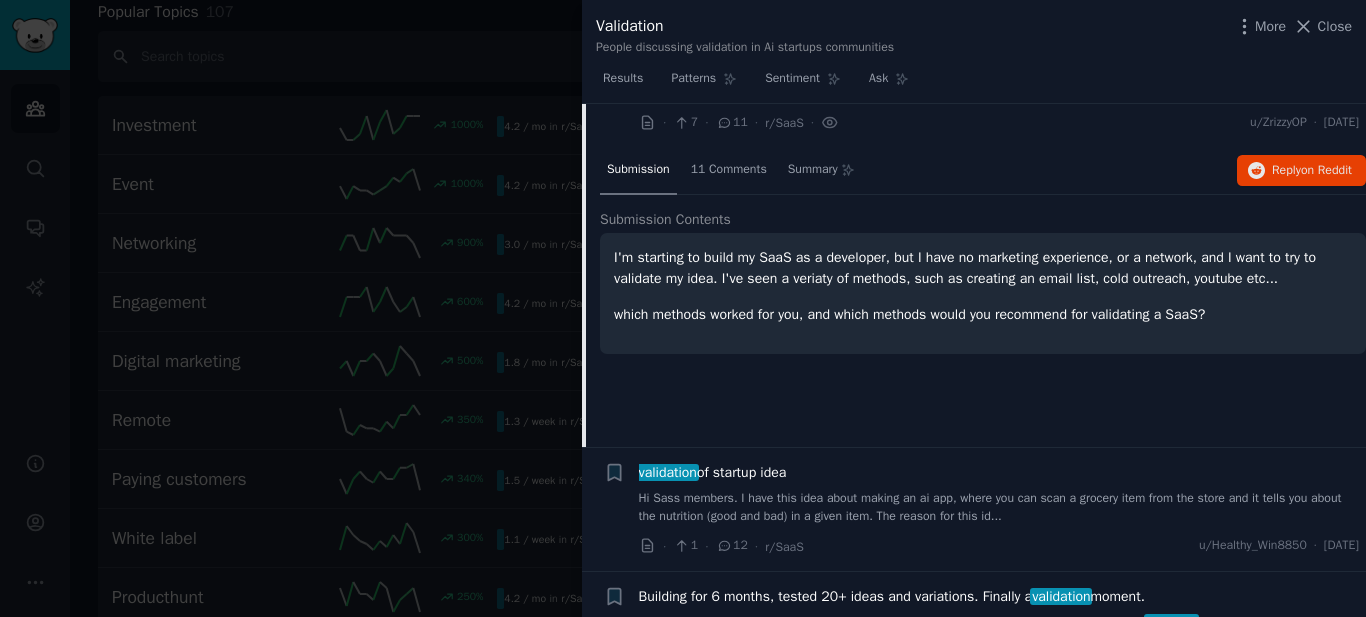 scroll, scrollTop: 2696, scrollLeft: 0, axis: vertical 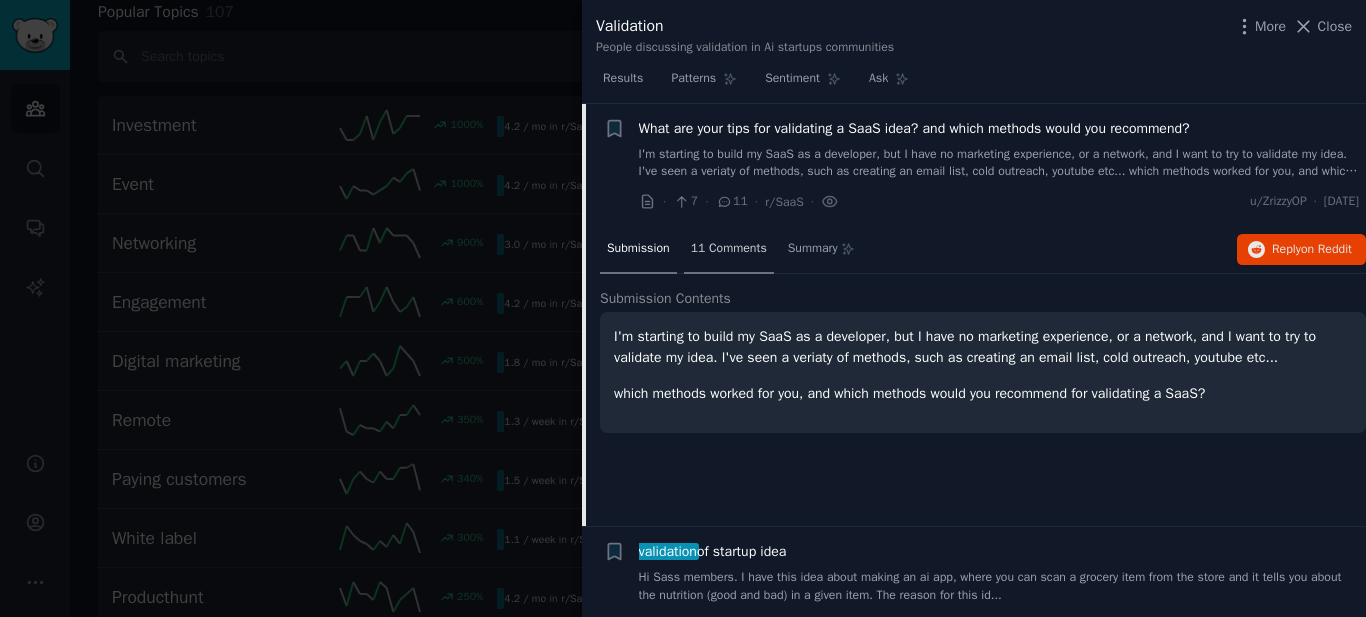 click on "11 Comments" at bounding box center [729, 249] 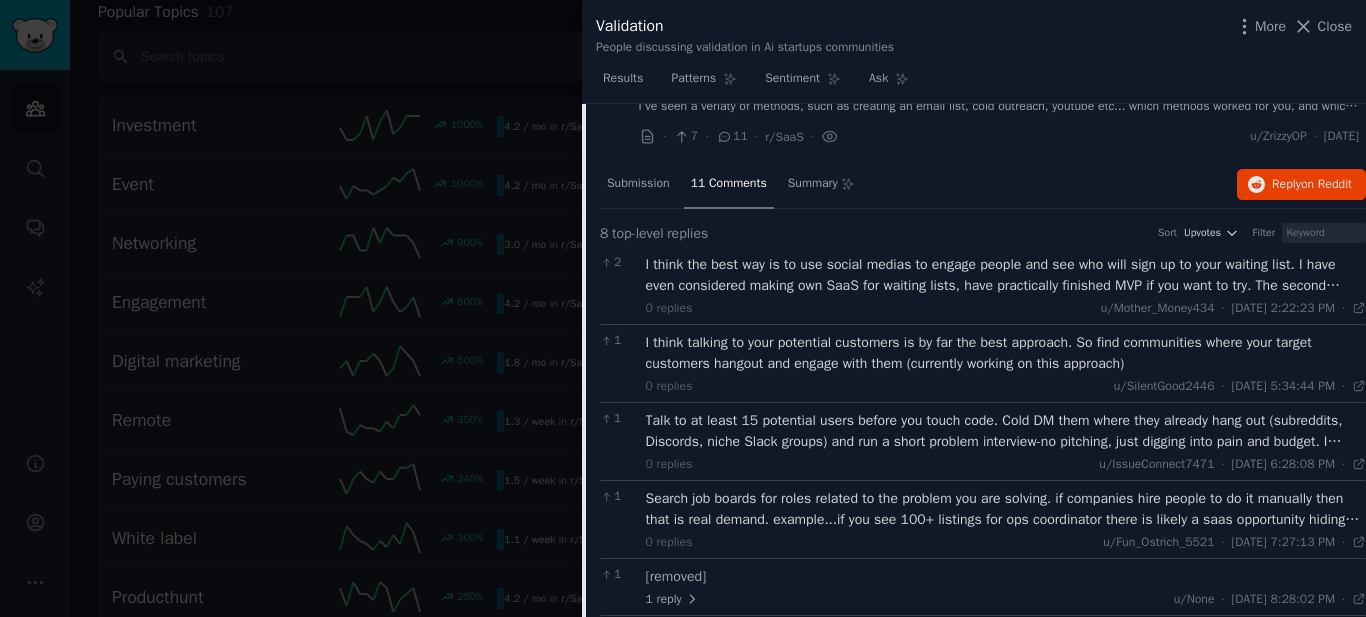 scroll, scrollTop: 2796, scrollLeft: 0, axis: vertical 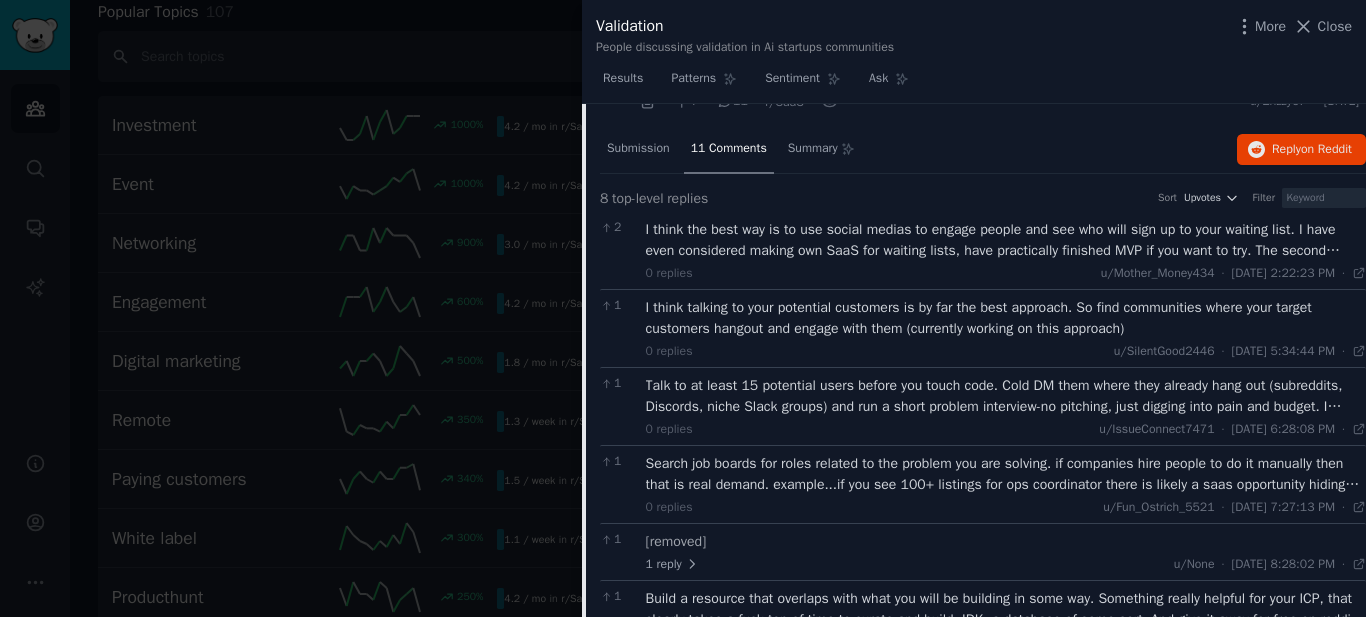 click on "I think the best way is to use social medias to engage people and see who will sign up to your waiting list. I have even considered making own SaaS for waiting lists, have practically finished MVP if you want to try.
The second option is to find potential customers, from Google maps or whatever and text them, gather beta users. I am testing this approach for my solutions.
Some people also build free tools to direct to their SaaS, so it can also show if people are interested in this." at bounding box center [1006, 240] 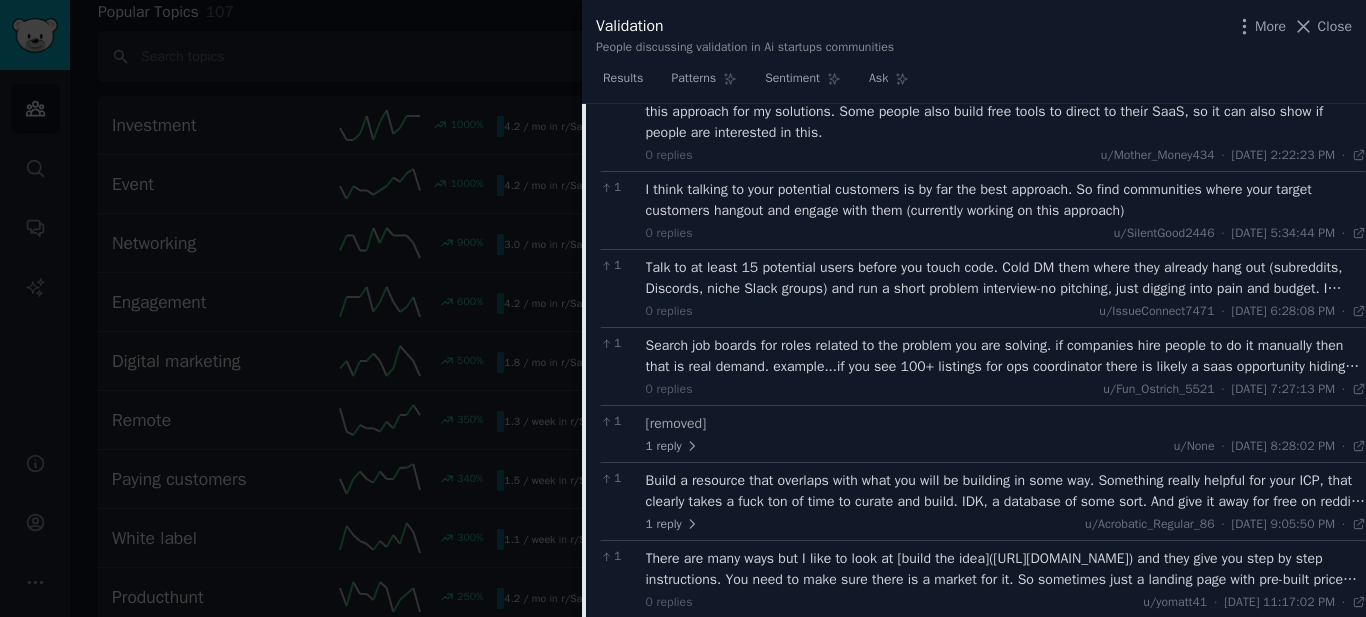scroll, scrollTop: 2996, scrollLeft: 0, axis: vertical 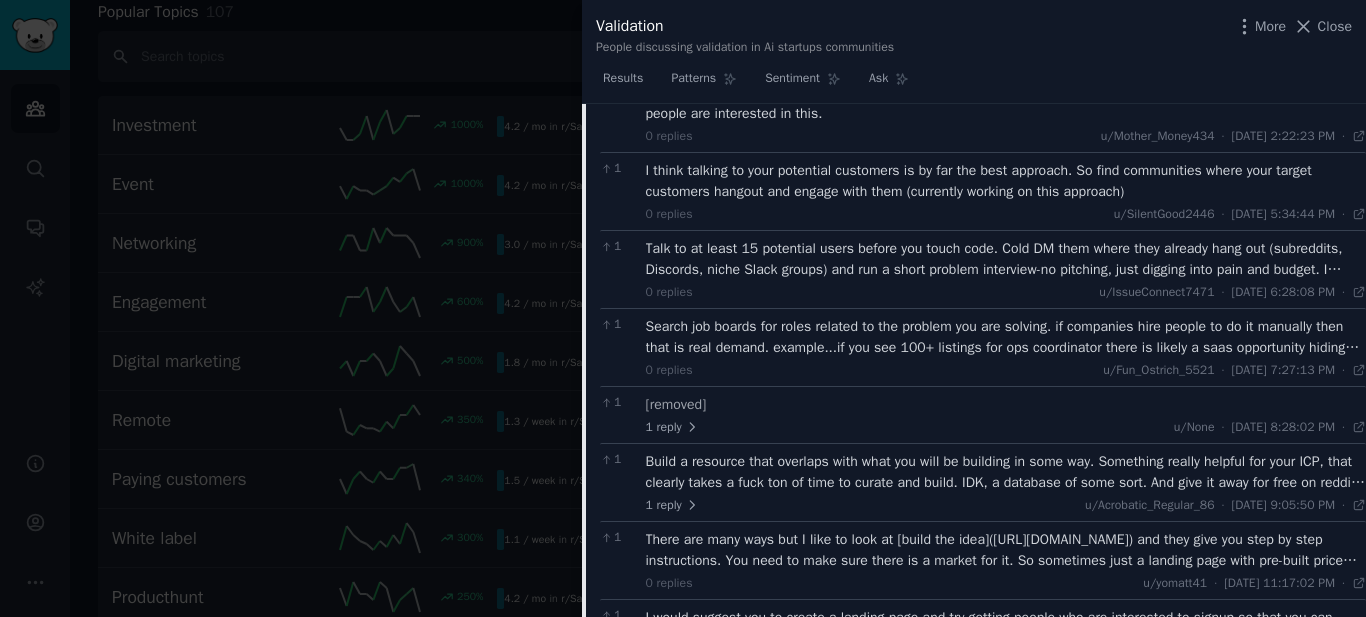 click on "Talk to at least 15 potential users before you touch code. Cold DM them where they already hang out (subreddits, Discords, niche Slack groups) and run a short problem interview-no pitching, just digging into pain and budget. I record calls in Loom, then summarize learnings in Notion. When patterns pop up, I whip up a landing page in Carrd with a Stripe pre-order button and drive traffic with a tiny Google Ads campaign; ten paid sign-ups is my green light. I’ve tried Typeform for quick surveys and Indie Hackers for feedback, and Pulse for Reddit quietly keeps me on top of fresh threads without living inside Reddit. Keep talking to users before writing features." at bounding box center (1006, 259) 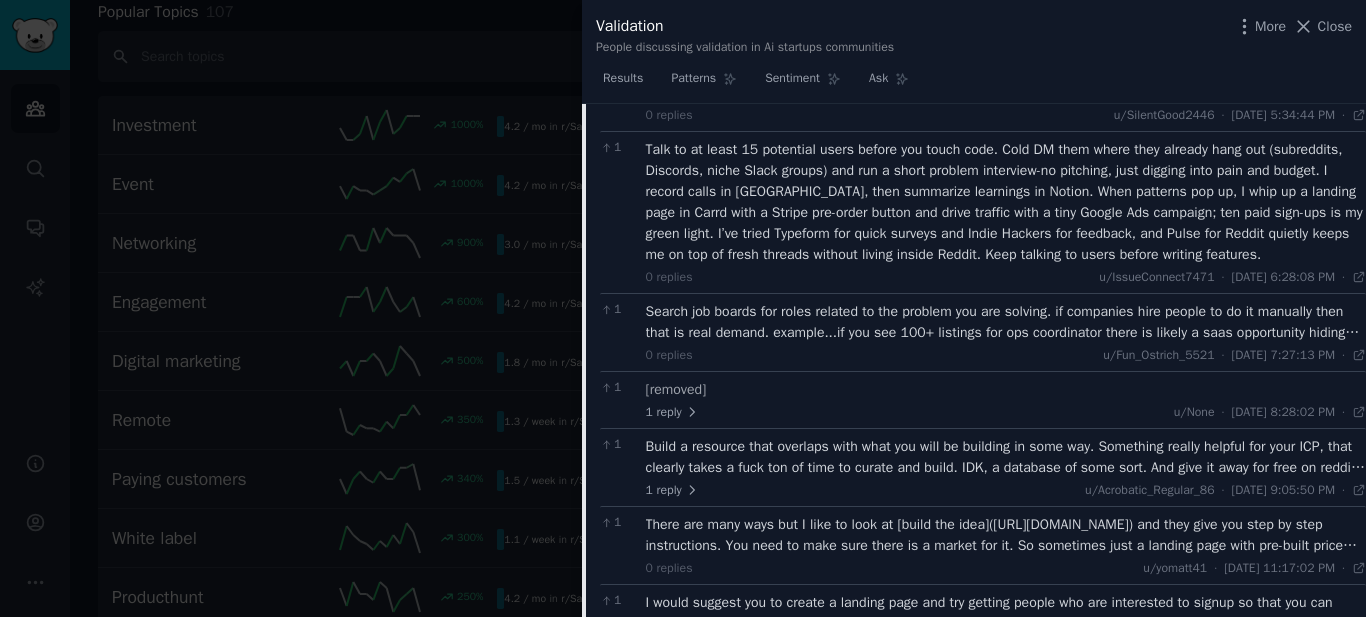 scroll, scrollTop: 3096, scrollLeft: 0, axis: vertical 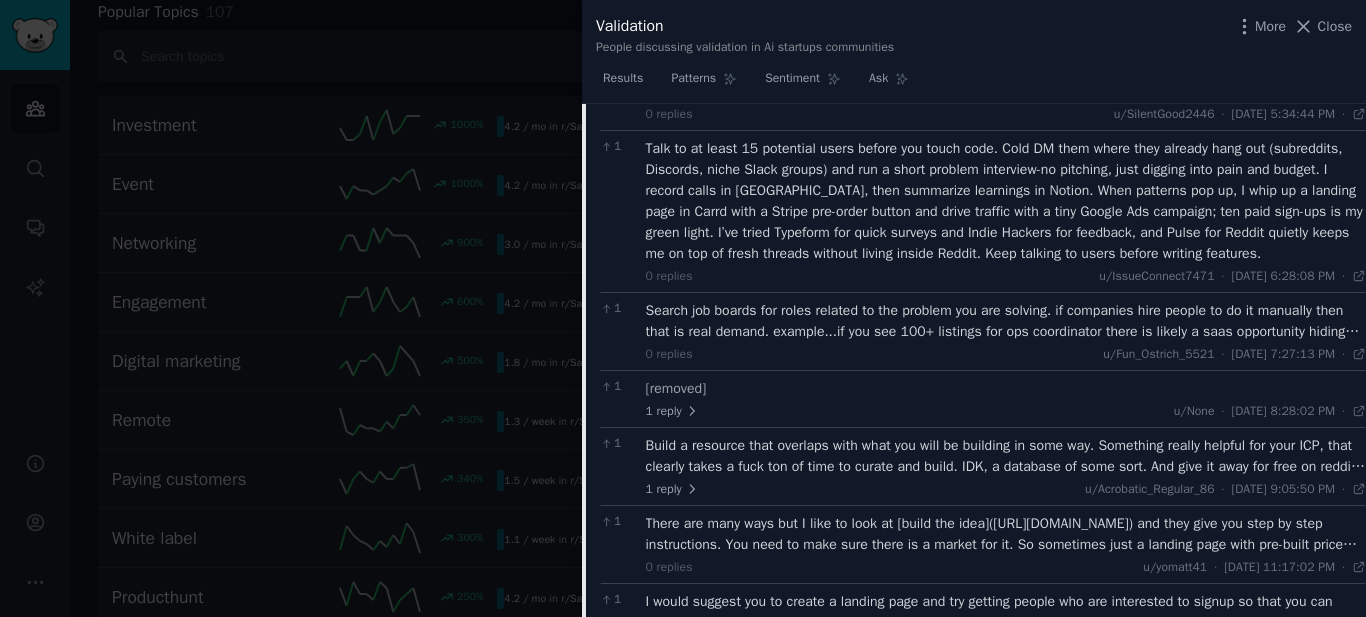 click at bounding box center [683, 308] 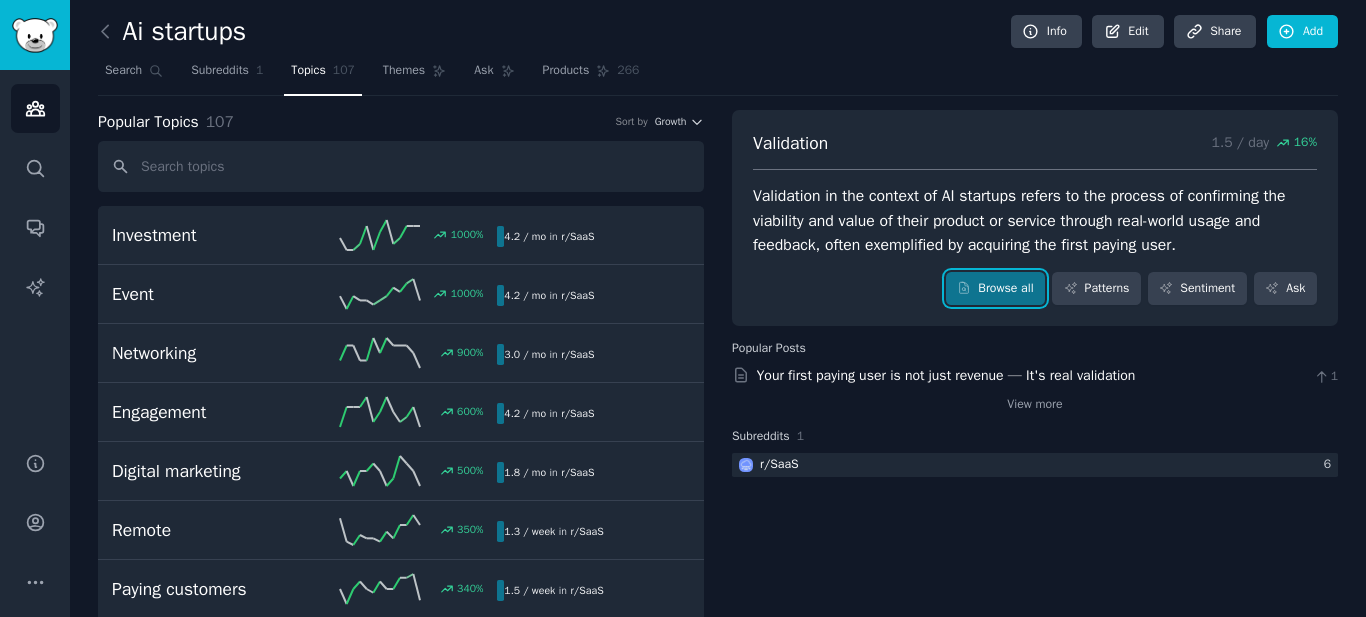 scroll, scrollTop: 0, scrollLeft: 0, axis: both 